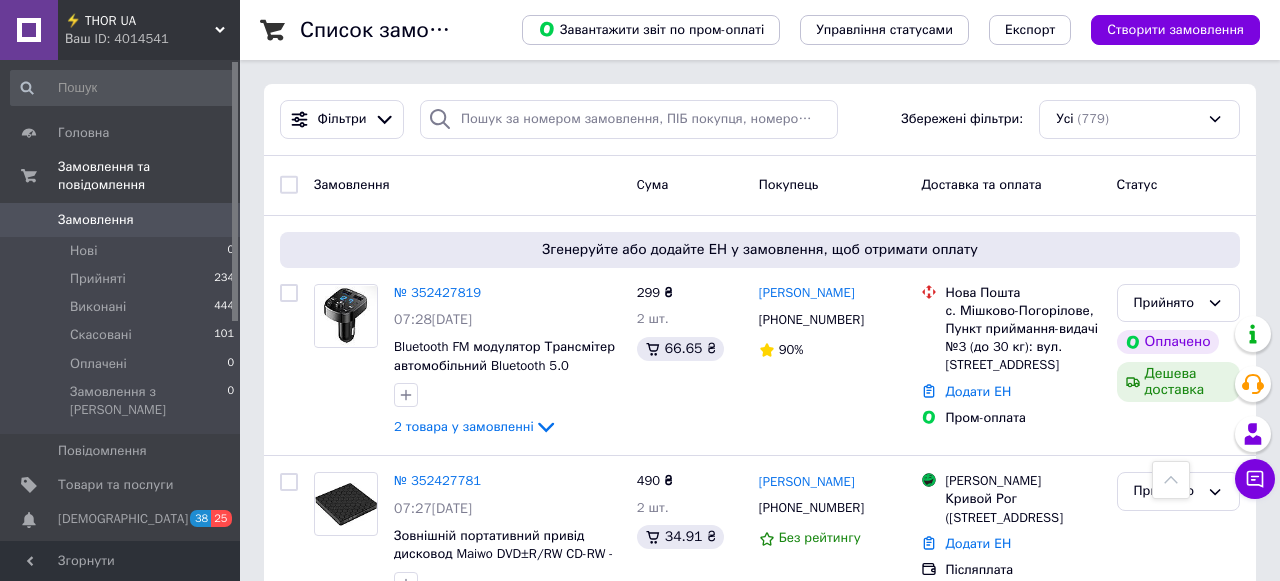 scroll, scrollTop: 397, scrollLeft: 0, axis: vertical 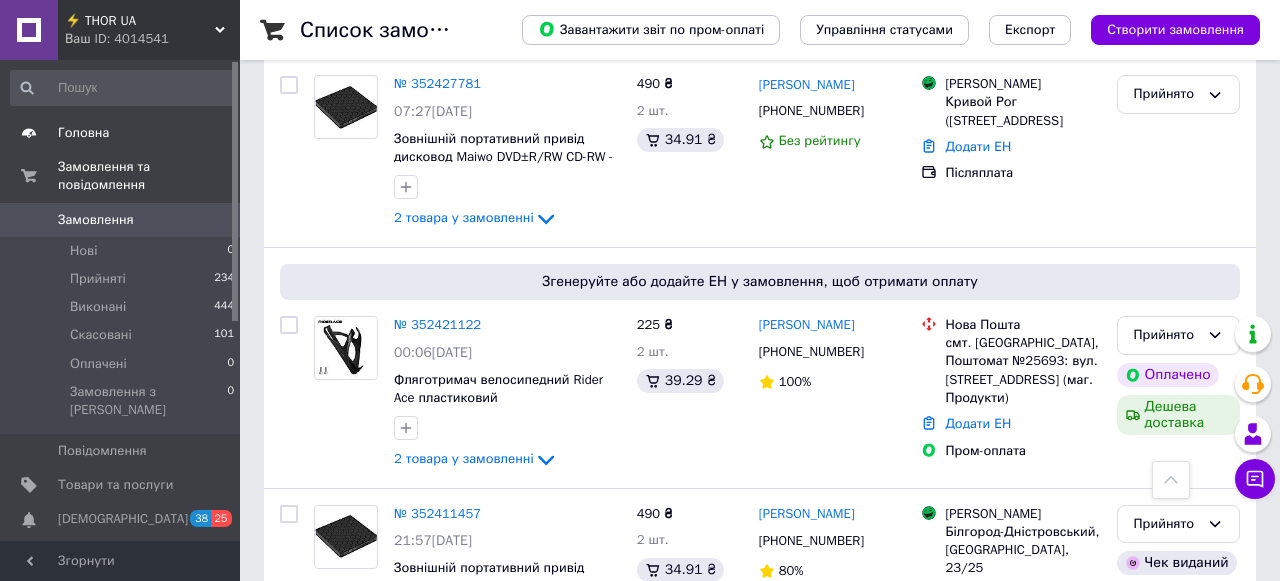 click on "Головна" at bounding box center [121, 133] 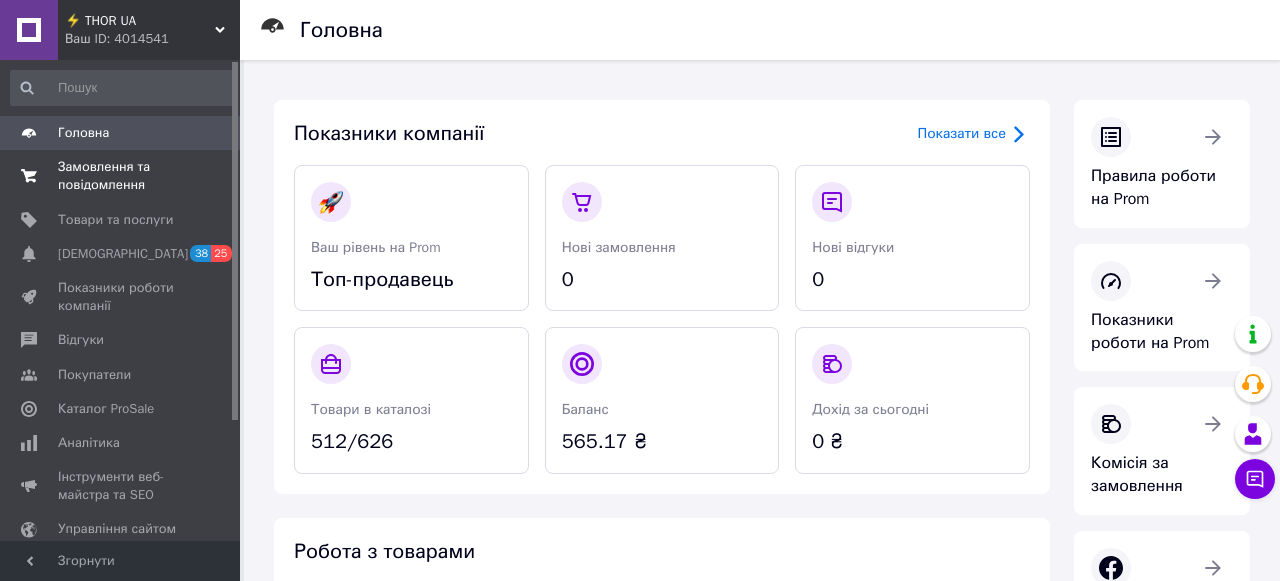 click on "Замовлення та повідомлення" at bounding box center [121, 176] 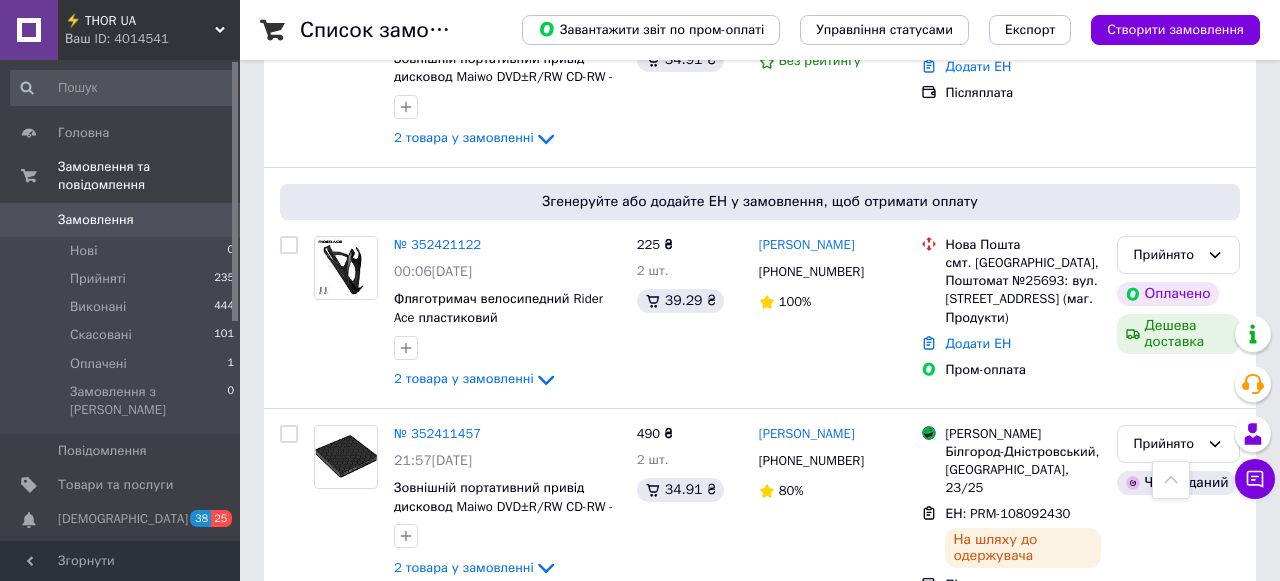 scroll, scrollTop: 895, scrollLeft: 0, axis: vertical 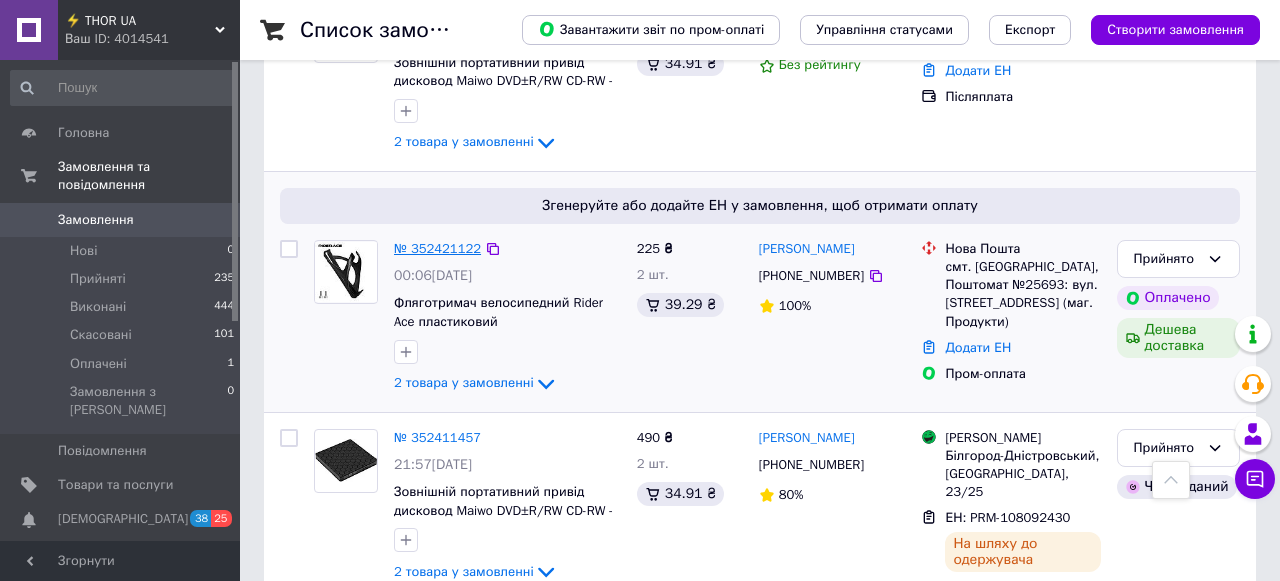 click on "№ 352421122" at bounding box center [437, 248] 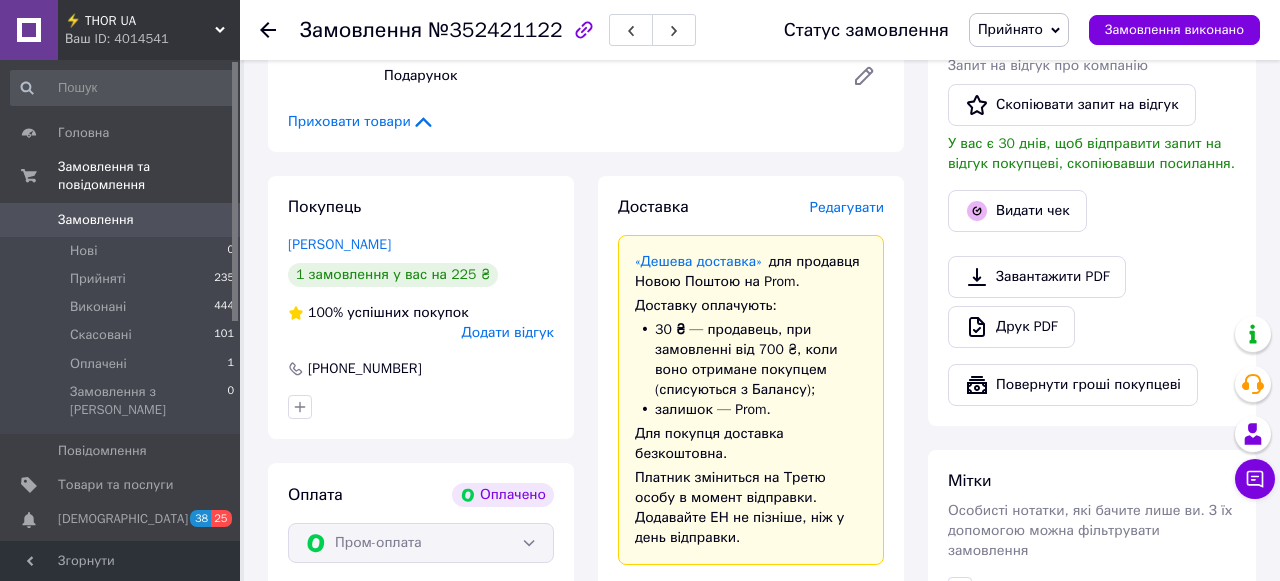 scroll, scrollTop: 1145, scrollLeft: 0, axis: vertical 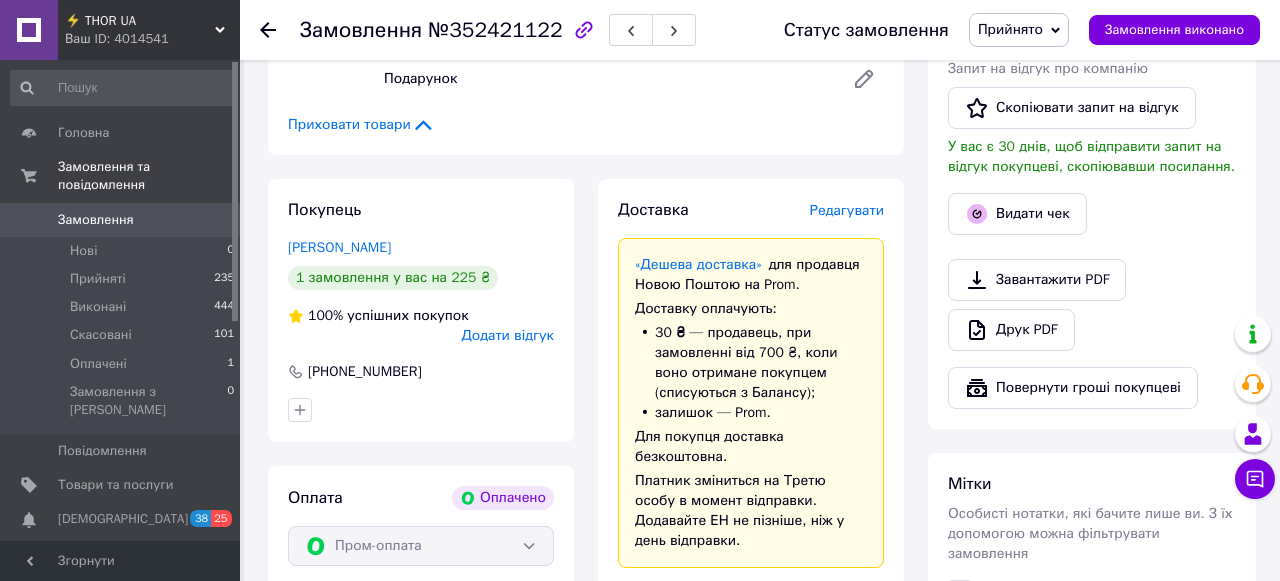 click on "Редагувати" at bounding box center (847, 210) 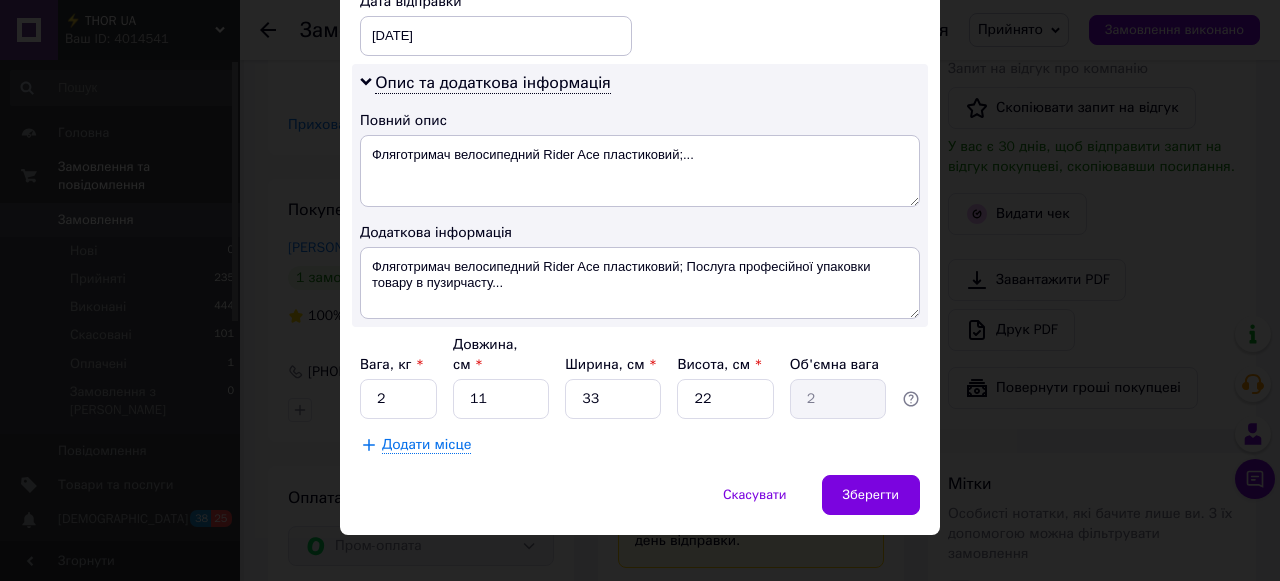scroll, scrollTop: 1011, scrollLeft: 0, axis: vertical 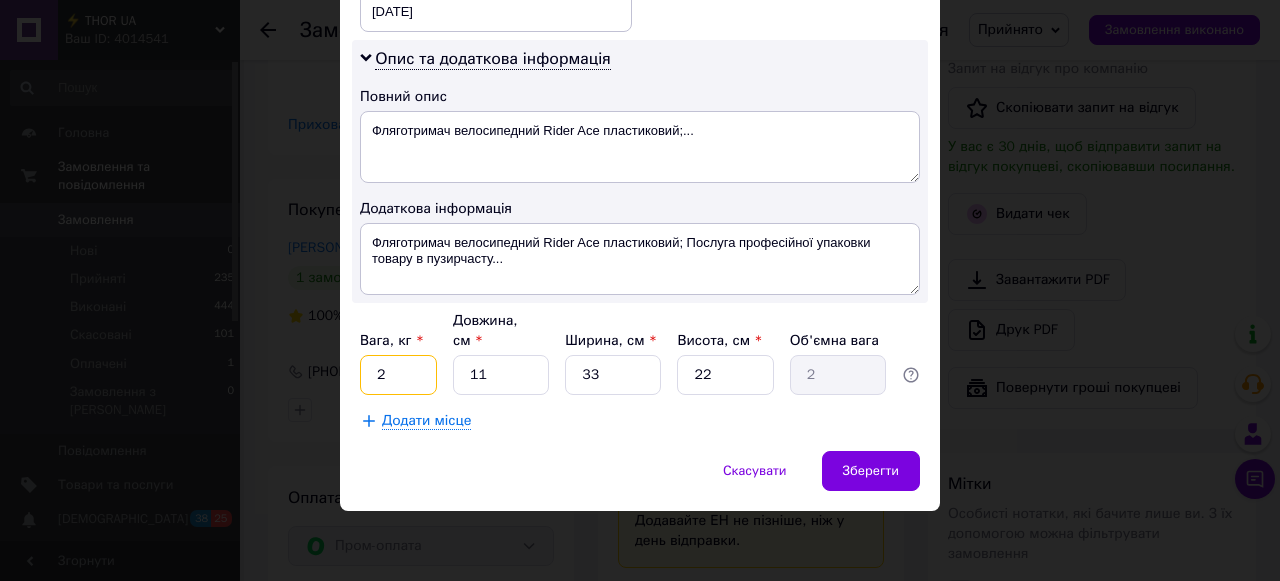 click on "2" at bounding box center (398, 375) 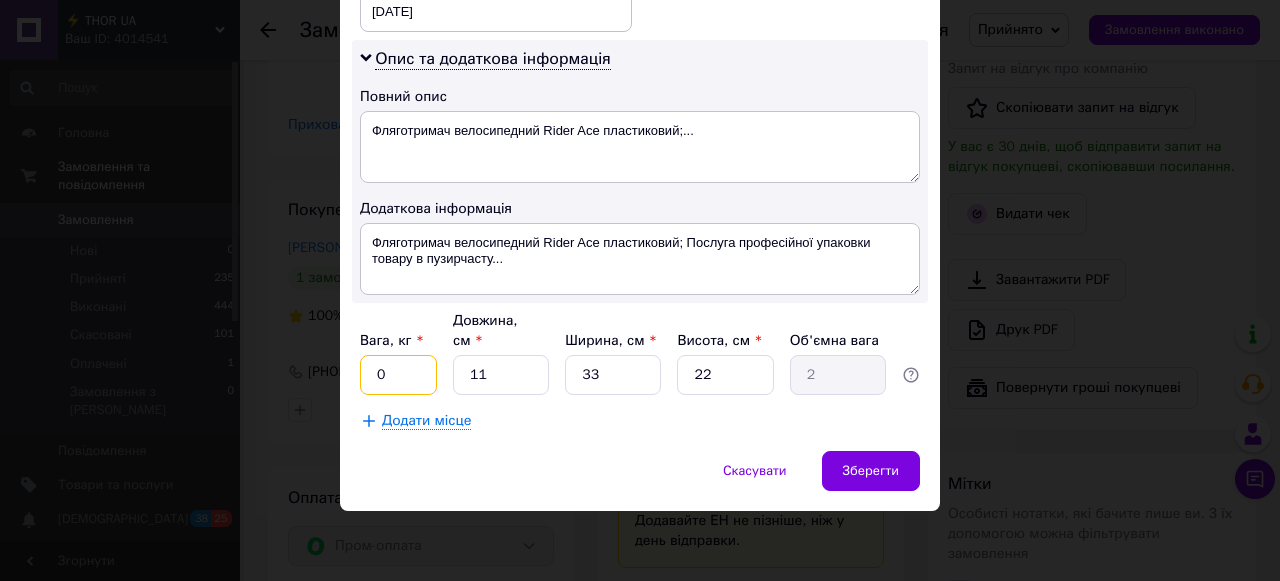 type on "0.3" 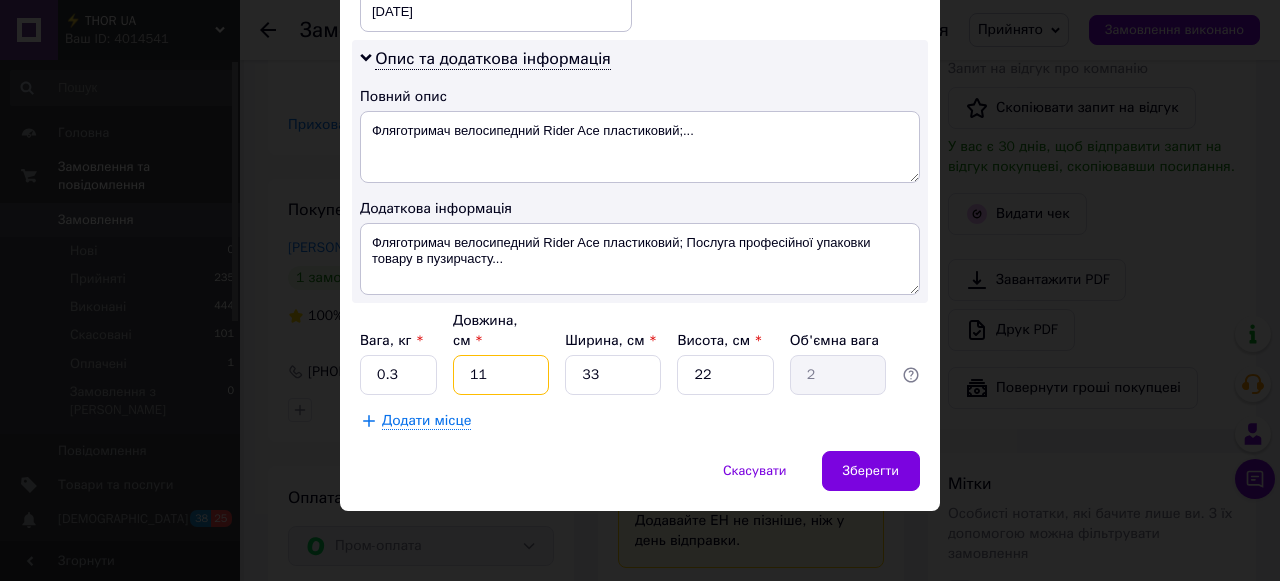 click on "11" at bounding box center (501, 375) 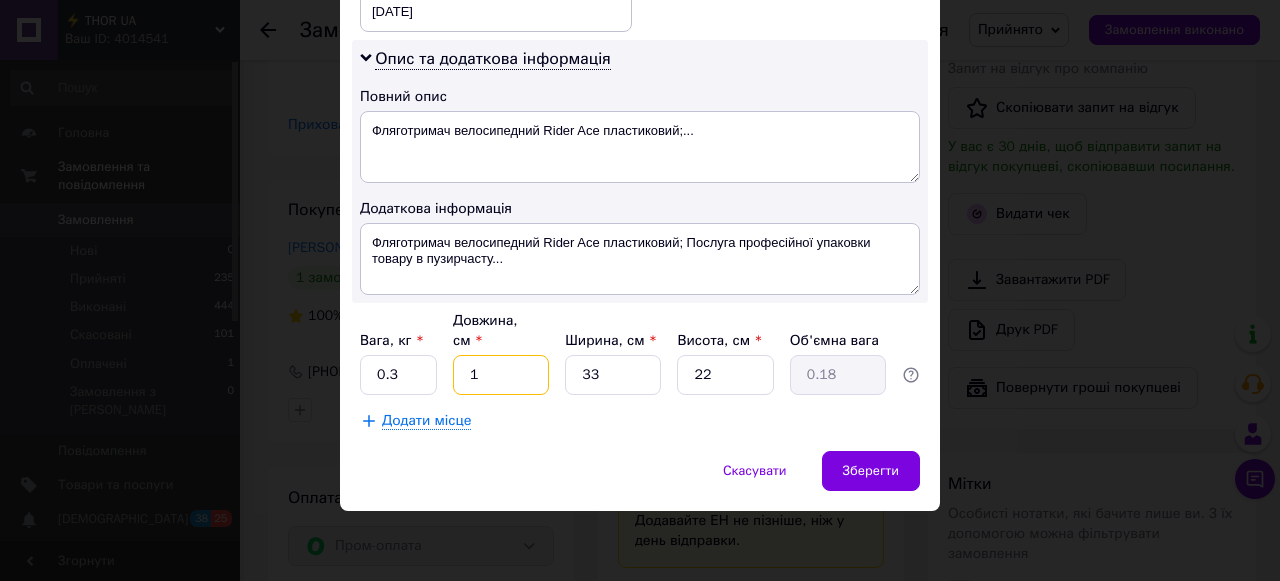 type on "17" 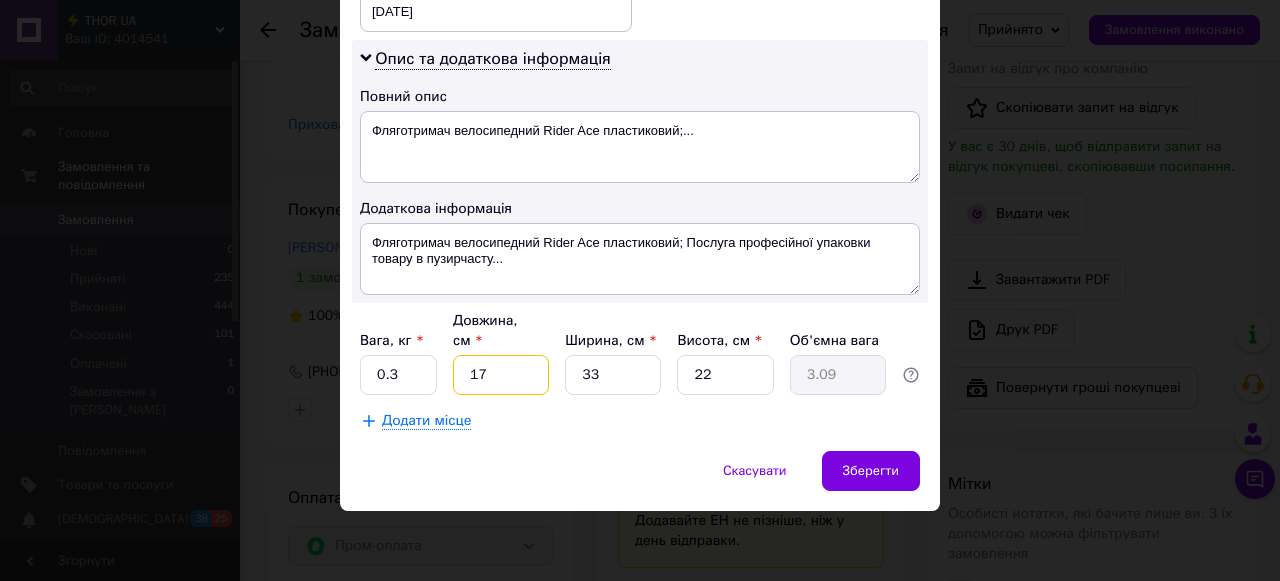 type on "17" 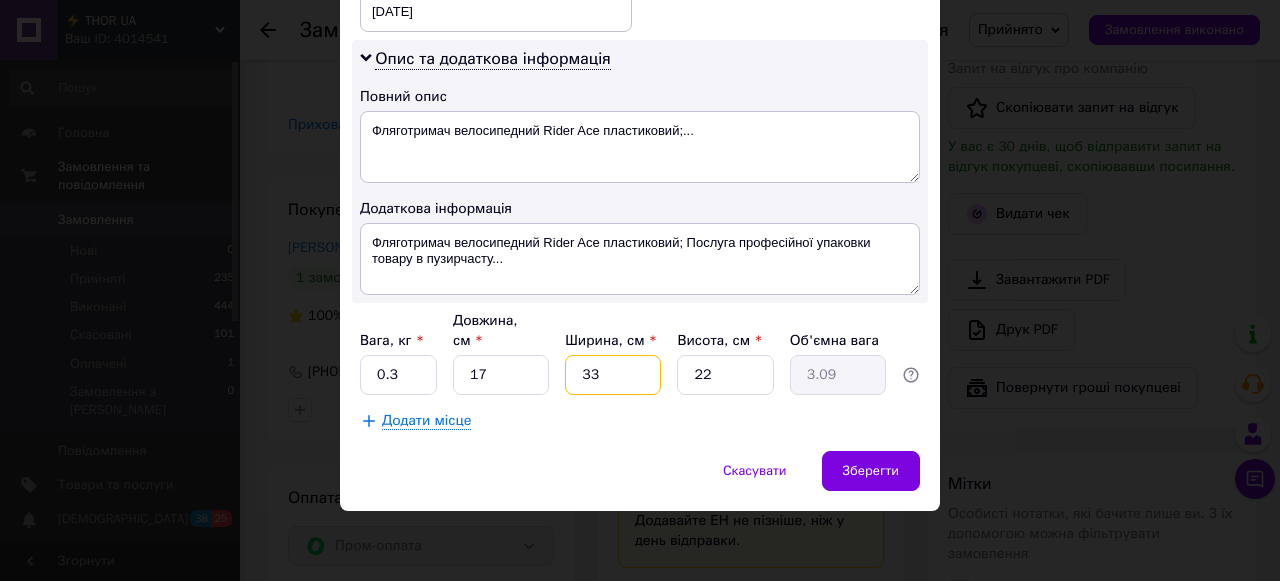 click on "33" at bounding box center (613, 375) 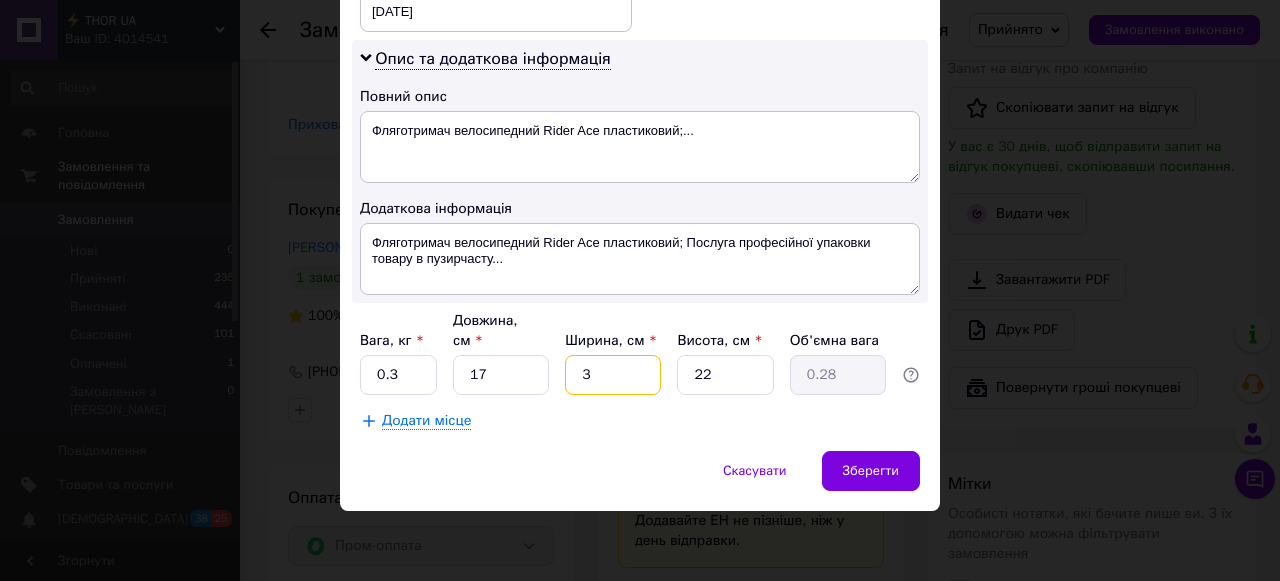 type 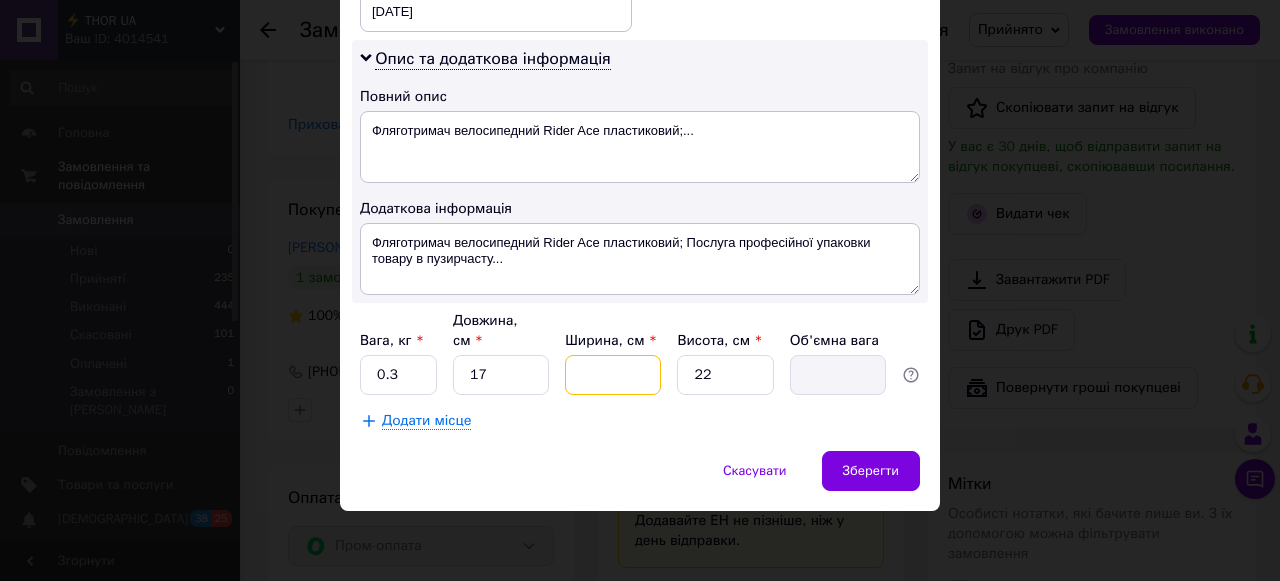 type on "1" 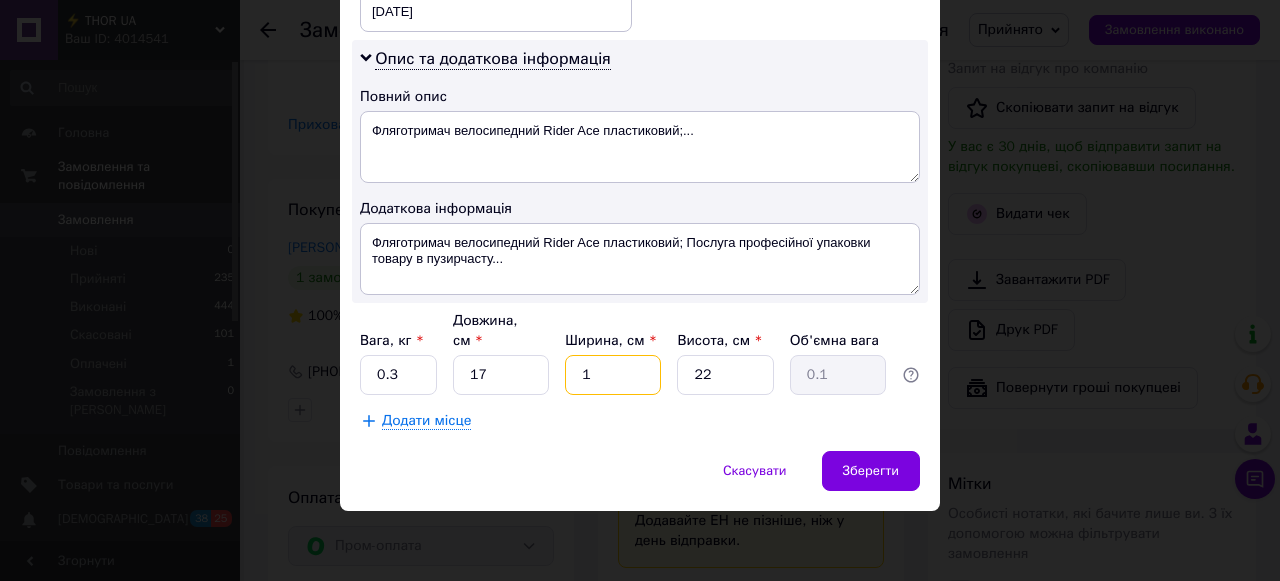 type on "12" 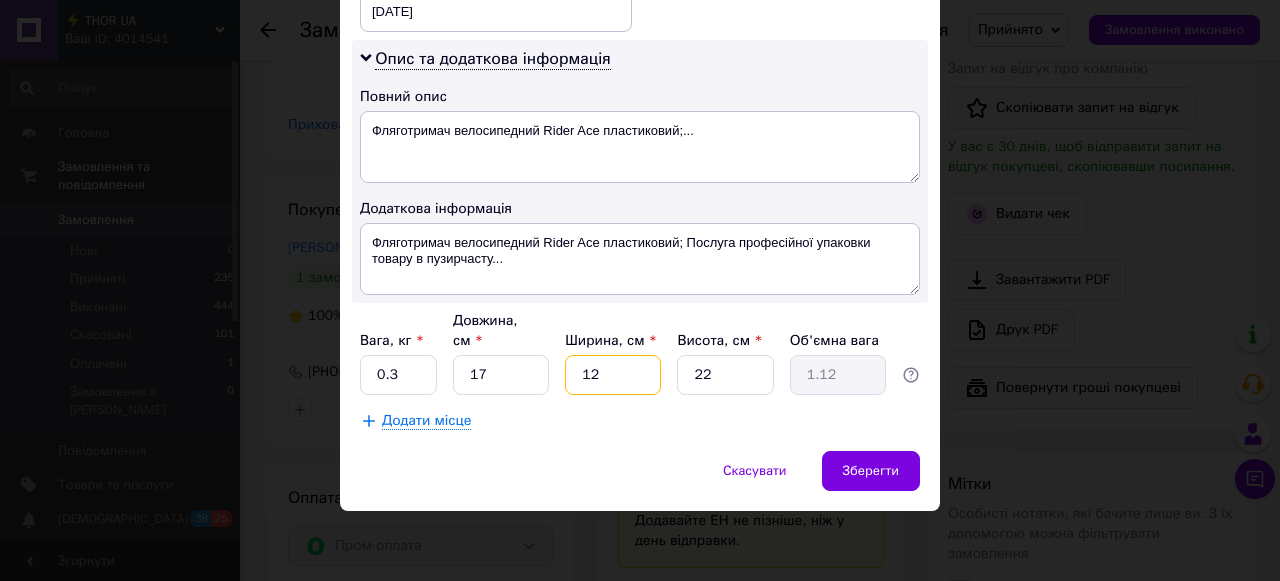 type on "12" 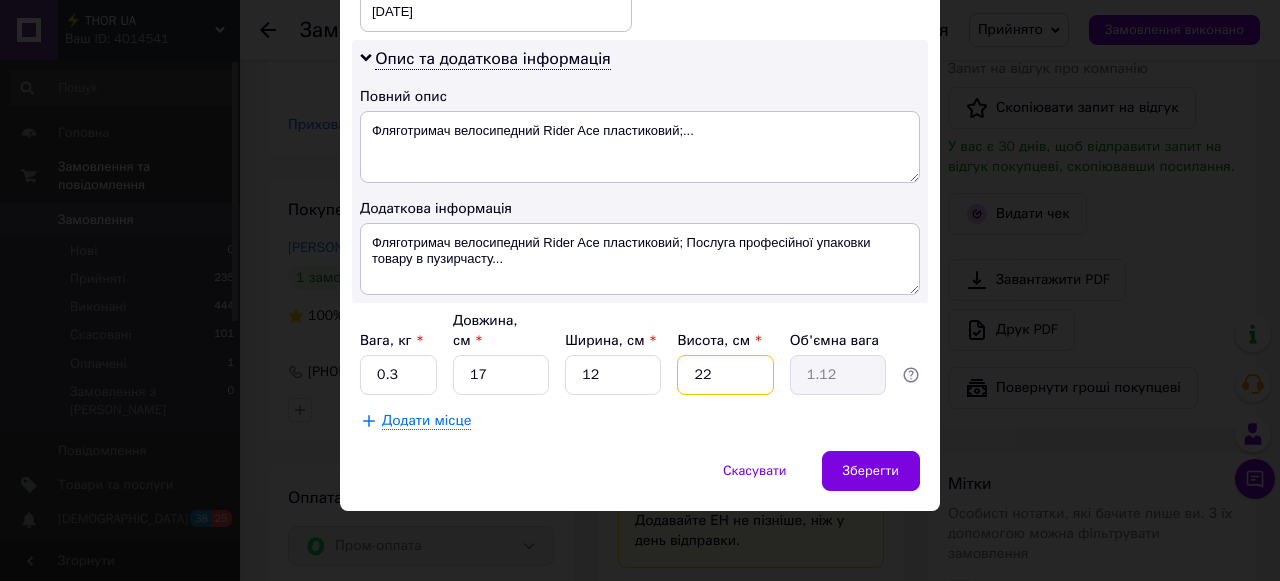 click on "22" at bounding box center [725, 375] 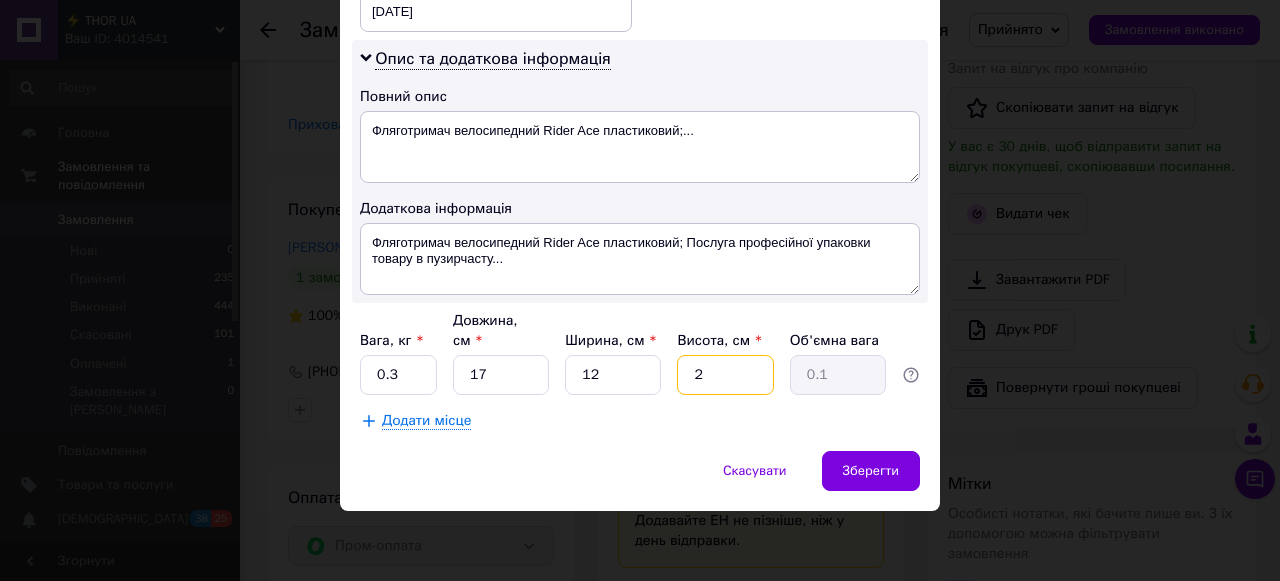 type 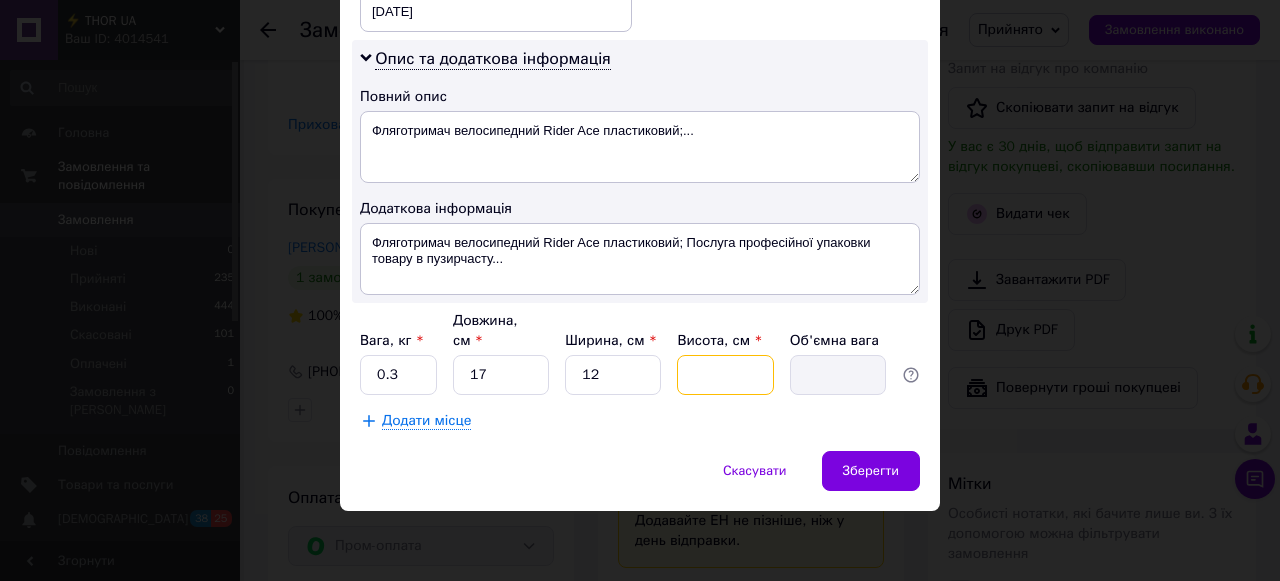 type on "9" 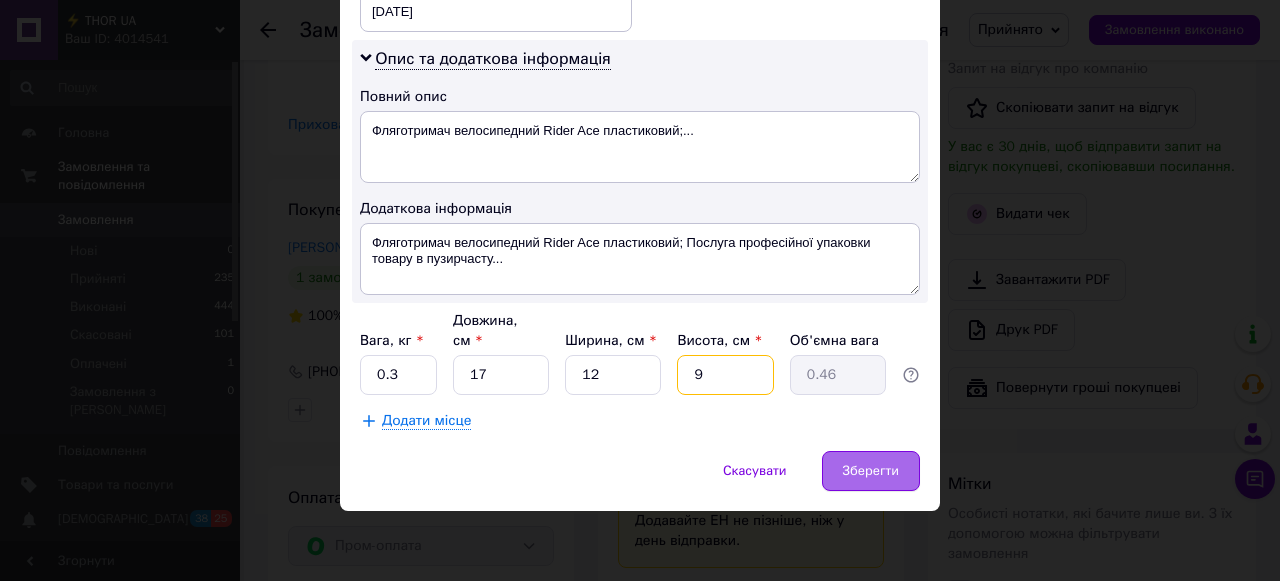 type on "9" 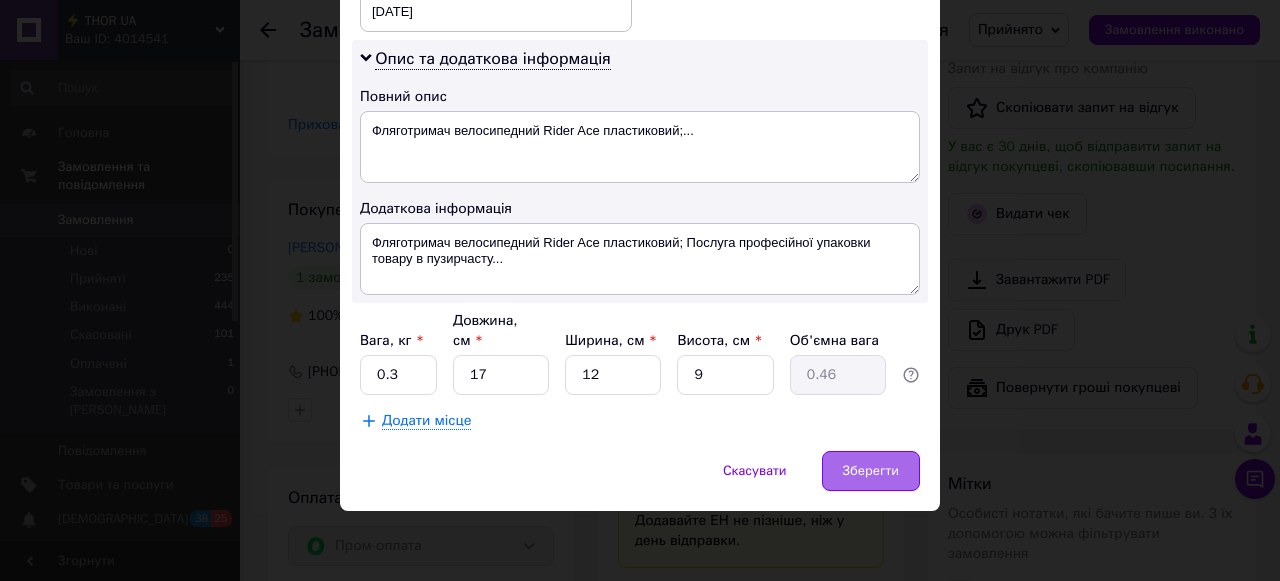 click on "Зберегти" at bounding box center (871, 471) 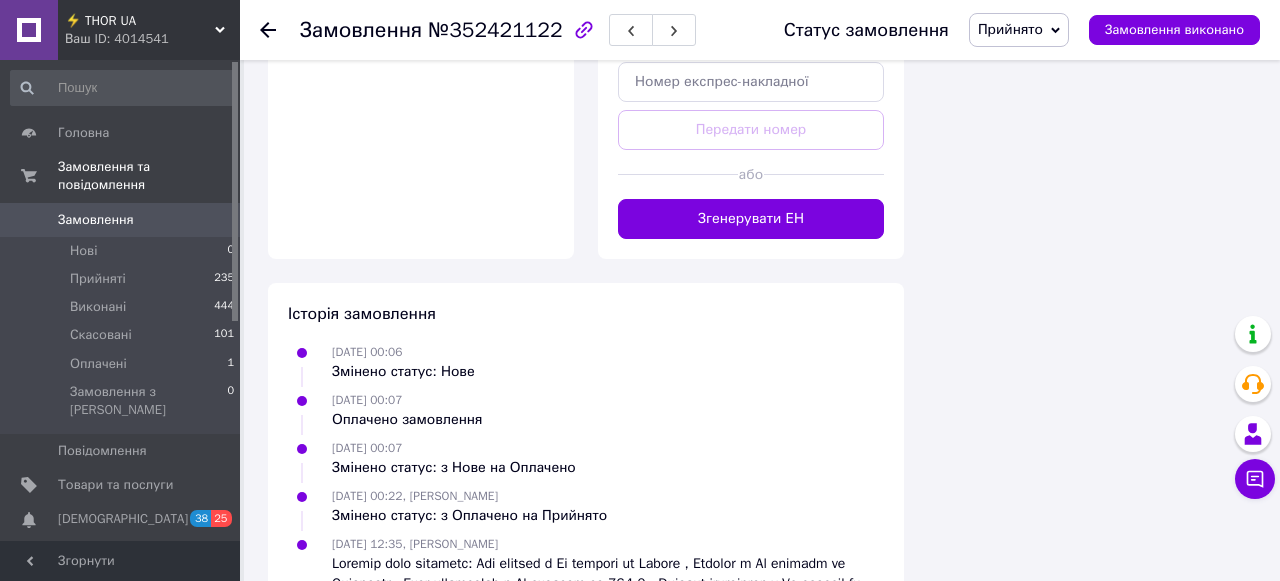 scroll, scrollTop: 2088, scrollLeft: 0, axis: vertical 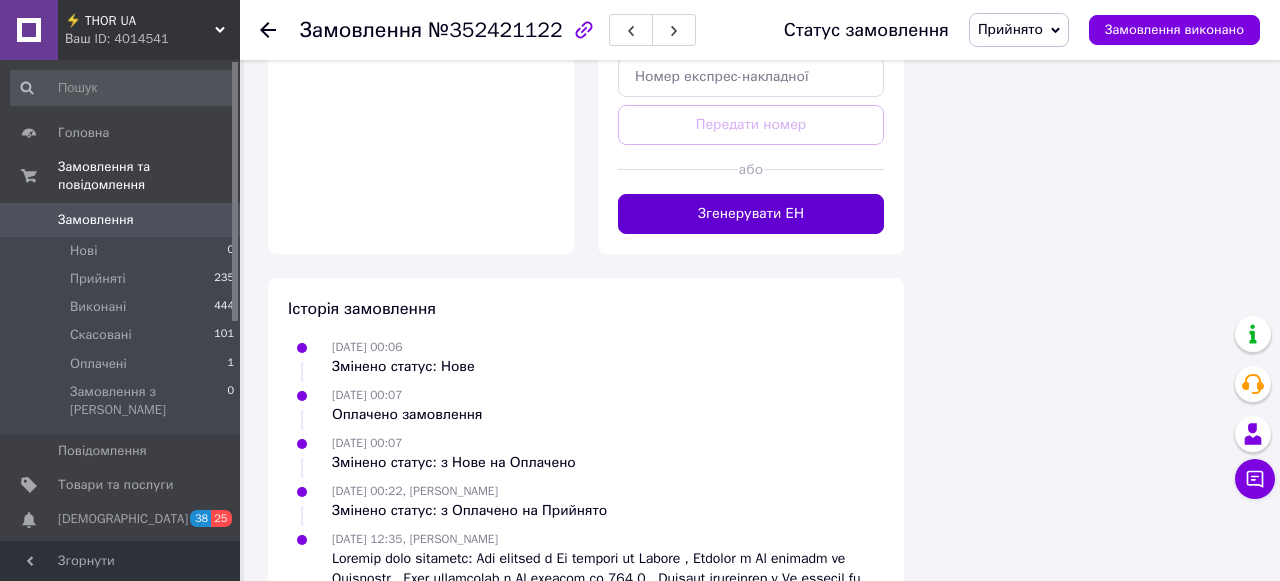 click on "Згенерувати ЕН" at bounding box center (751, 214) 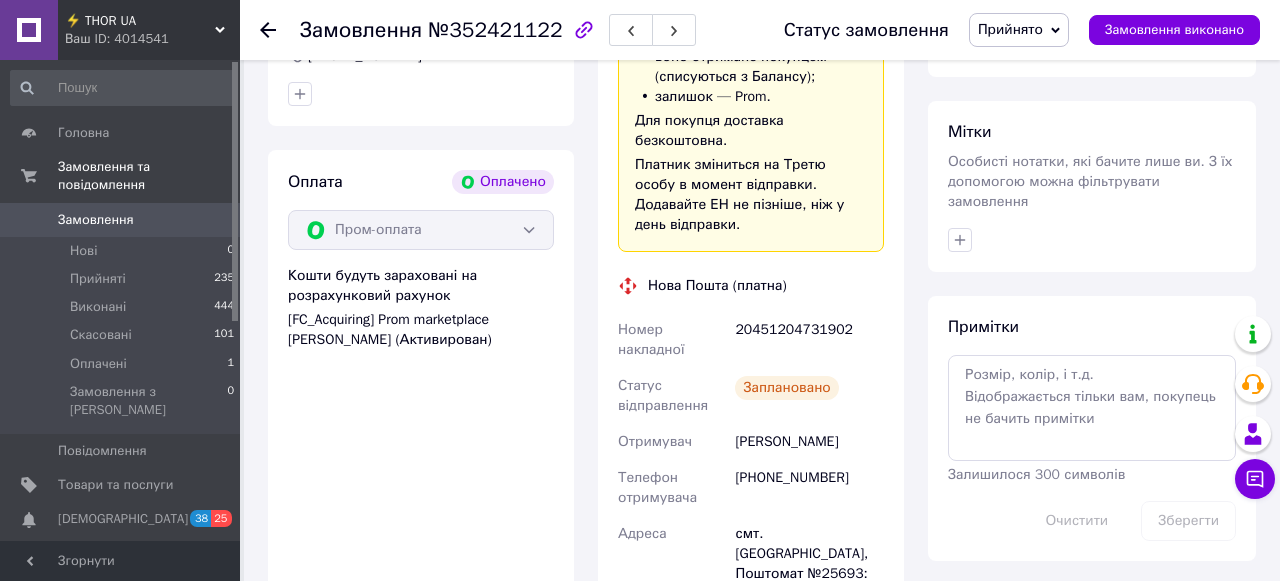scroll, scrollTop: 1445, scrollLeft: 0, axis: vertical 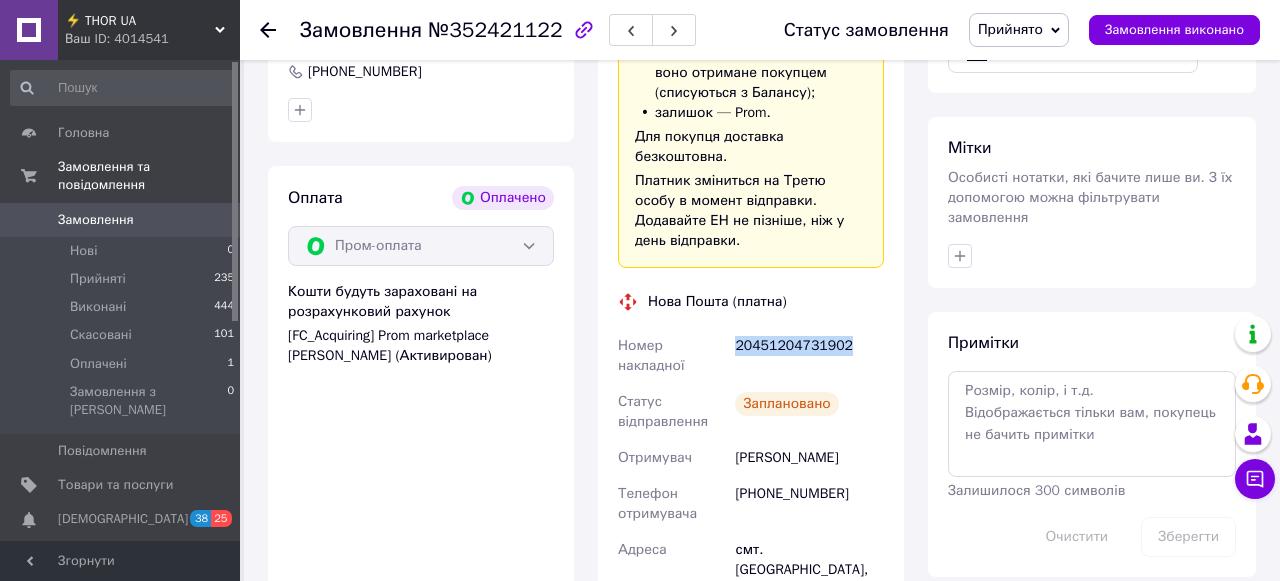 drag, startPoint x: 737, startPoint y: 364, endPoint x: 860, endPoint y: 359, distance: 123.101585 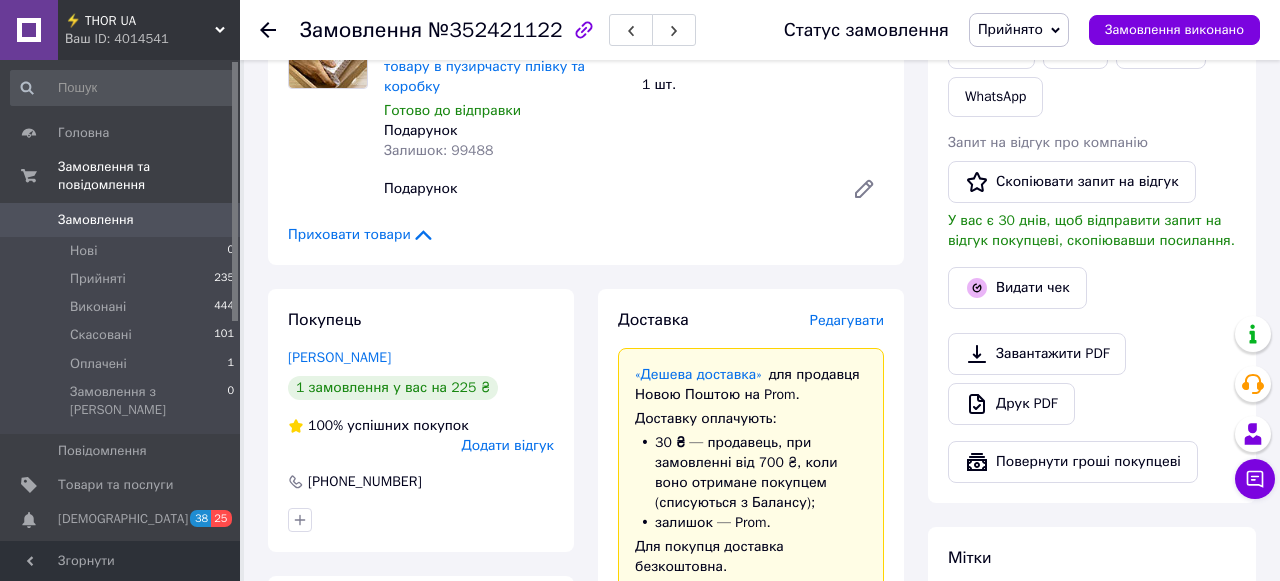 scroll, scrollTop: 1022, scrollLeft: 0, axis: vertical 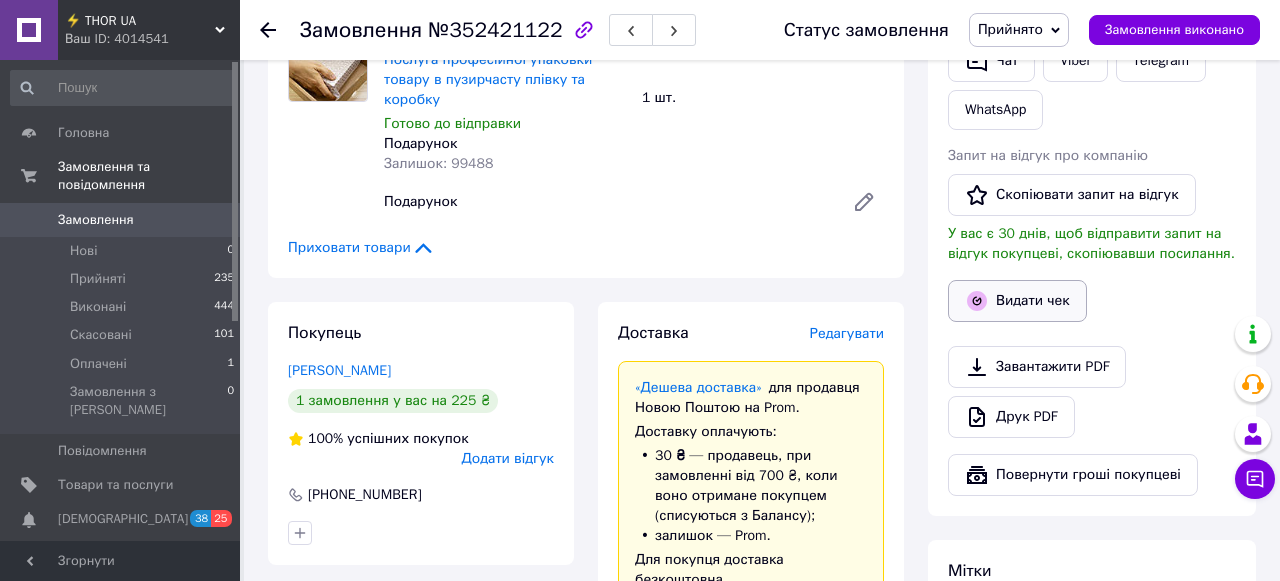click on "Видати чек" at bounding box center [1017, 301] 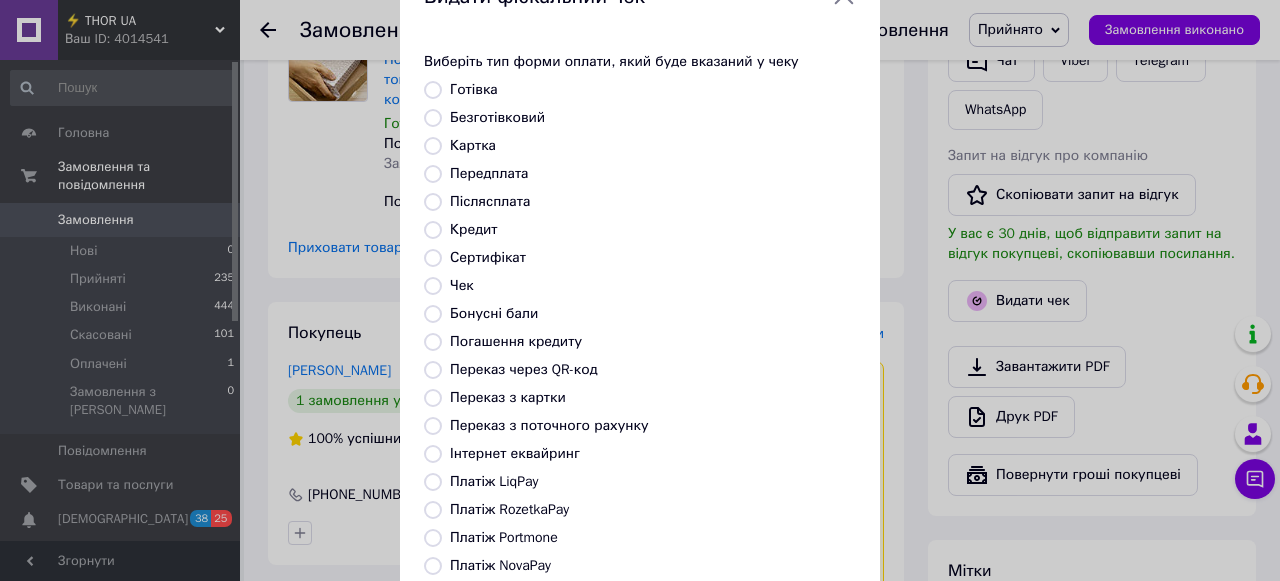 scroll, scrollTop: 70, scrollLeft: 0, axis: vertical 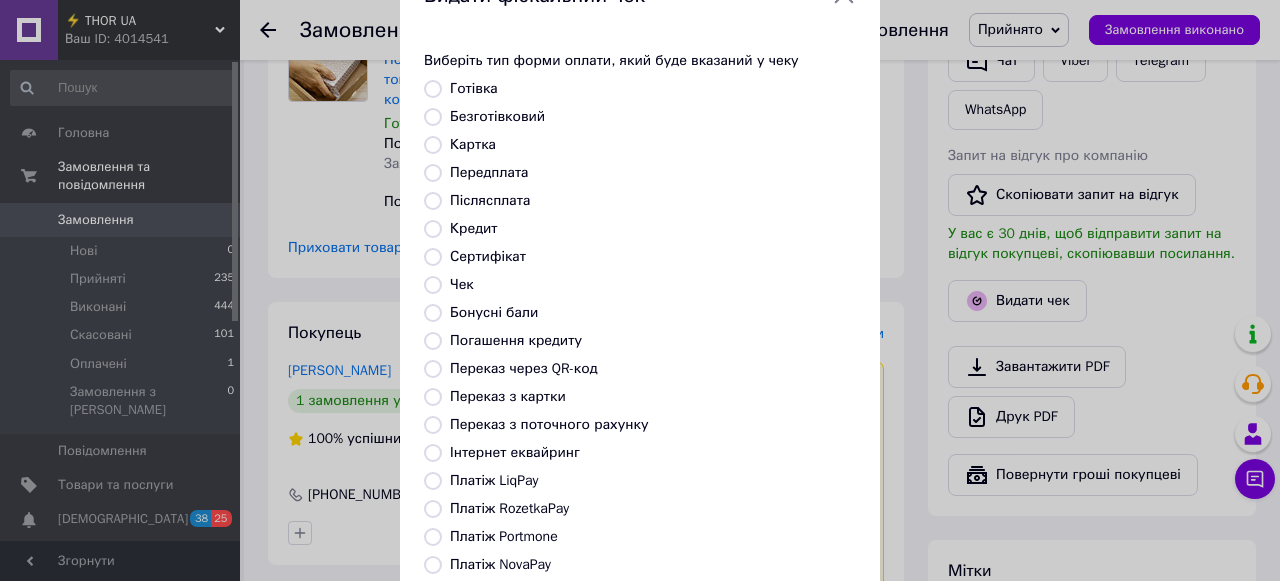 click on "Платіж RozetkaPay" at bounding box center (433, 509) 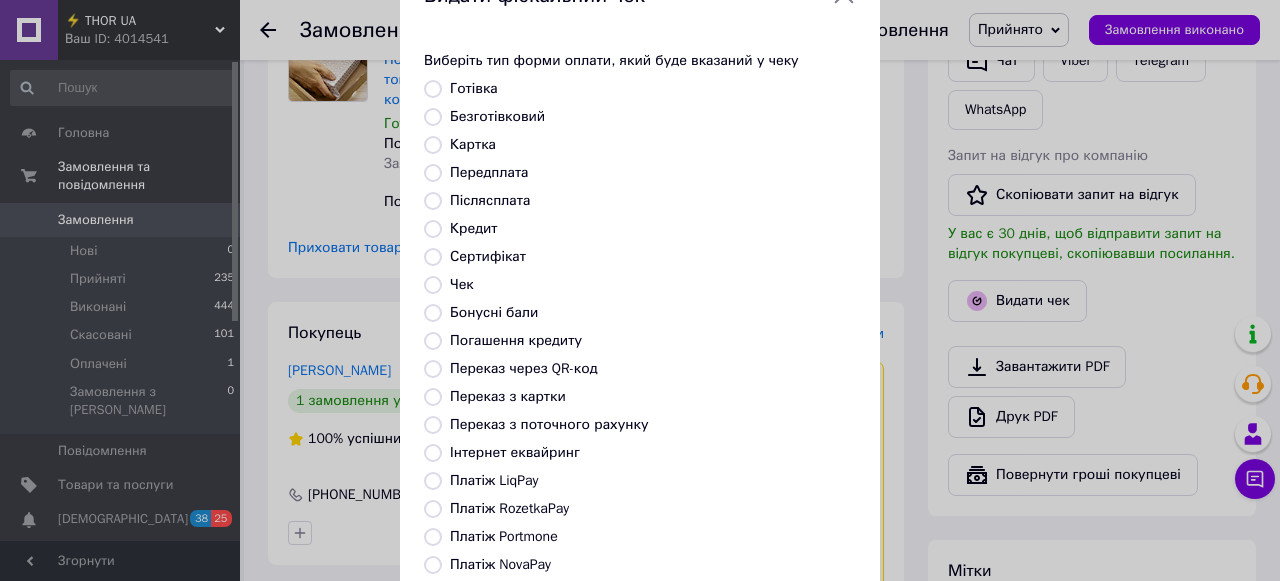 radio on "true" 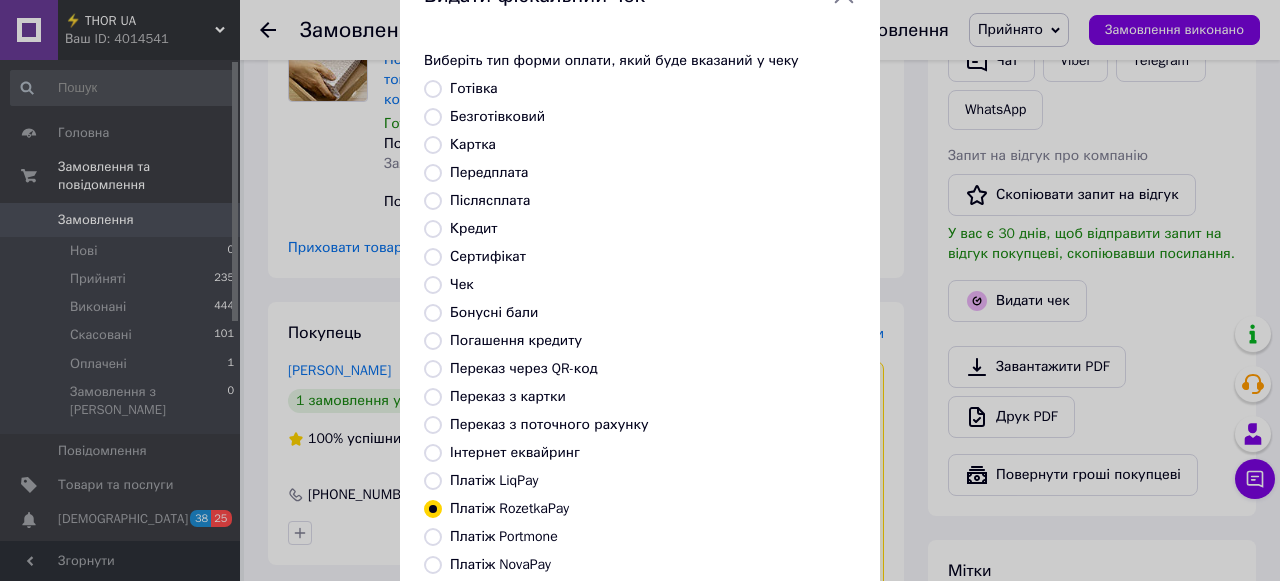 scroll, scrollTop: 278, scrollLeft: 0, axis: vertical 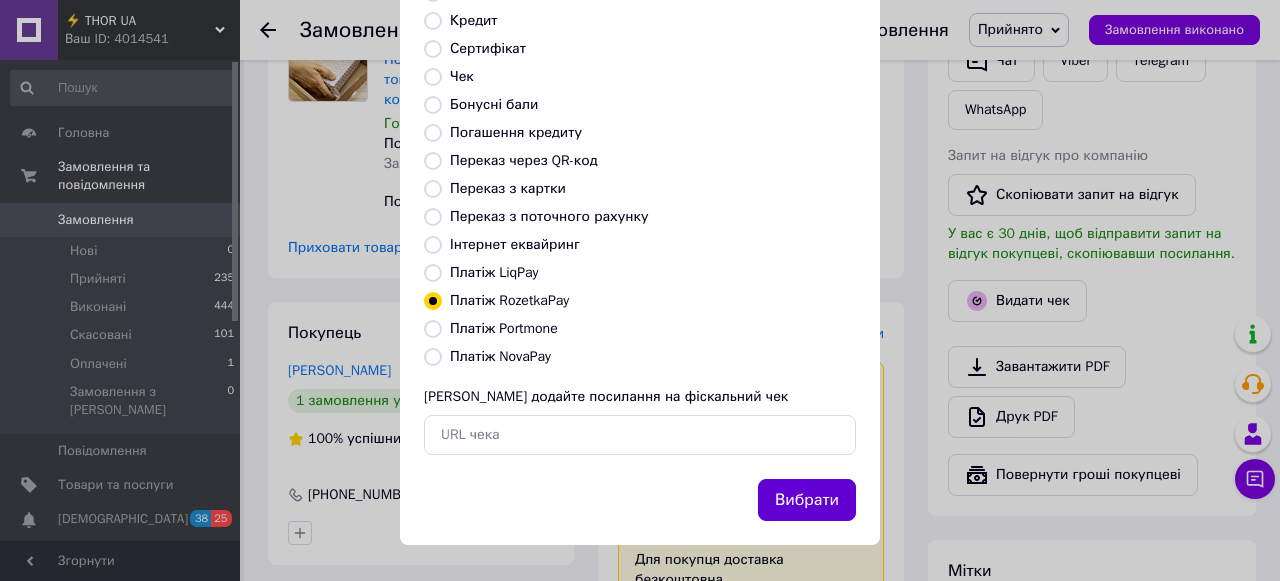 click on "Вибрати" at bounding box center [807, 500] 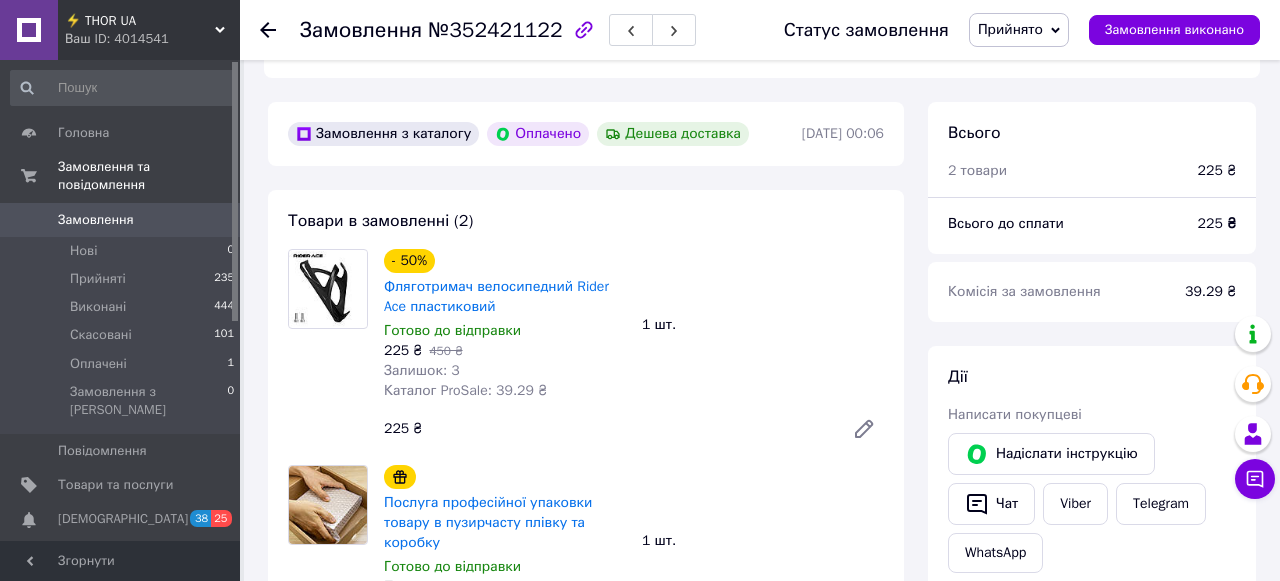 scroll, scrollTop: 576, scrollLeft: 0, axis: vertical 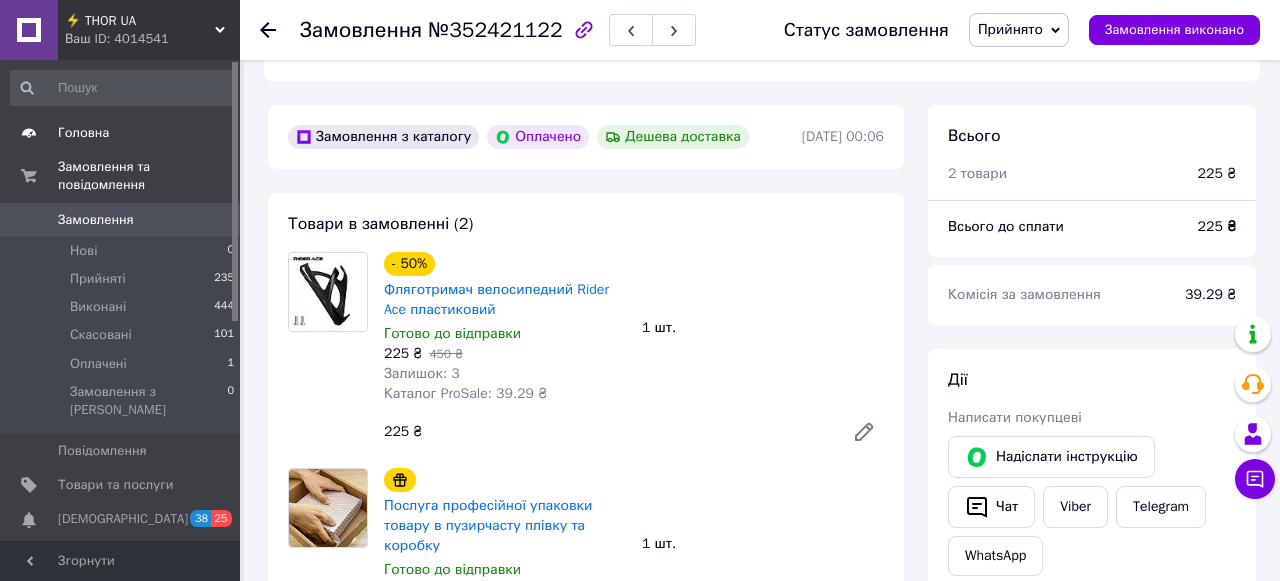 click on "Головна" at bounding box center (83, 133) 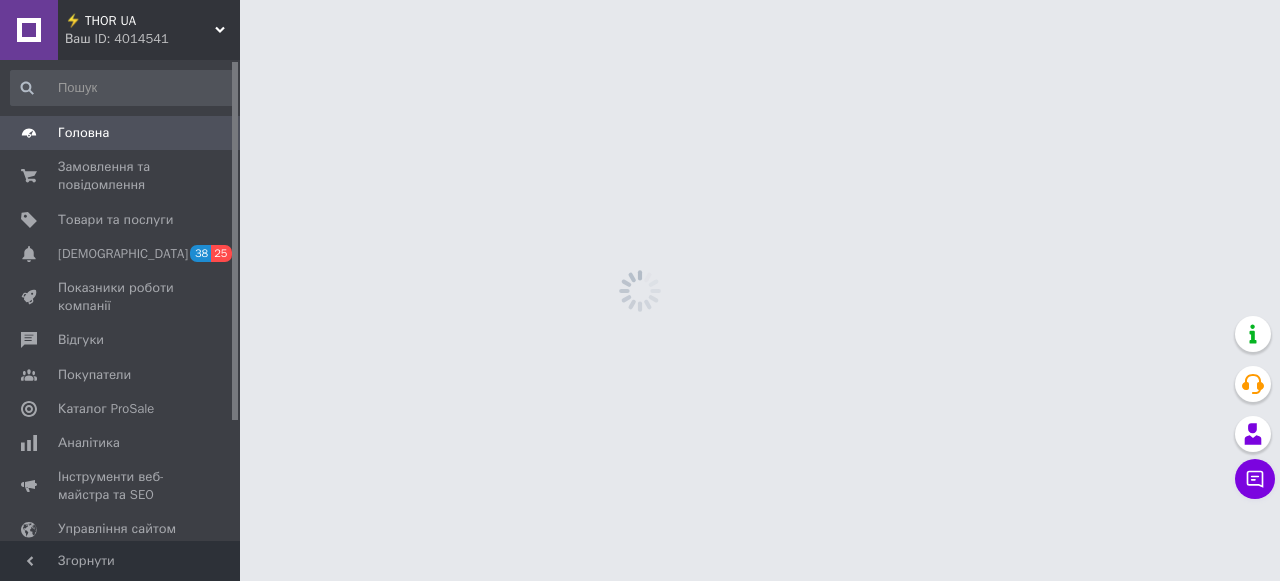 scroll, scrollTop: 0, scrollLeft: 0, axis: both 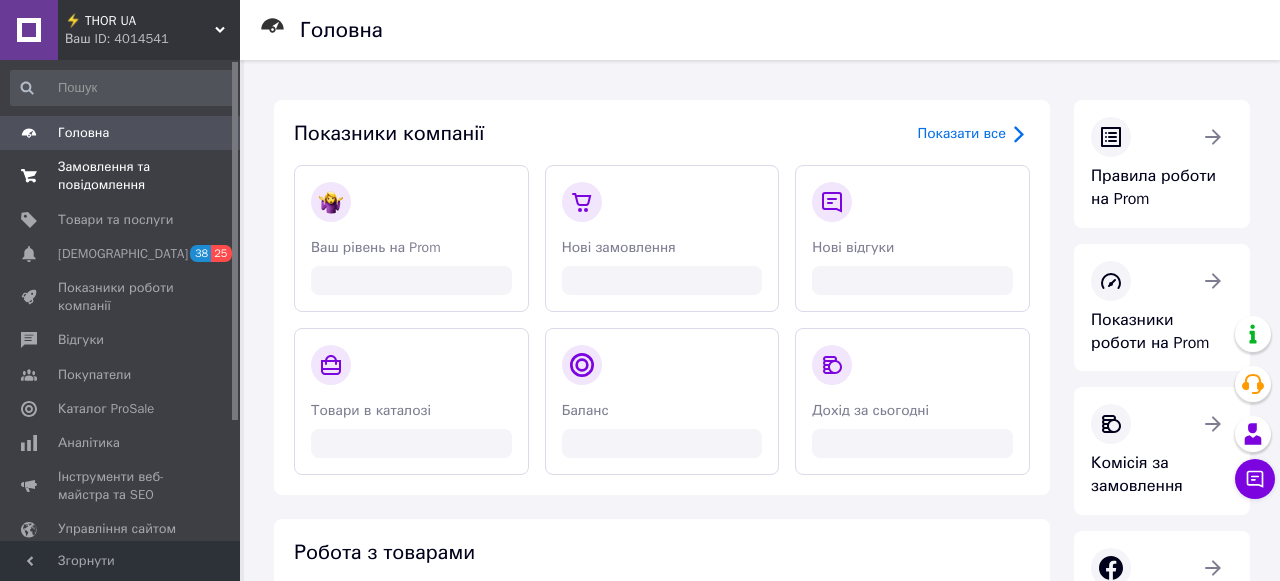 click on "Замовлення та повідомлення" at bounding box center (121, 176) 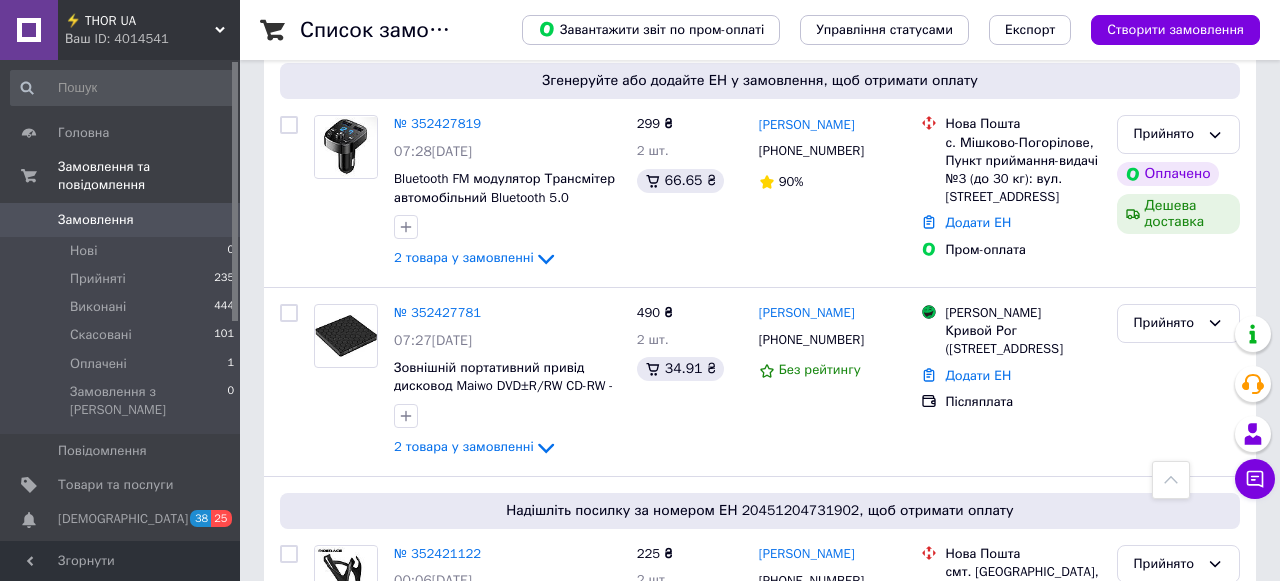 scroll, scrollTop: 578, scrollLeft: 0, axis: vertical 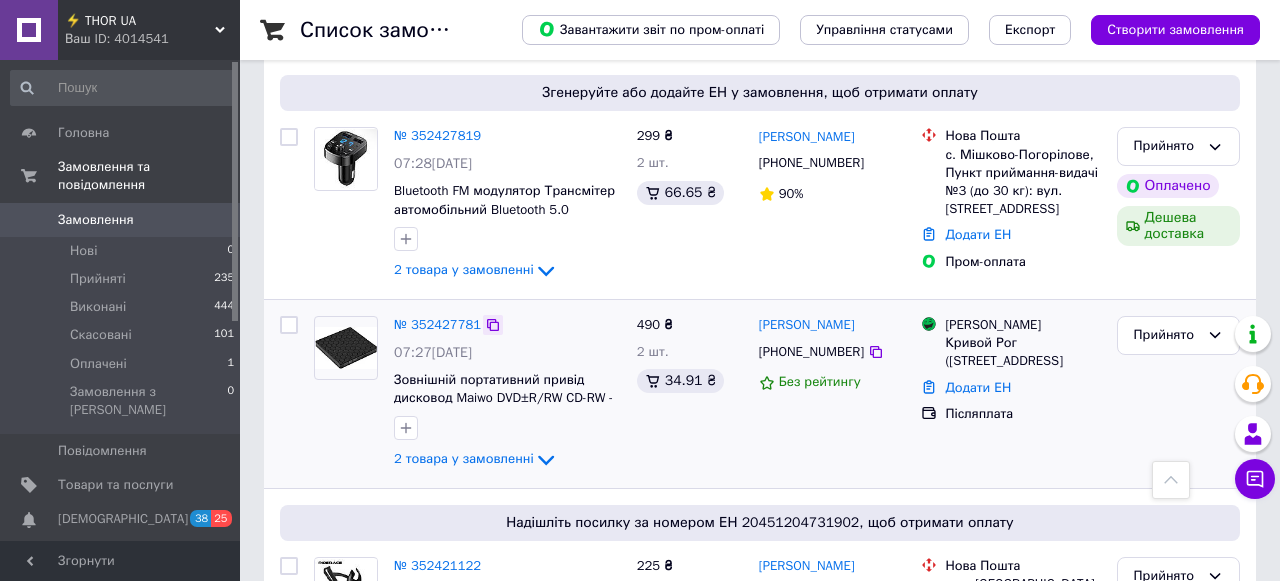 click 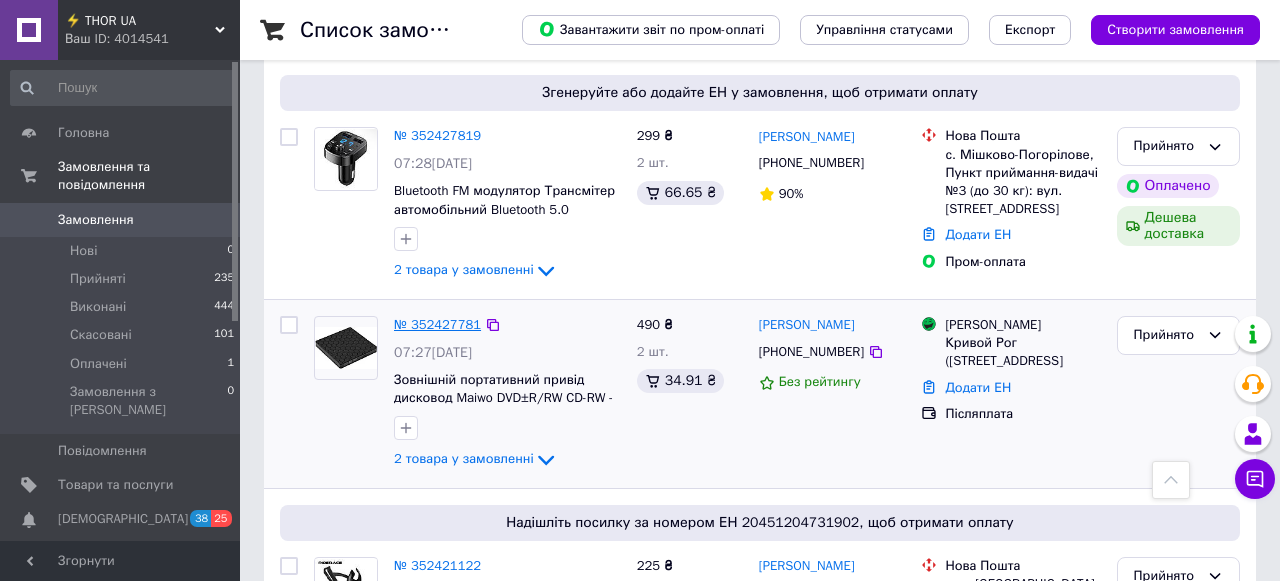click on "№ 352427781" at bounding box center [437, 324] 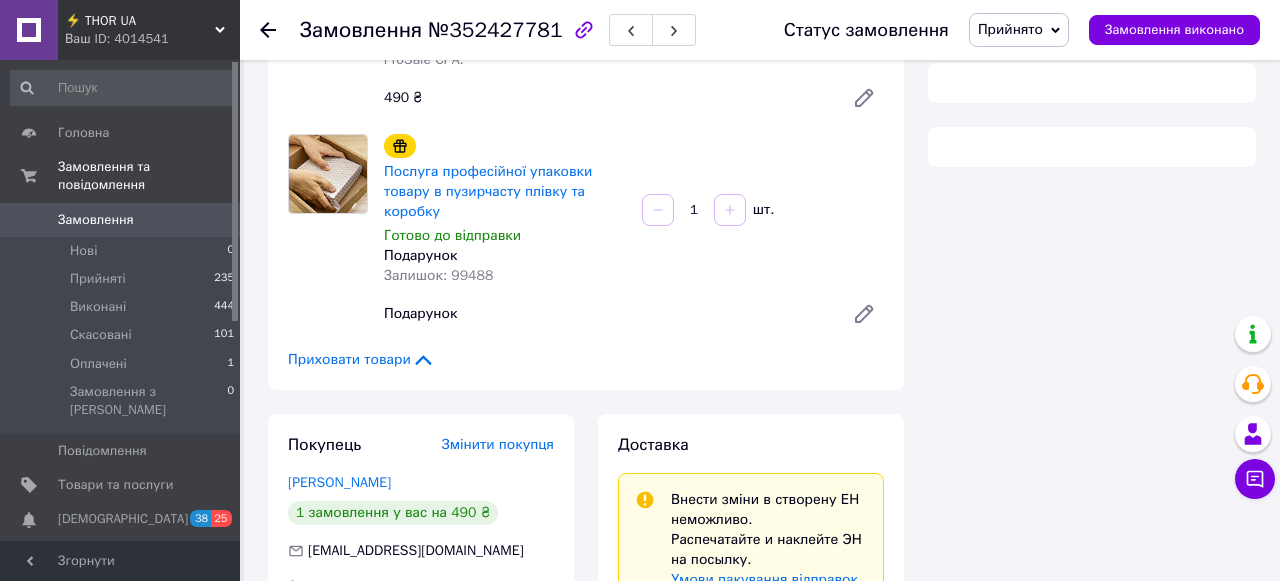 scroll, scrollTop: 578, scrollLeft: 0, axis: vertical 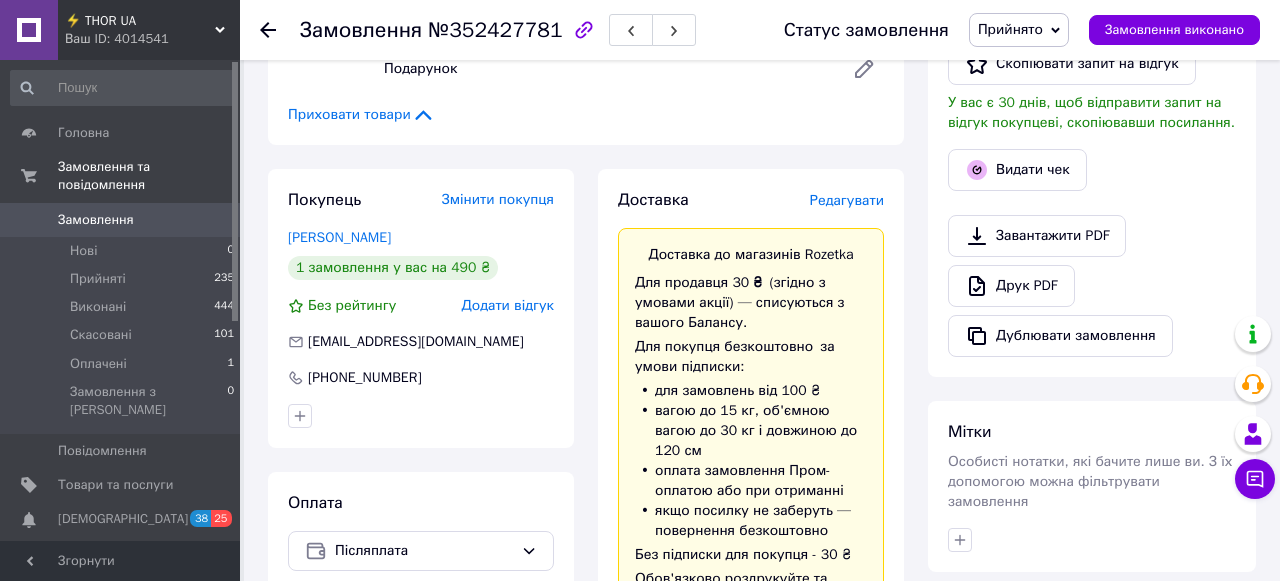 click on "Редагувати" at bounding box center [847, 200] 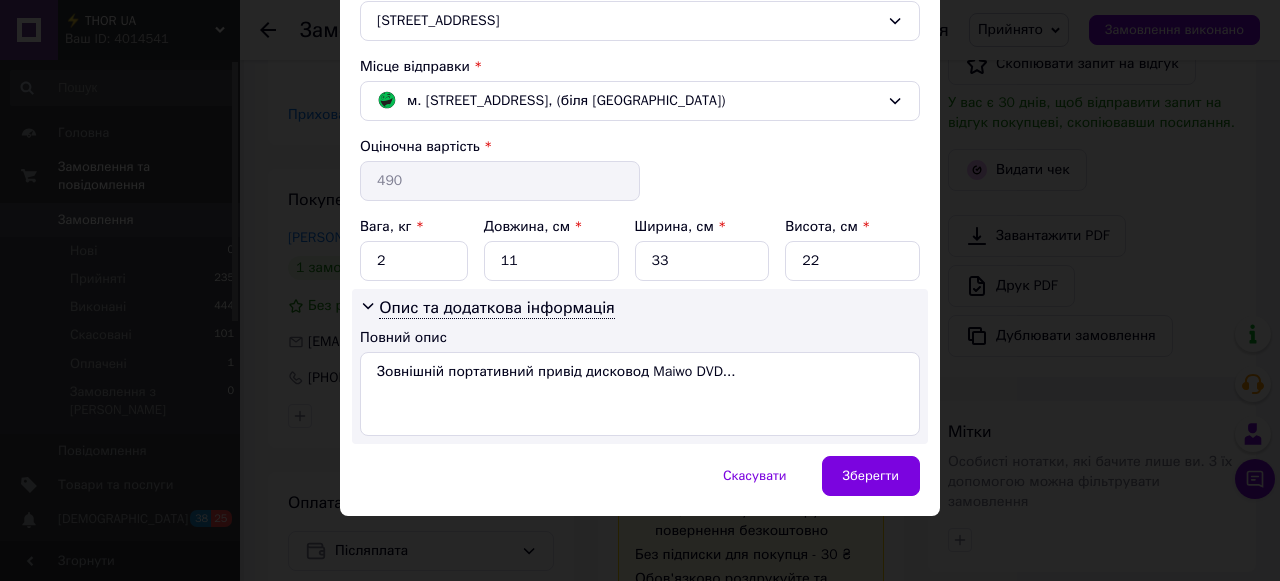 scroll, scrollTop: 659, scrollLeft: 0, axis: vertical 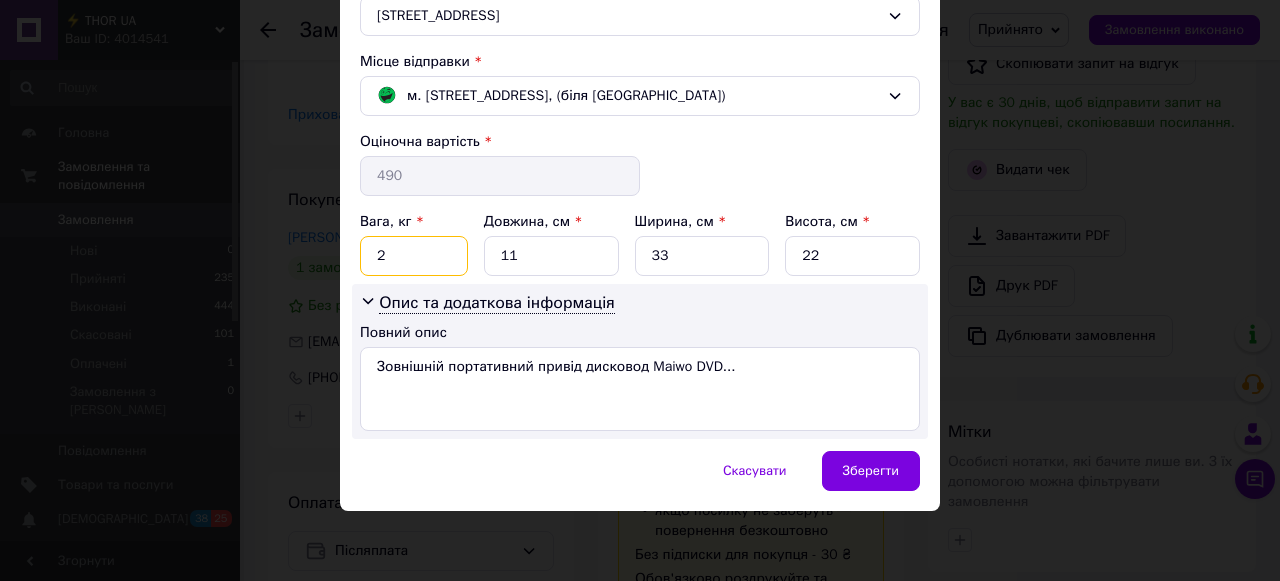 click on "2" at bounding box center [414, 256] 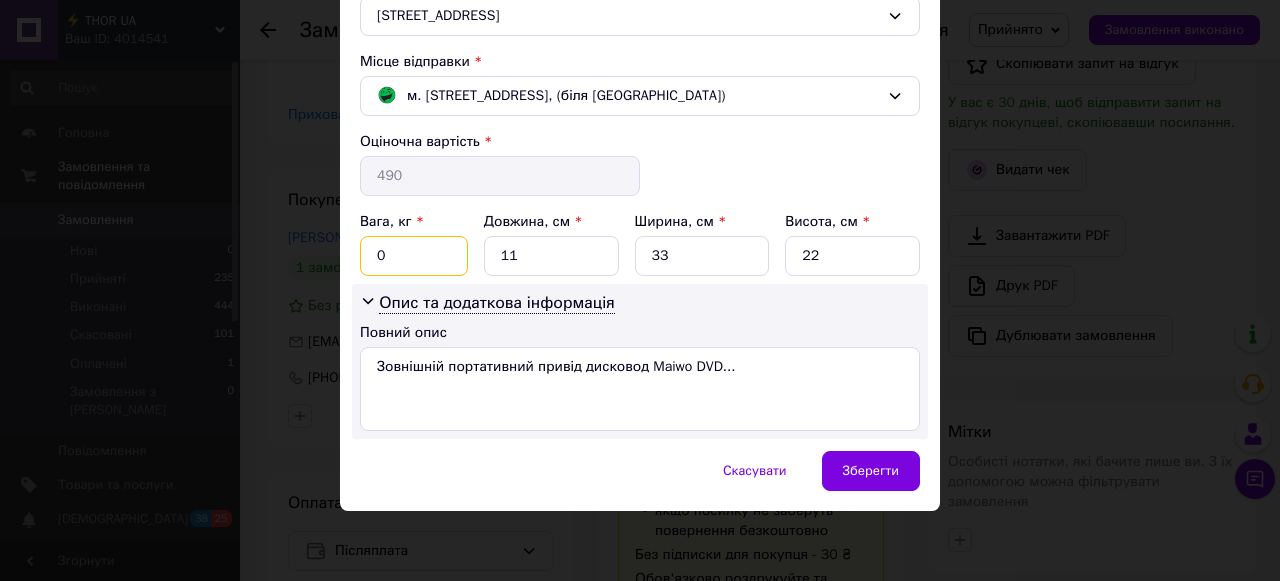 type on "0.5" 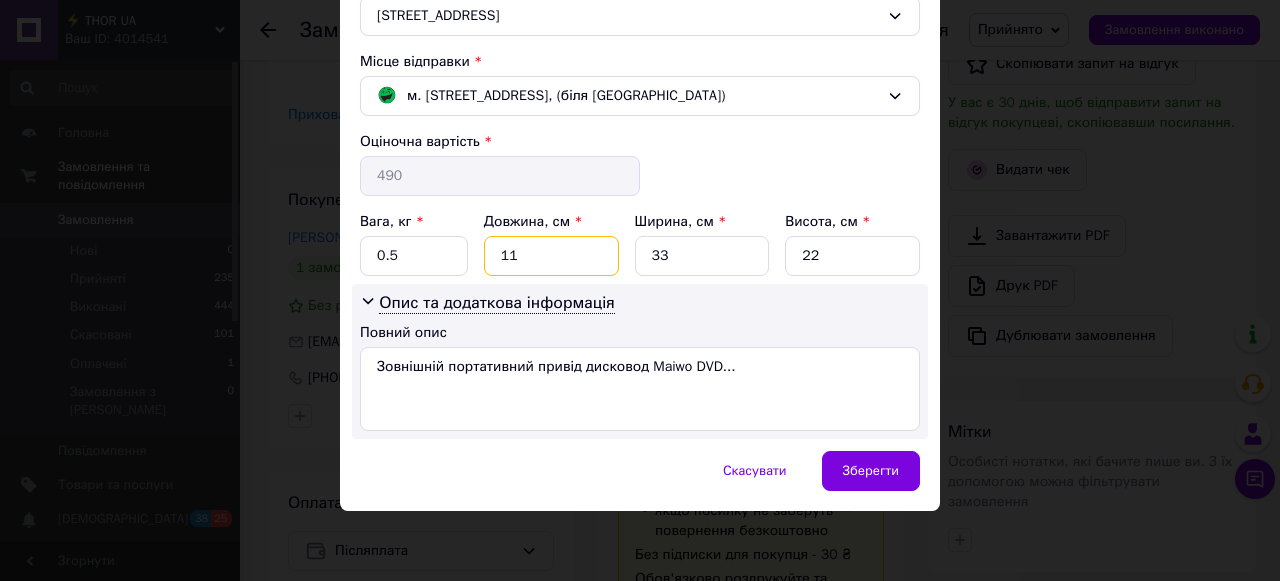 click on "11" at bounding box center [551, 256] 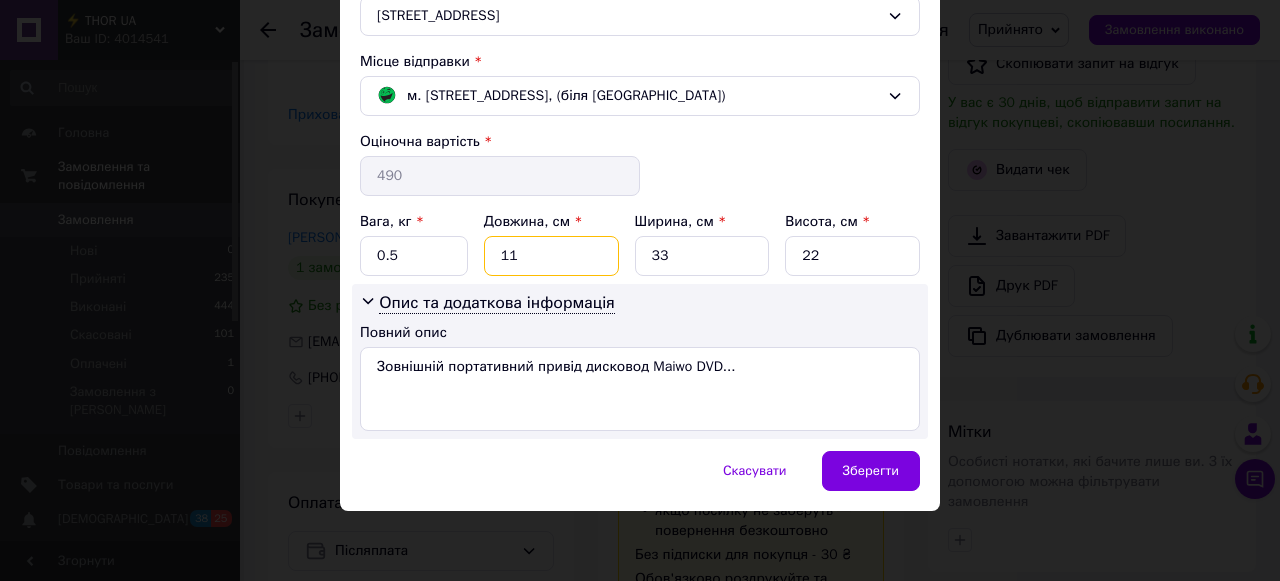 type on "1" 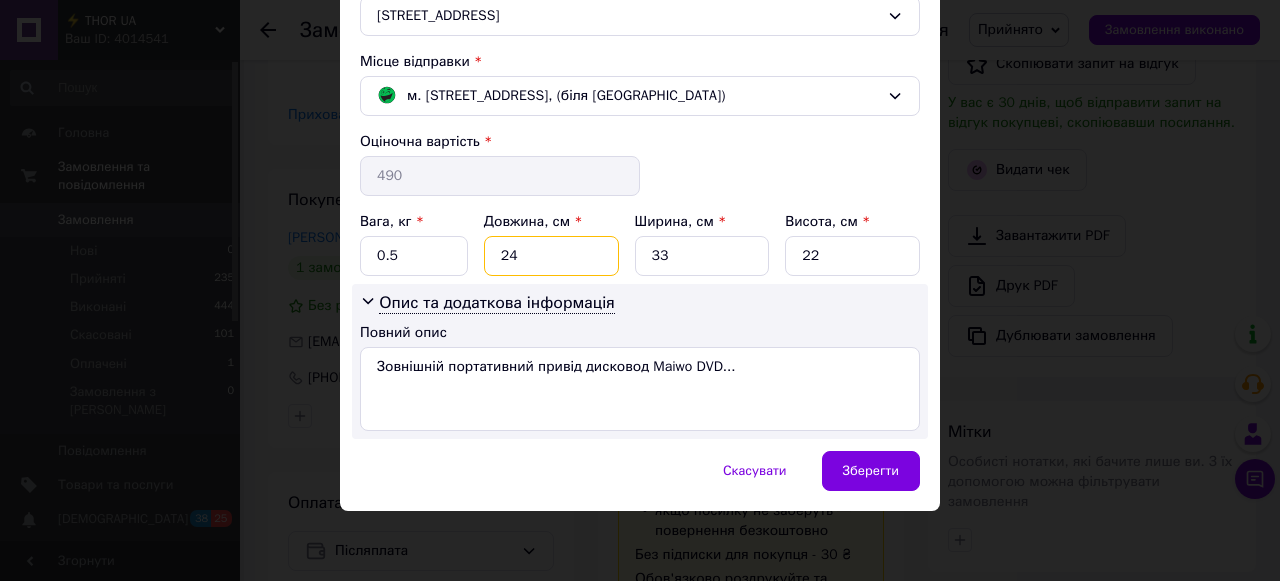 type on "24" 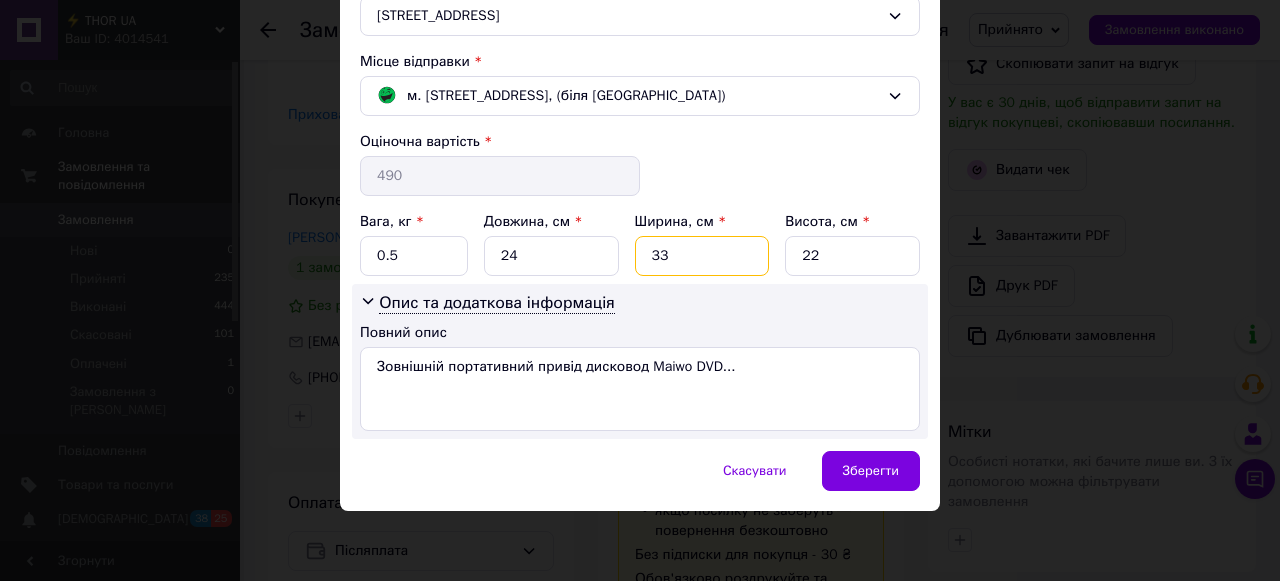 click on "33" at bounding box center (702, 256) 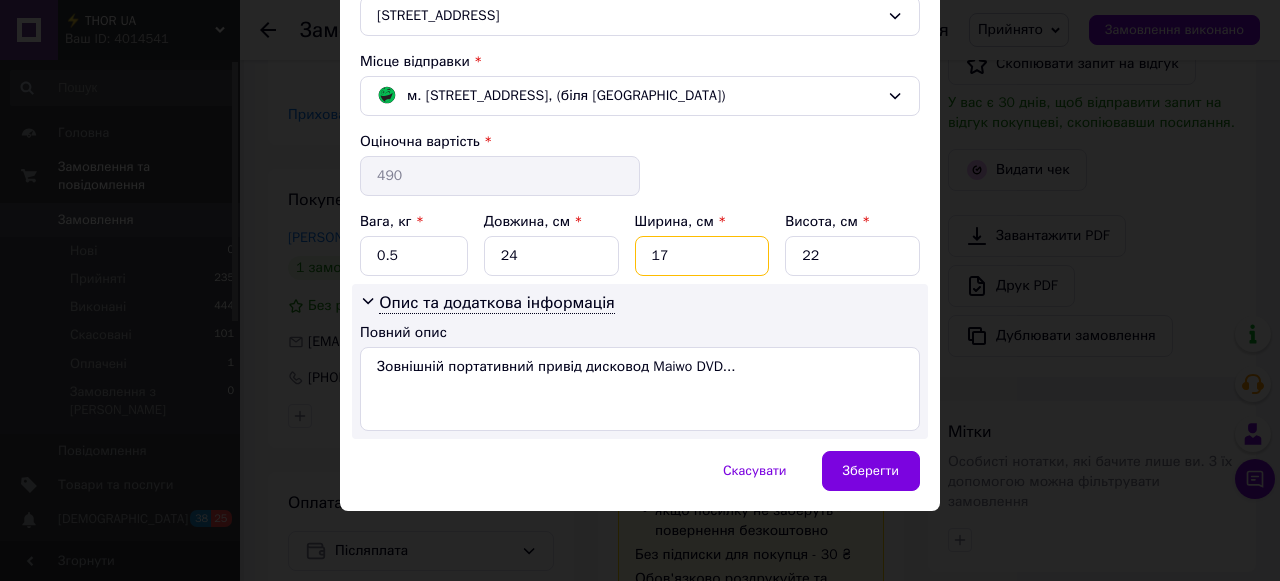 type on "17" 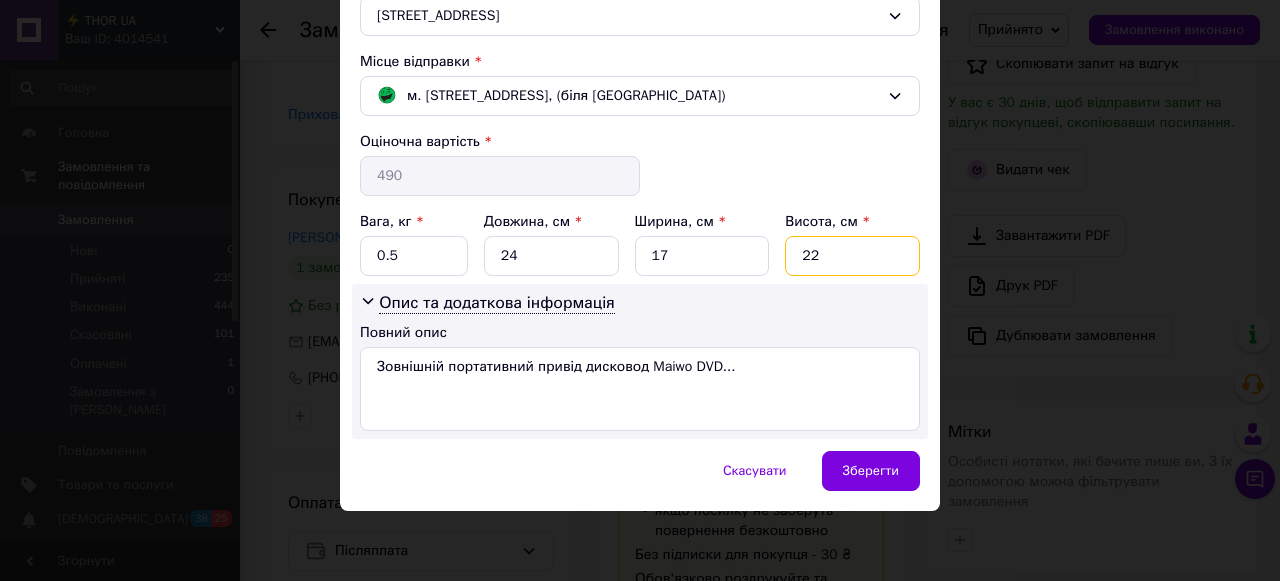 click on "22" at bounding box center (852, 256) 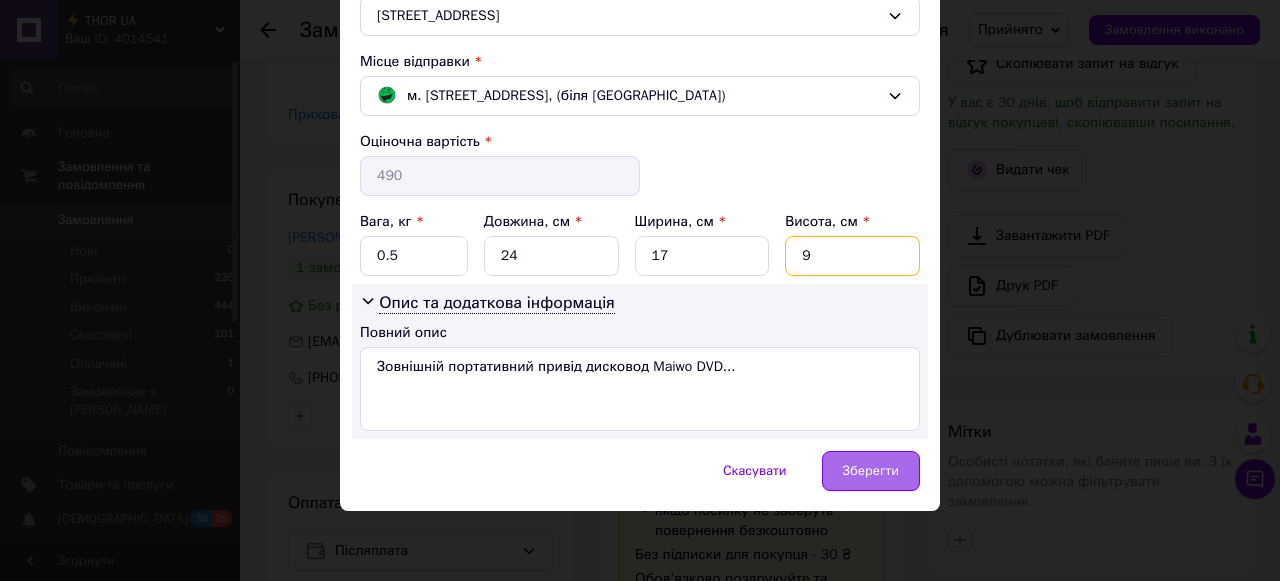 type on "9" 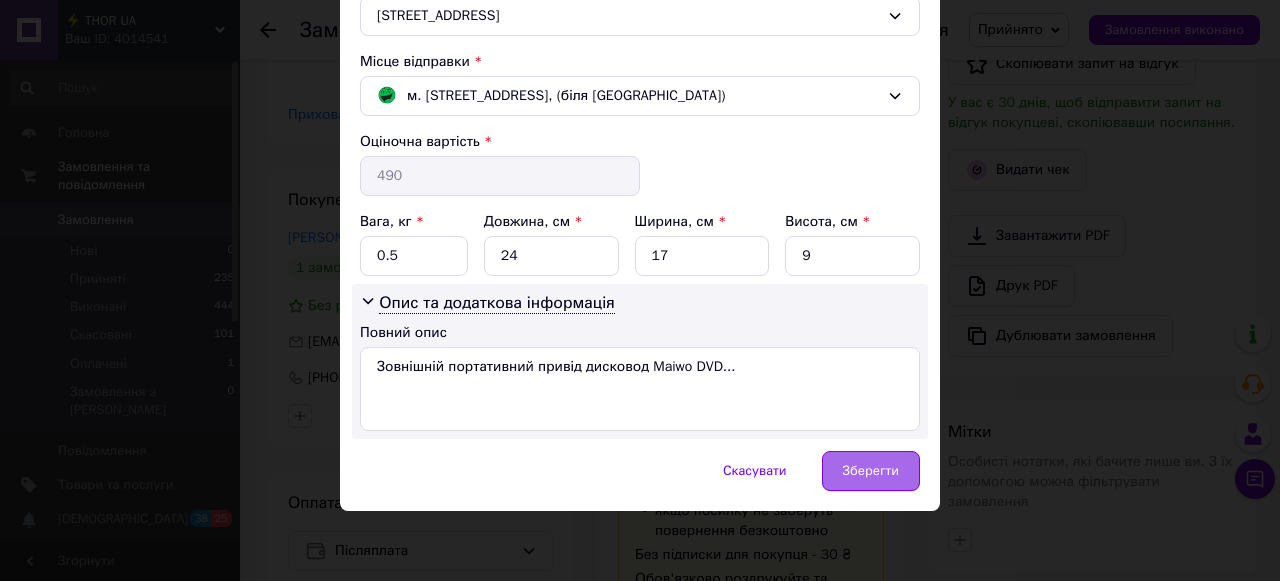 click on "Зберегти" at bounding box center [871, 471] 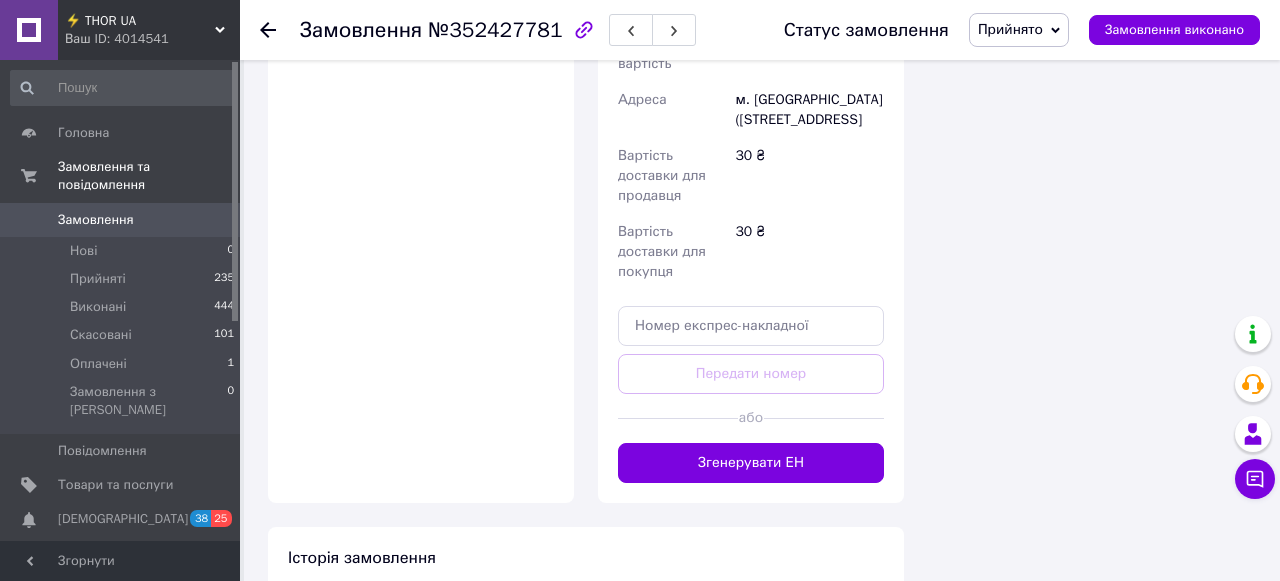 scroll, scrollTop: 1397, scrollLeft: 0, axis: vertical 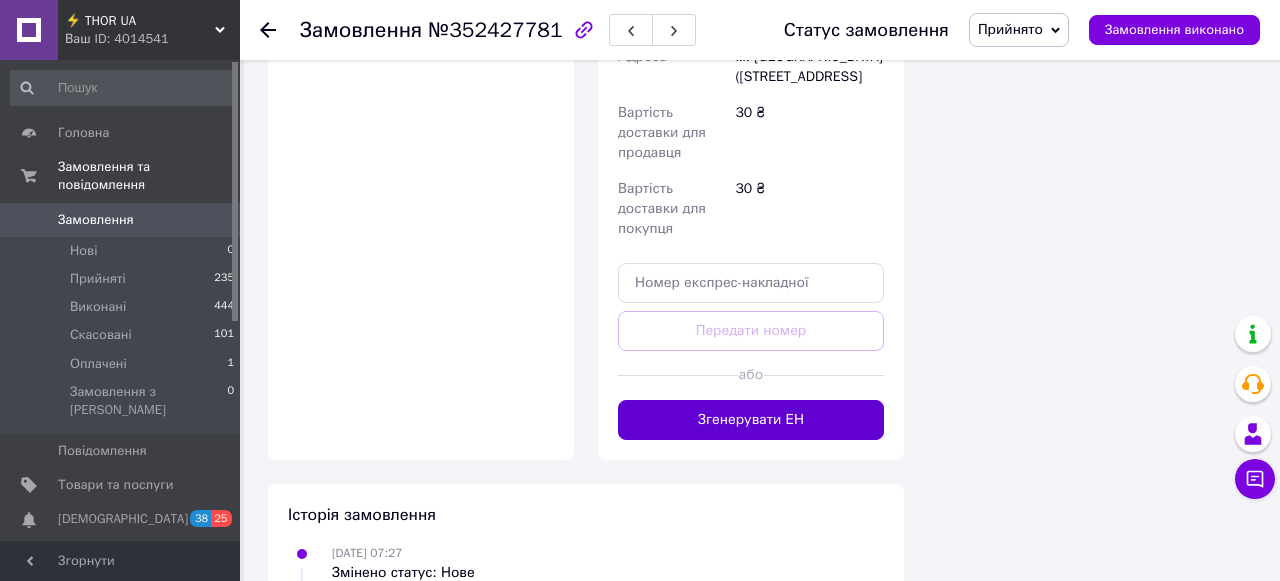 click on "Згенерувати ЕН" at bounding box center [751, 420] 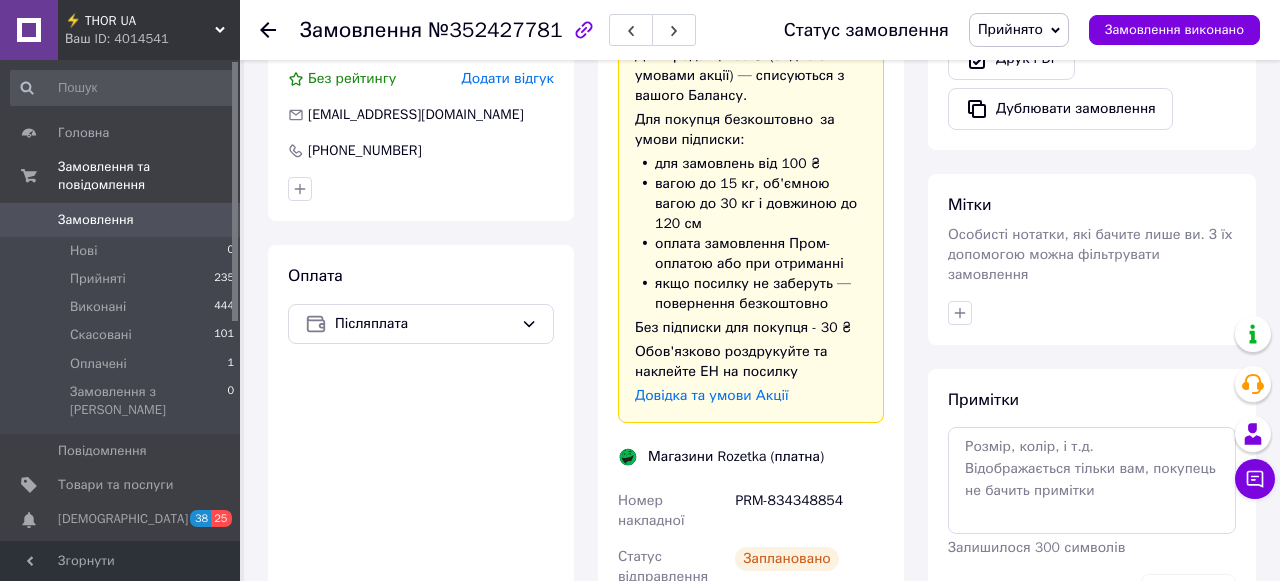 scroll, scrollTop: 812, scrollLeft: 0, axis: vertical 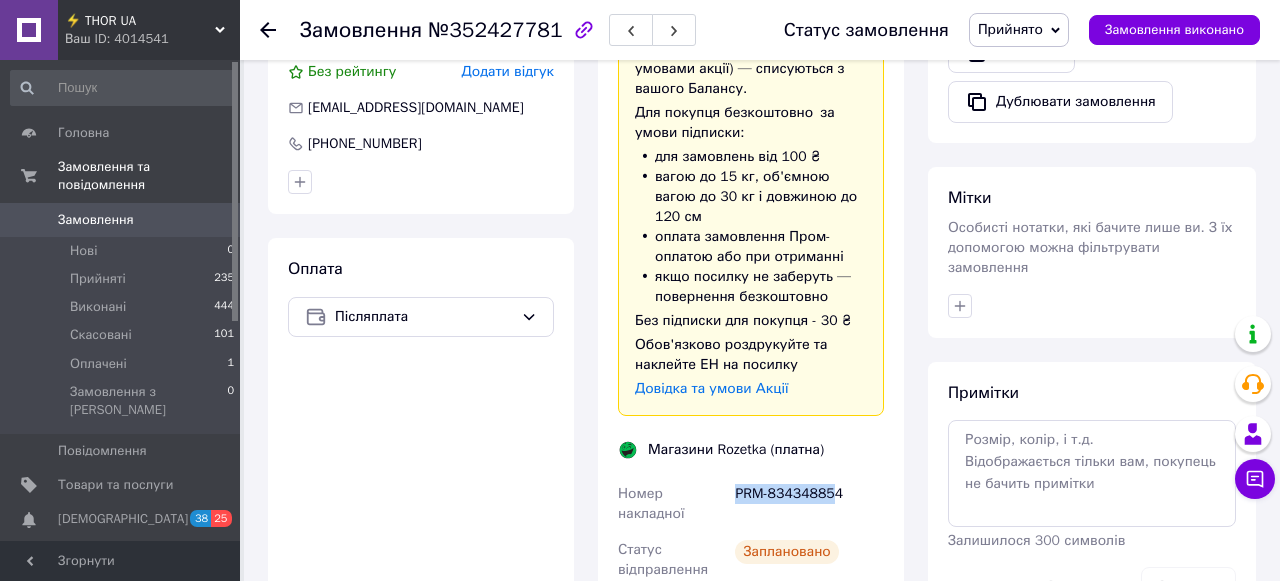 drag, startPoint x: 737, startPoint y: 495, endPoint x: 845, endPoint y: 495, distance: 108 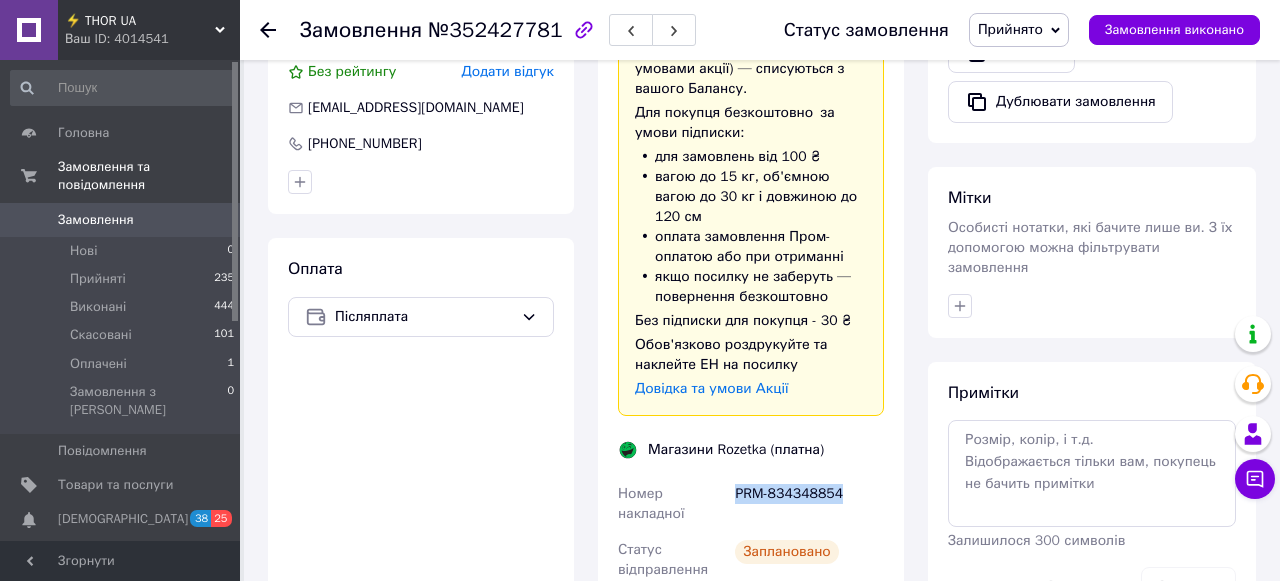 drag, startPoint x: 735, startPoint y: 492, endPoint x: 859, endPoint y: 490, distance: 124.01613 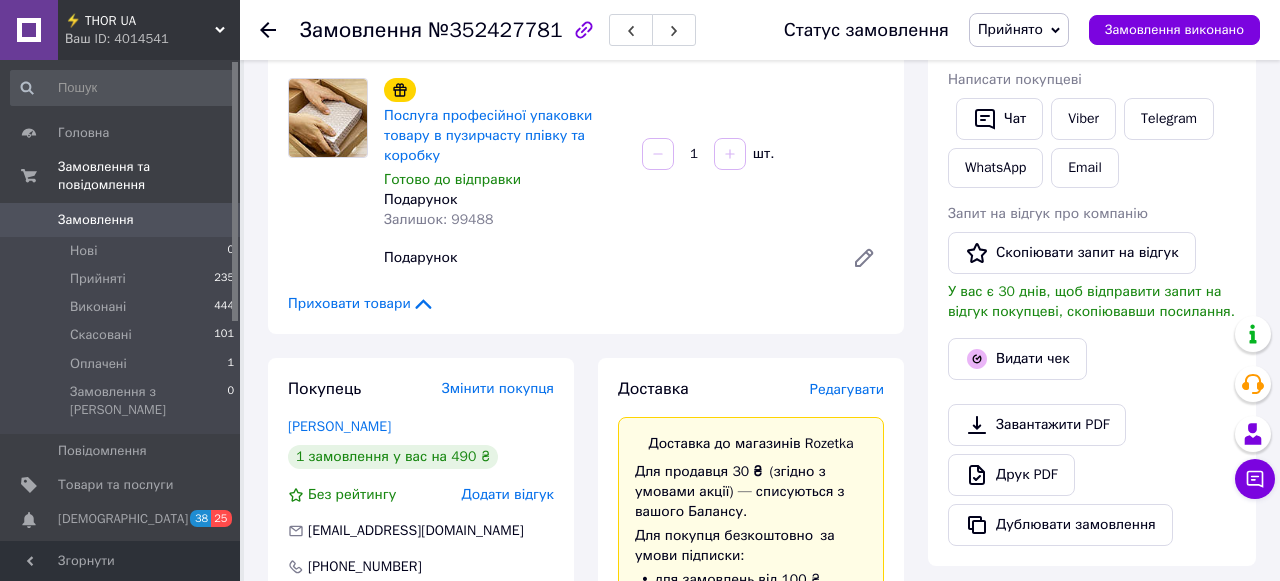 scroll, scrollTop: 386, scrollLeft: 0, axis: vertical 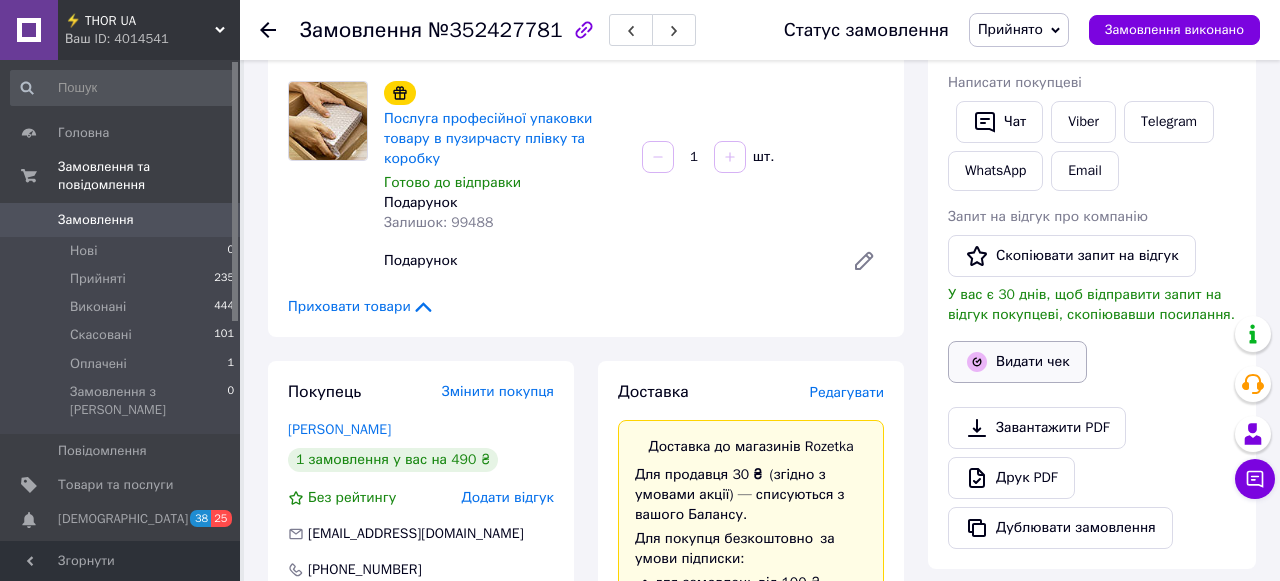 click on "Видати чек" at bounding box center [1017, 362] 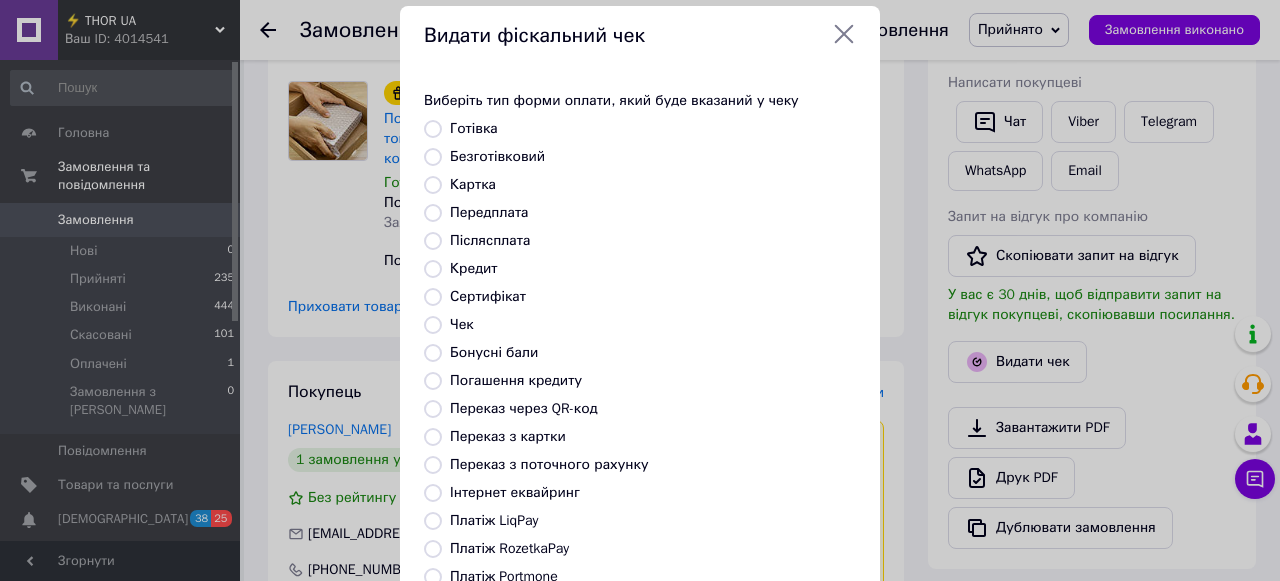 scroll, scrollTop: 46, scrollLeft: 0, axis: vertical 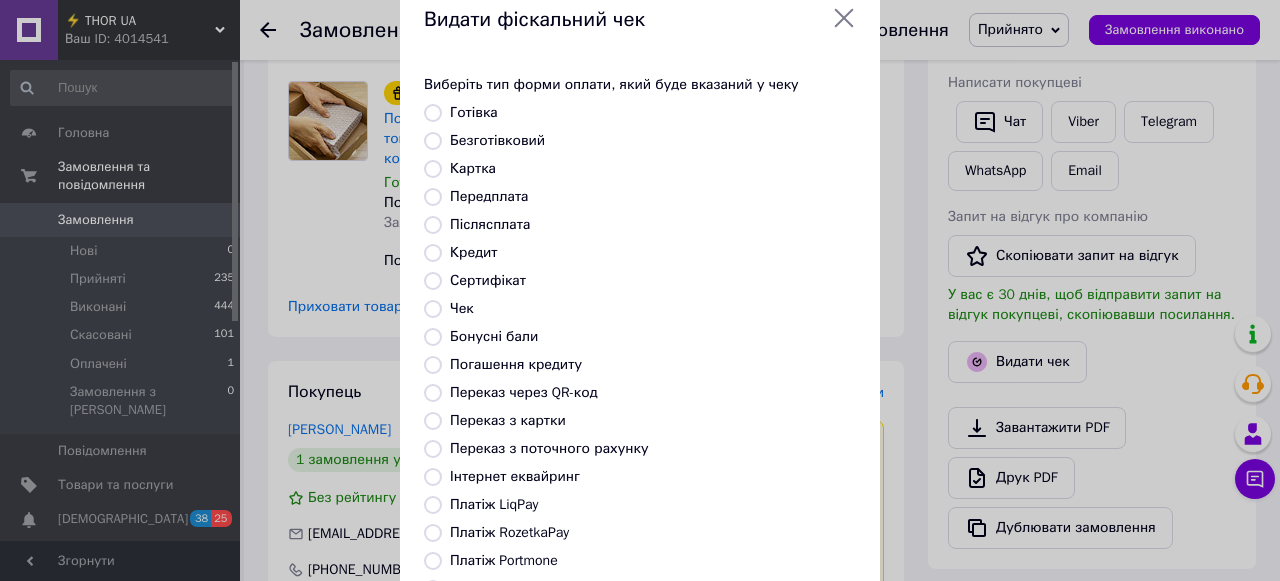 click on "Платіж RozetkaPay" at bounding box center (433, 533) 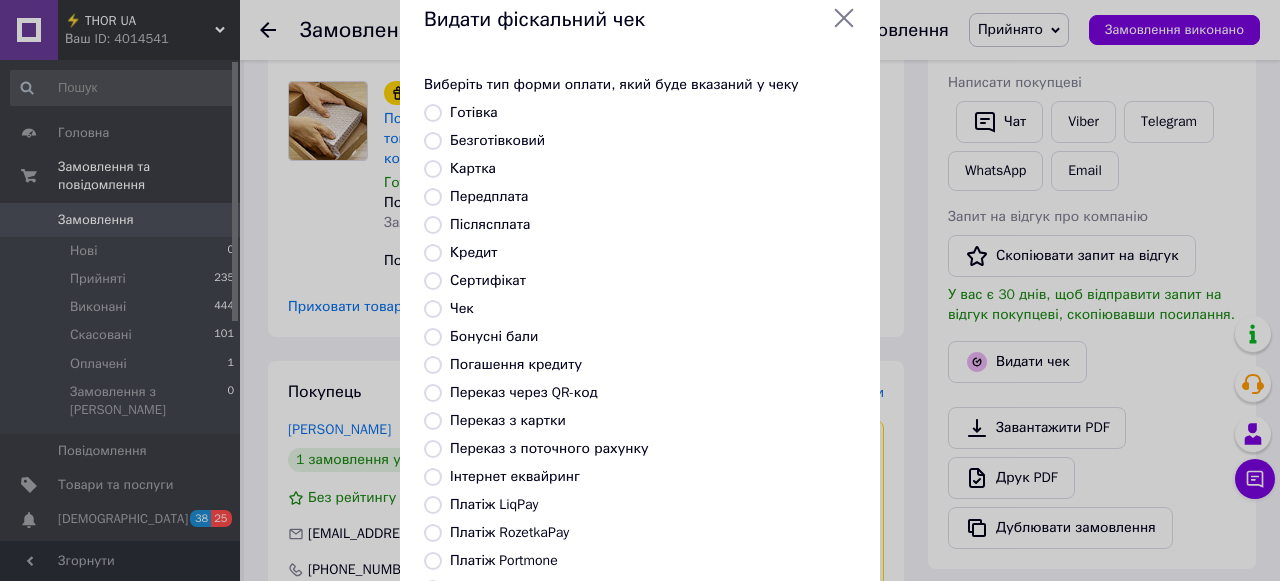 radio on "true" 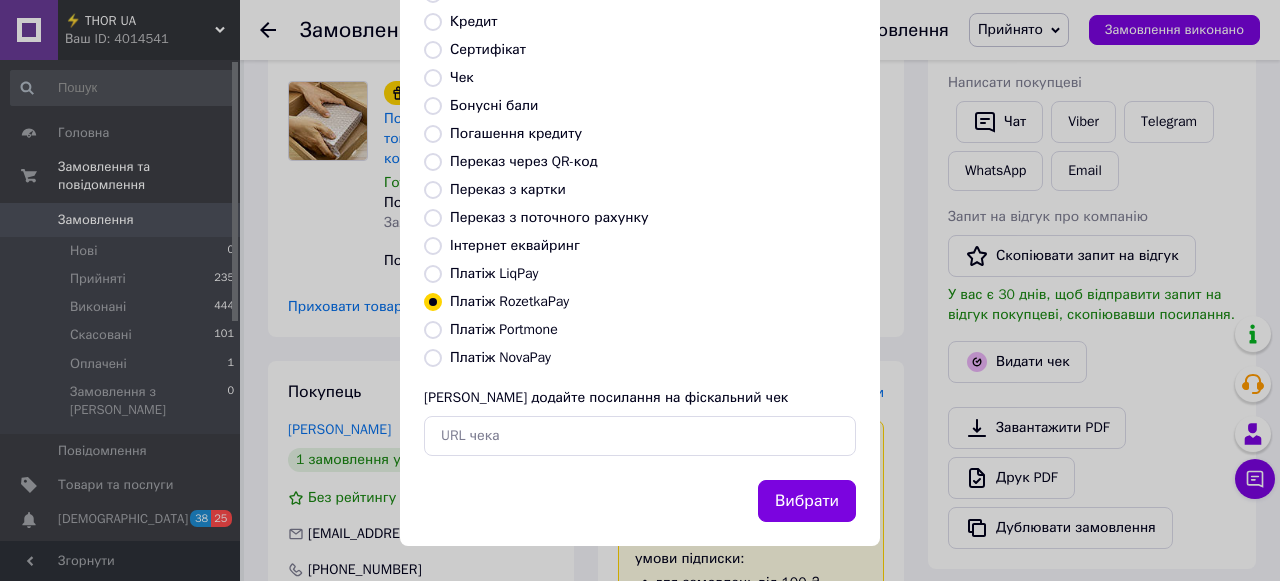 scroll, scrollTop: 278, scrollLeft: 0, axis: vertical 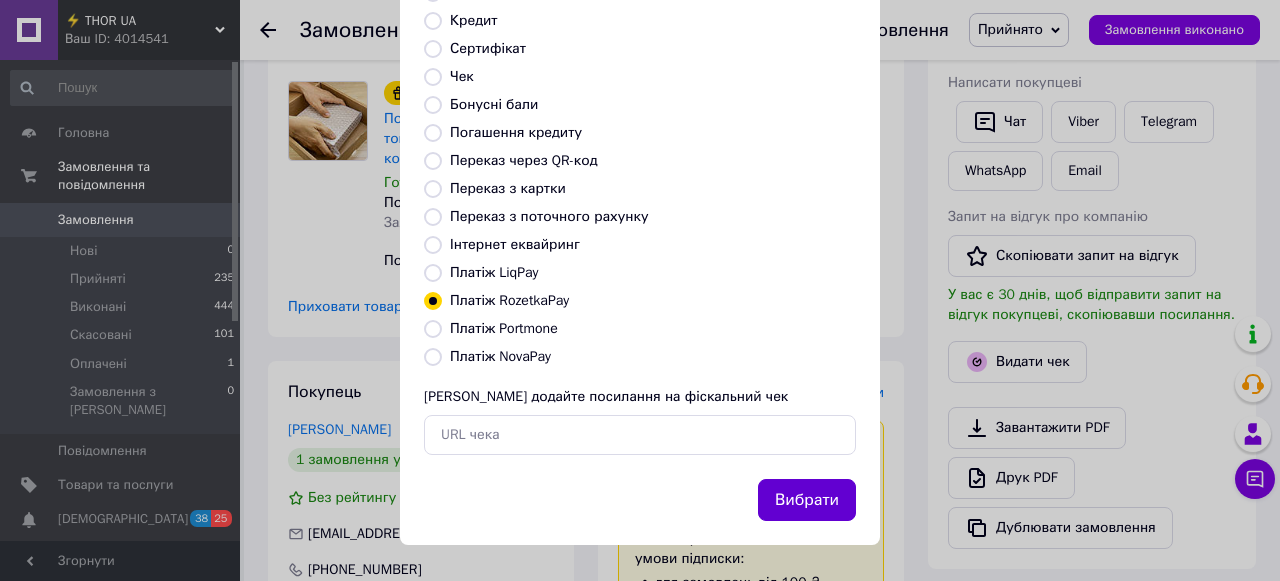 click on "Вибрати" at bounding box center [807, 500] 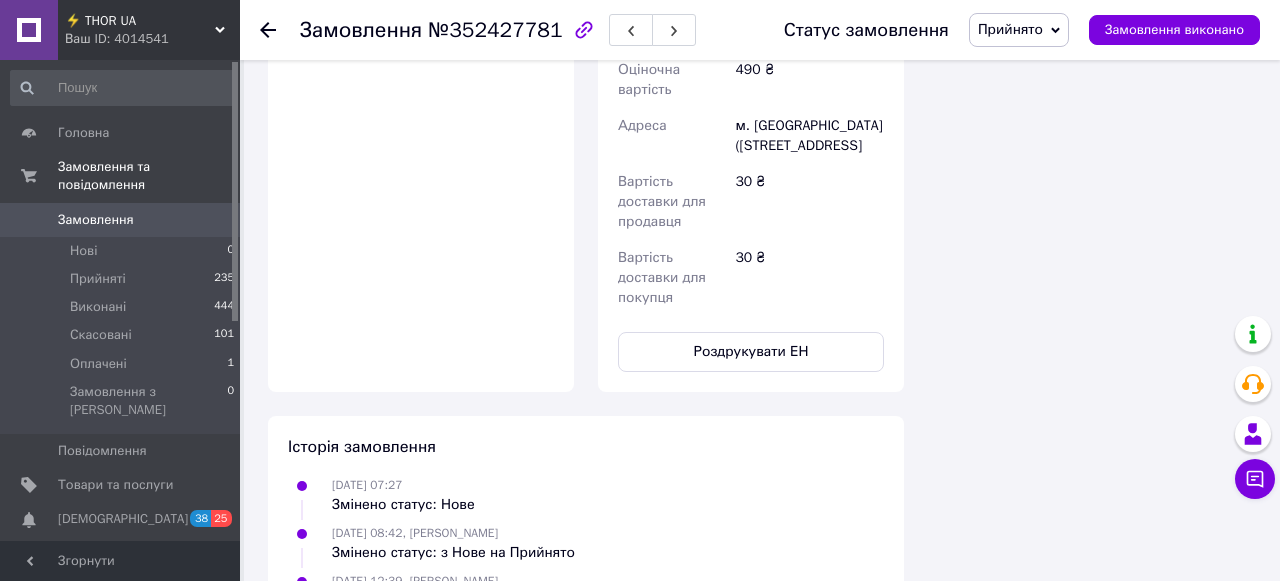 scroll, scrollTop: 1462, scrollLeft: 0, axis: vertical 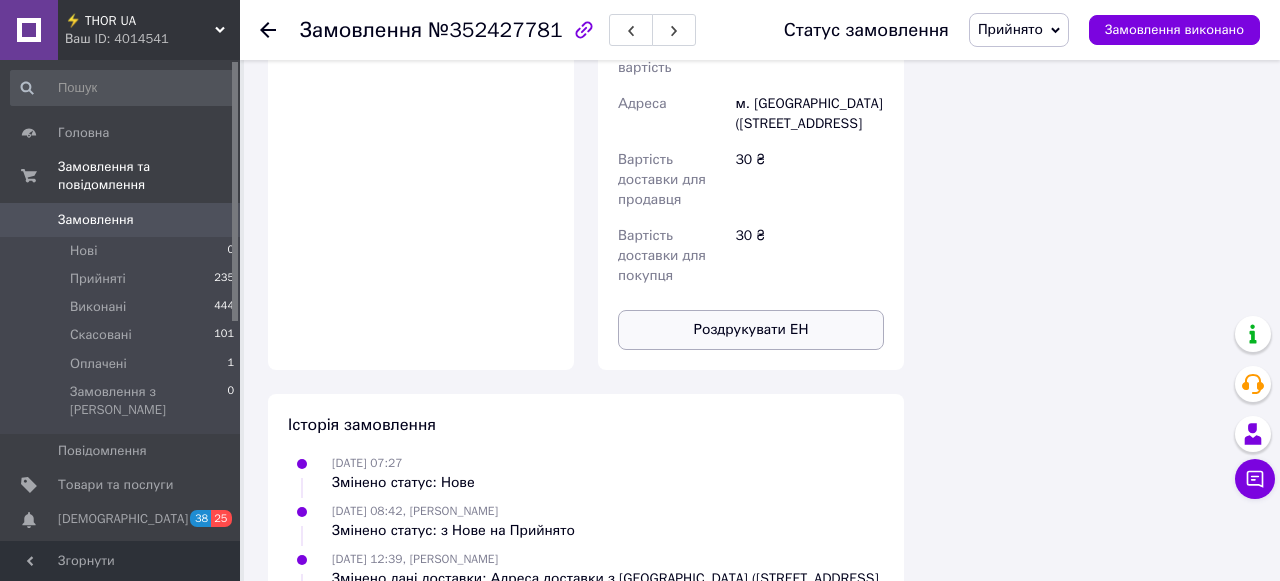 click on "Роздрукувати ЕН" at bounding box center (751, 330) 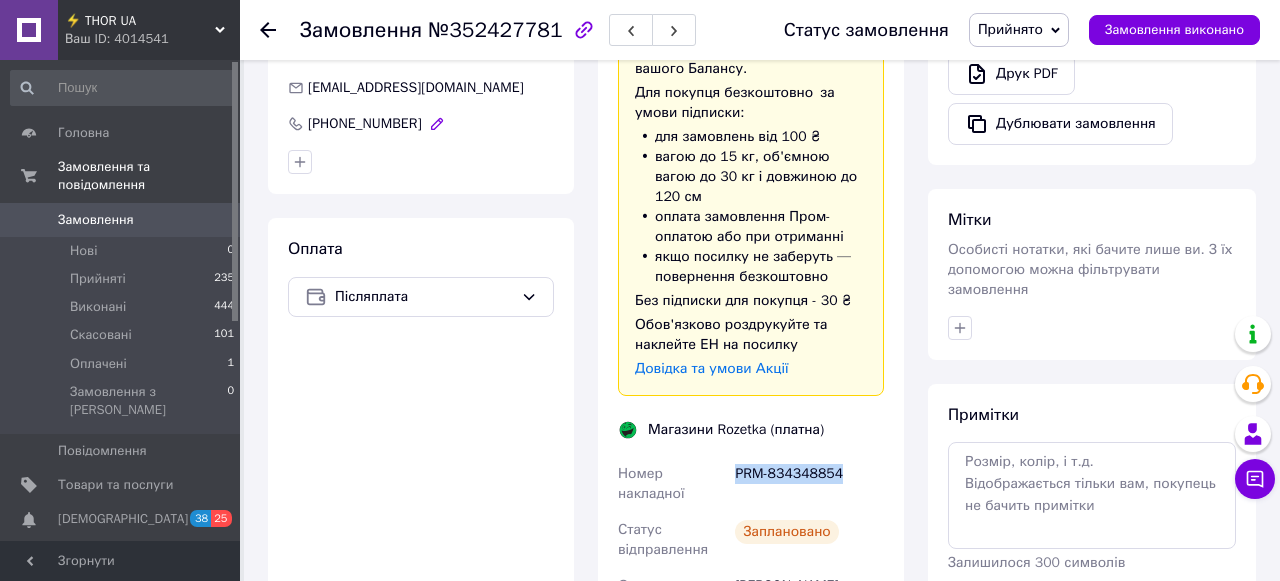 scroll, scrollTop: 811, scrollLeft: 0, axis: vertical 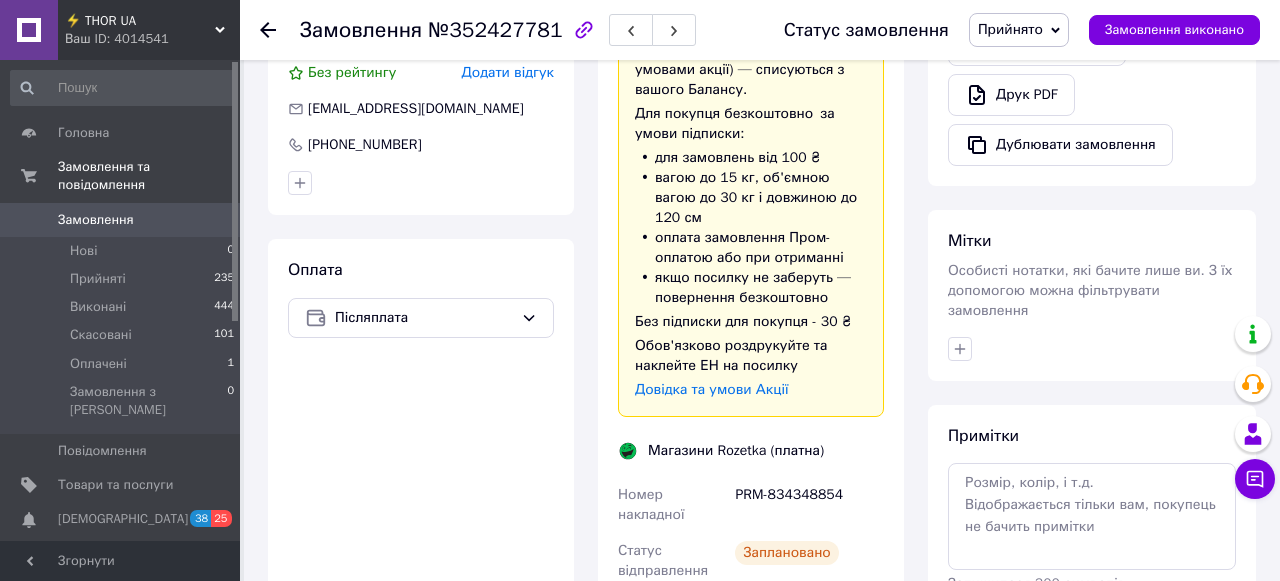 click 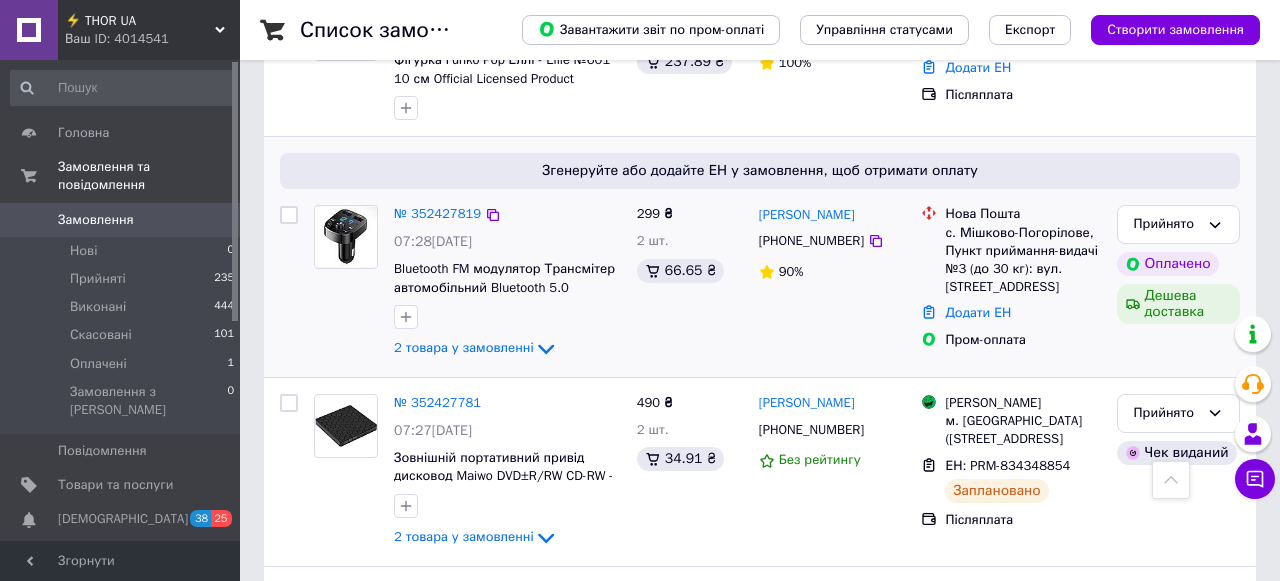 scroll, scrollTop: 509, scrollLeft: 0, axis: vertical 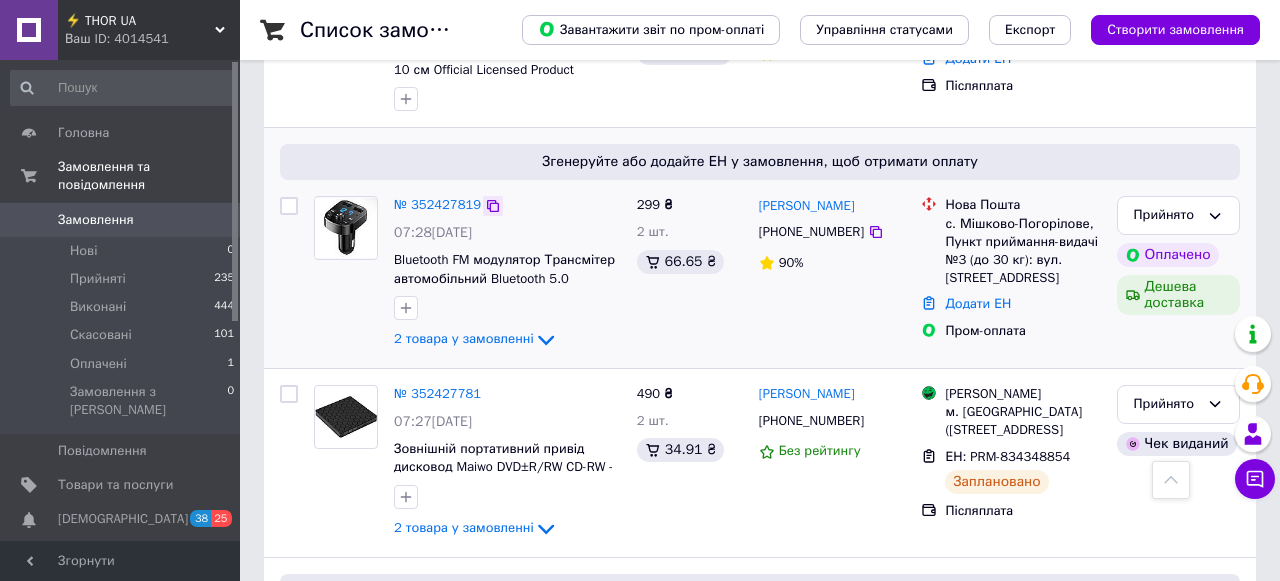 click 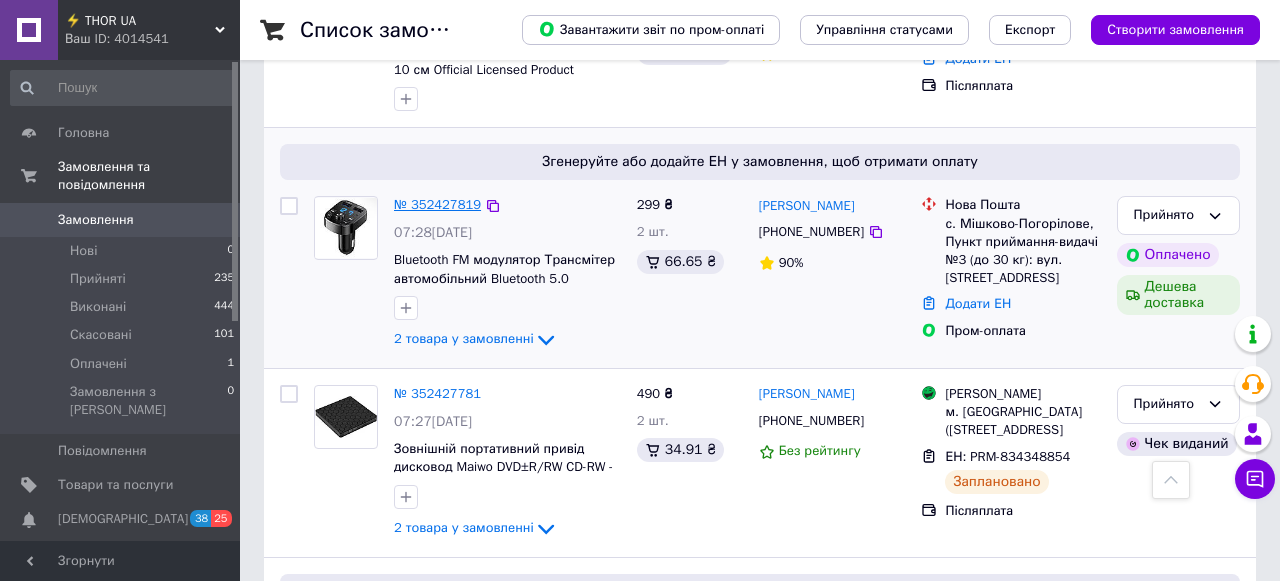 click on "№ 352427819" at bounding box center [437, 204] 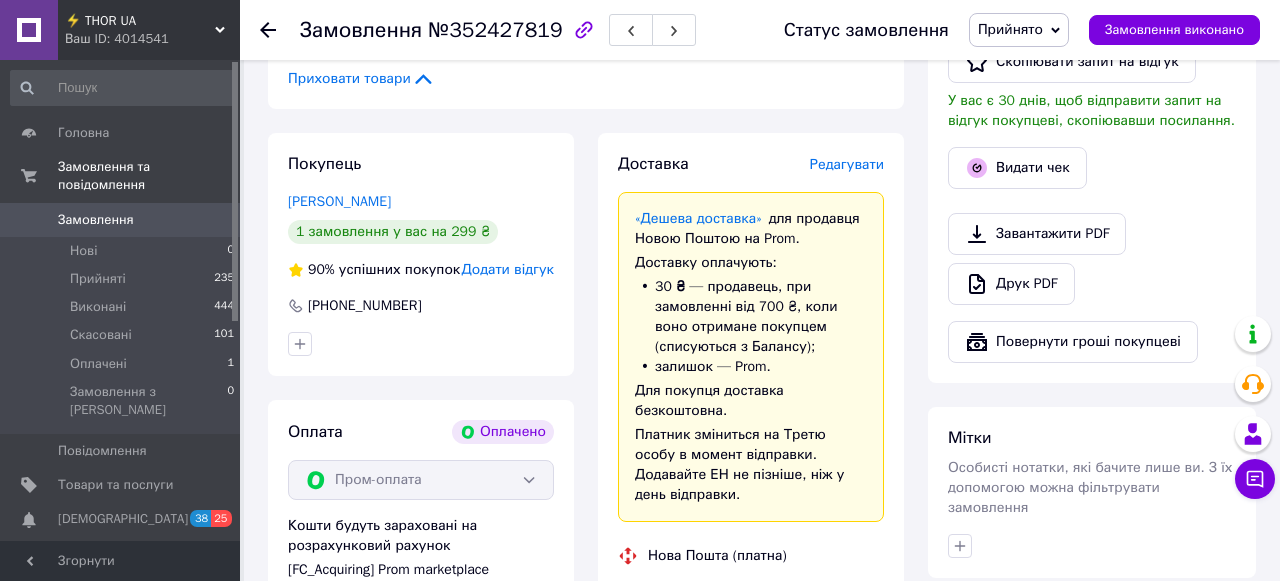 scroll, scrollTop: 1192, scrollLeft: 0, axis: vertical 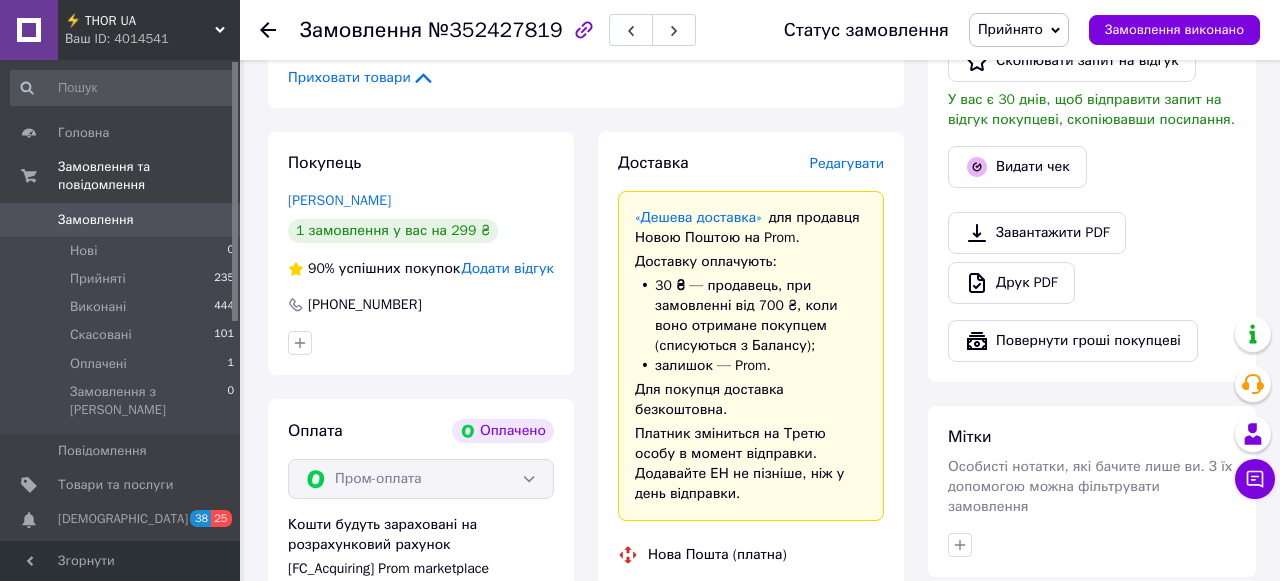 click on "Редагувати" at bounding box center (847, 163) 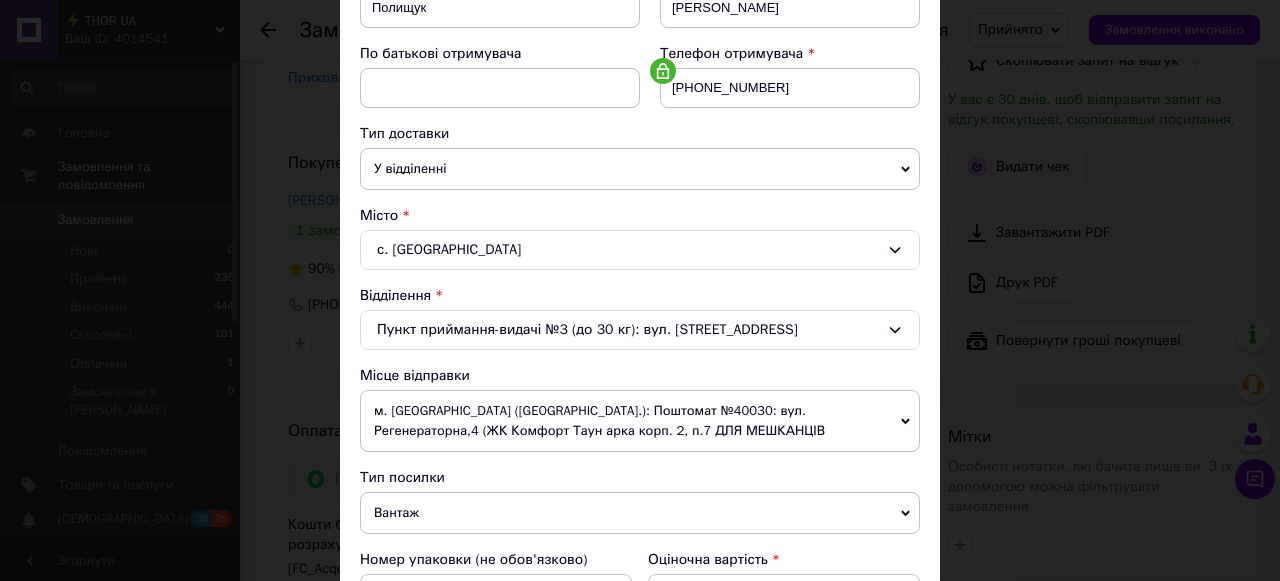 scroll, scrollTop: 376, scrollLeft: 0, axis: vertical 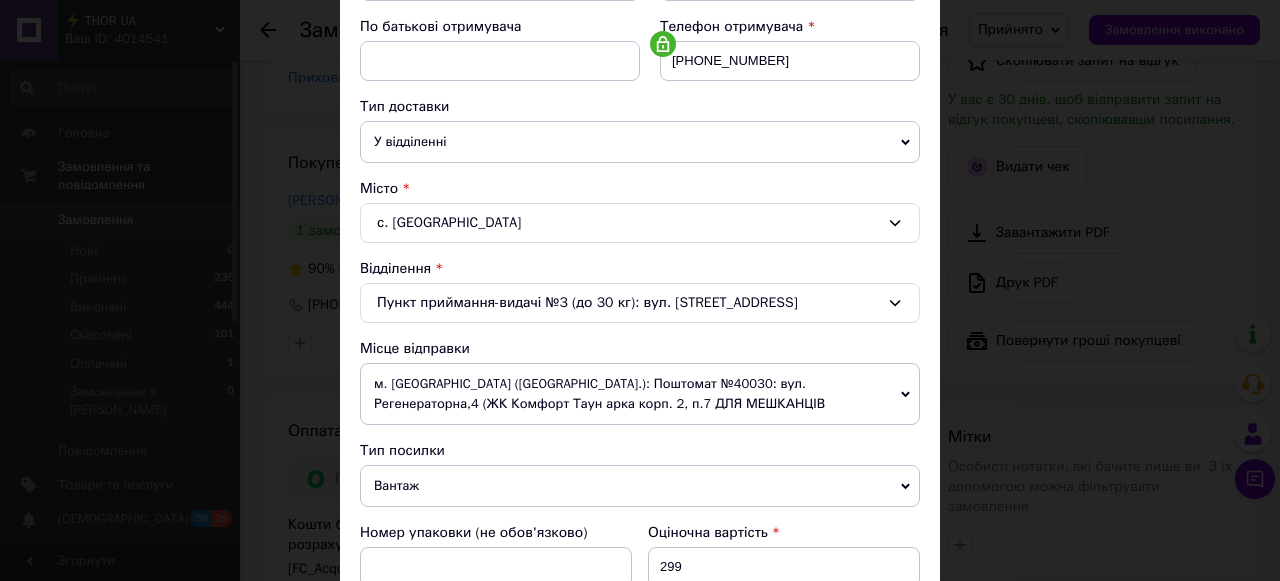 click 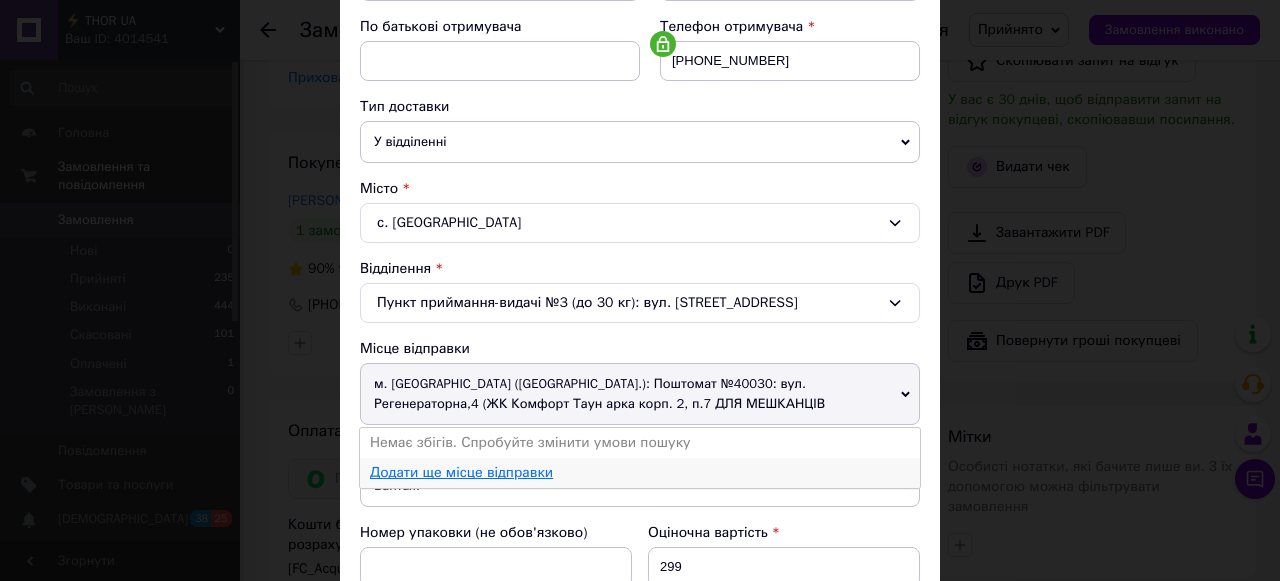 click on "Додати ще місце відправки" at bounding box center [461, 472] 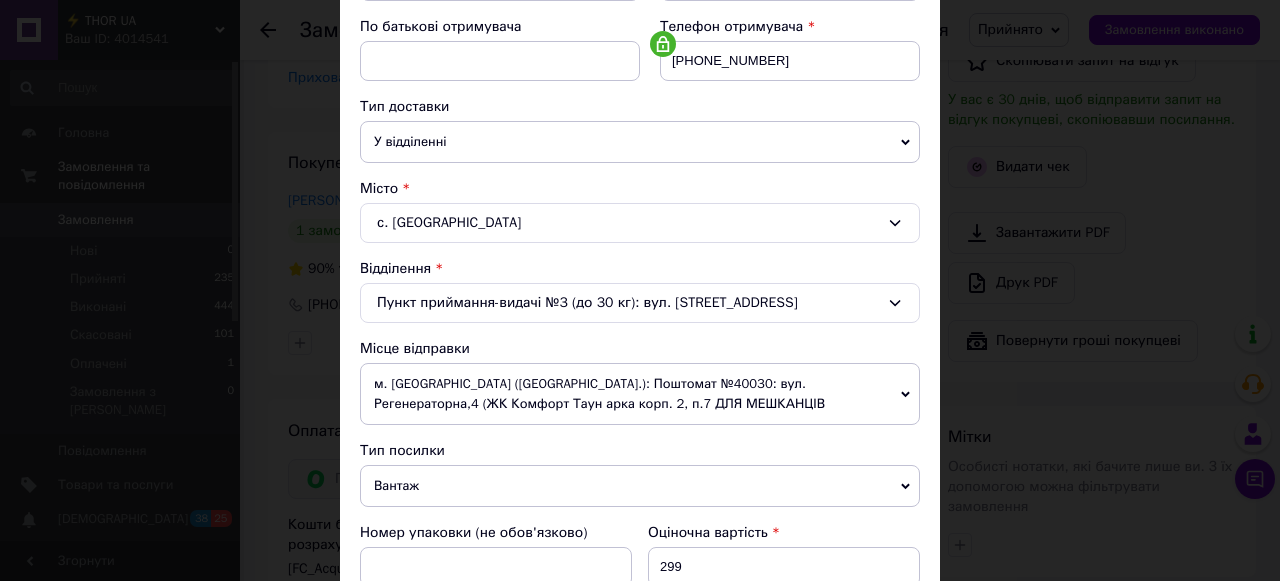 scroll, scrollTop: 0, scrollLeft: 0, axis: both 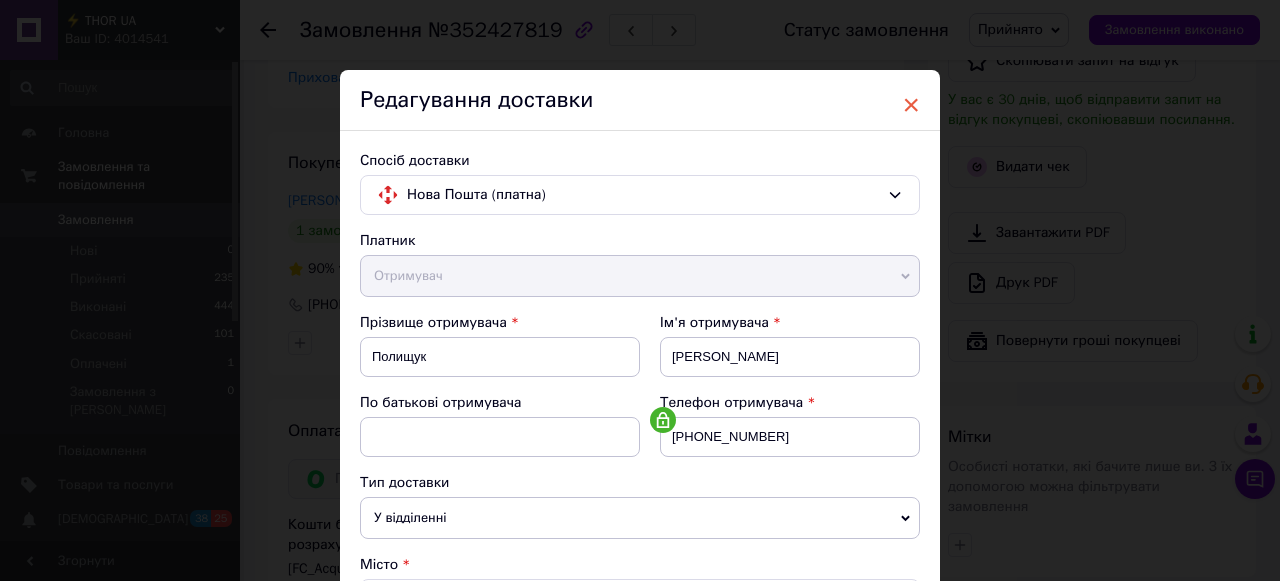 click on "×" at bounding box center (911, 105) 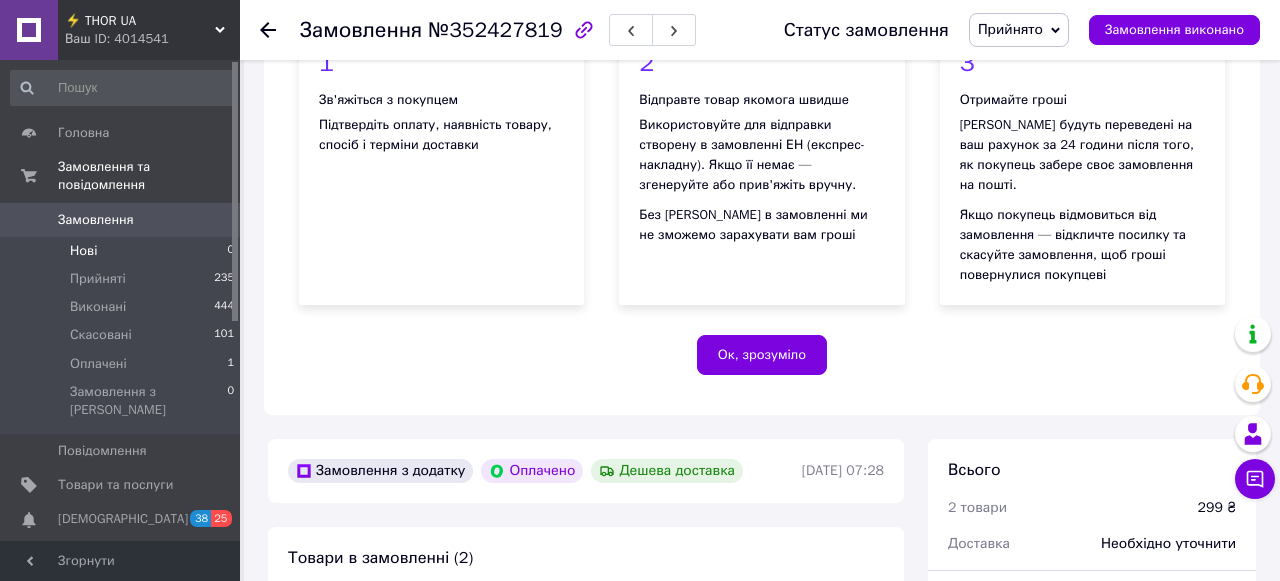 scroll, scrollTop: 0, scrollLeft: 0, axis: both 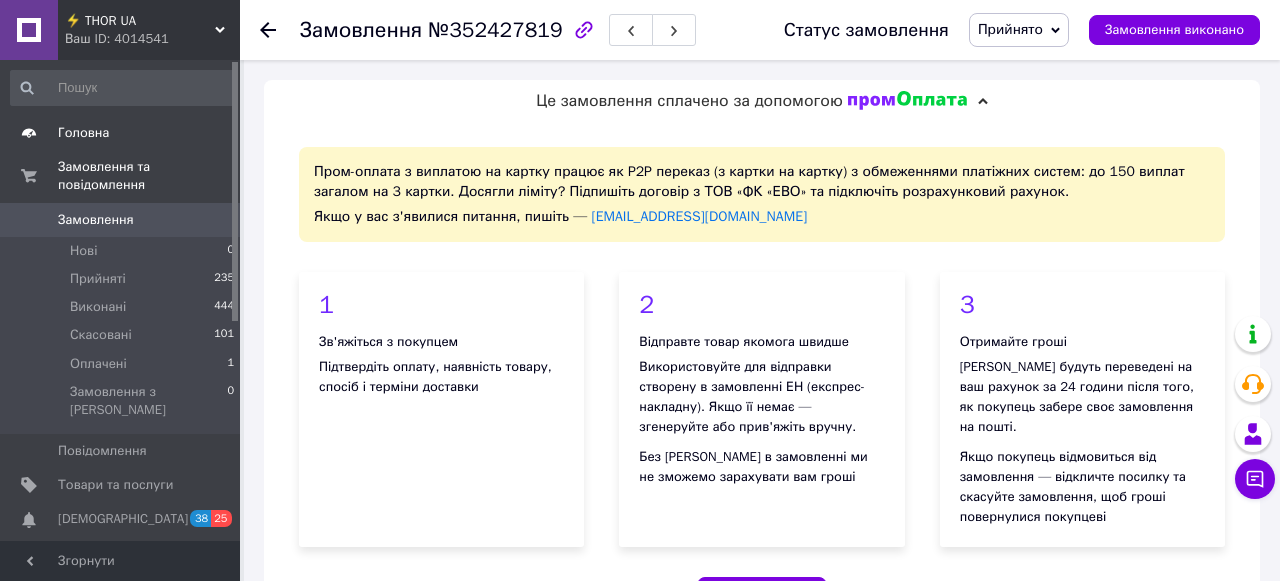 click on "Головна" at bounding box center [83, 133] 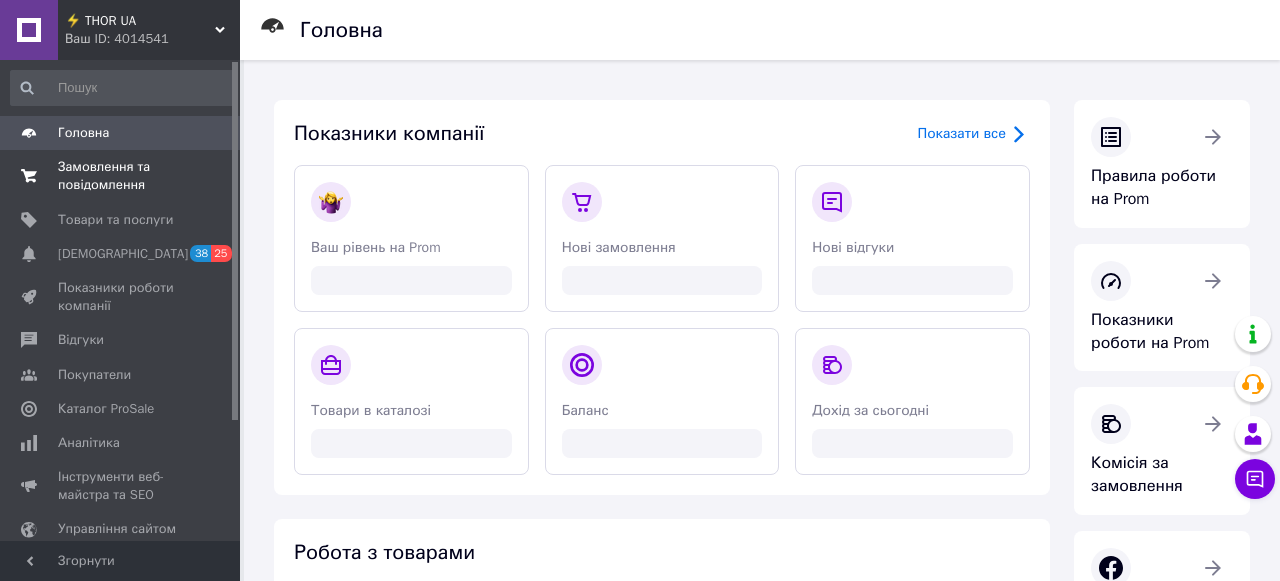 click on "Замовлення та повідомлення" at bounding box center [121, 176] 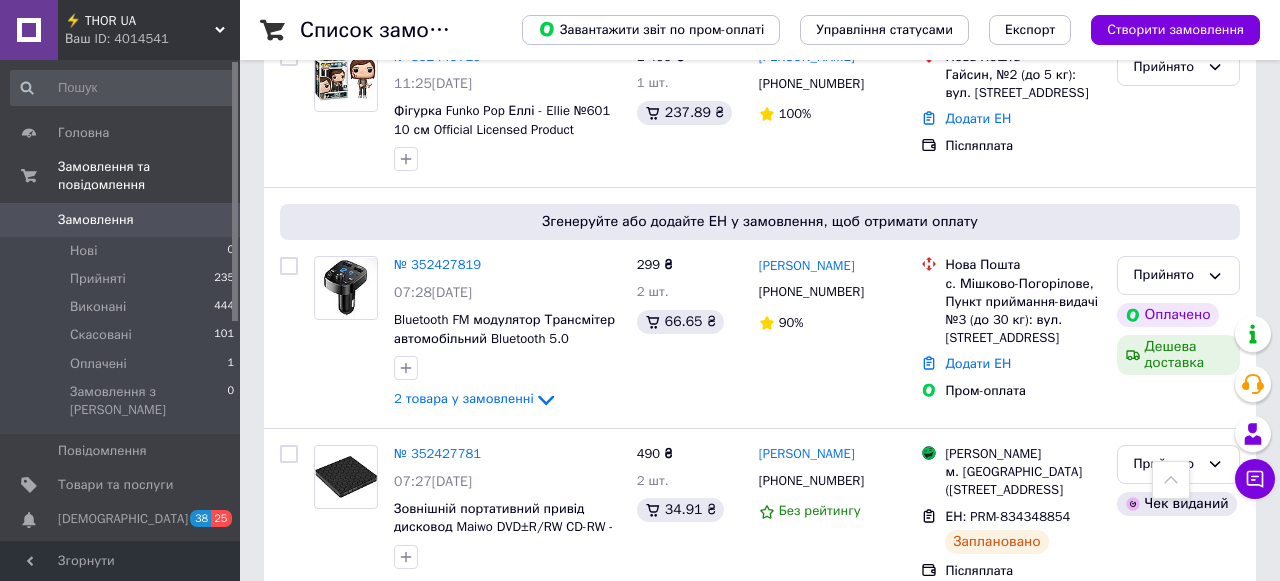 scroll, scrollTop: 455, scrollLeft: 0, axis: vertical 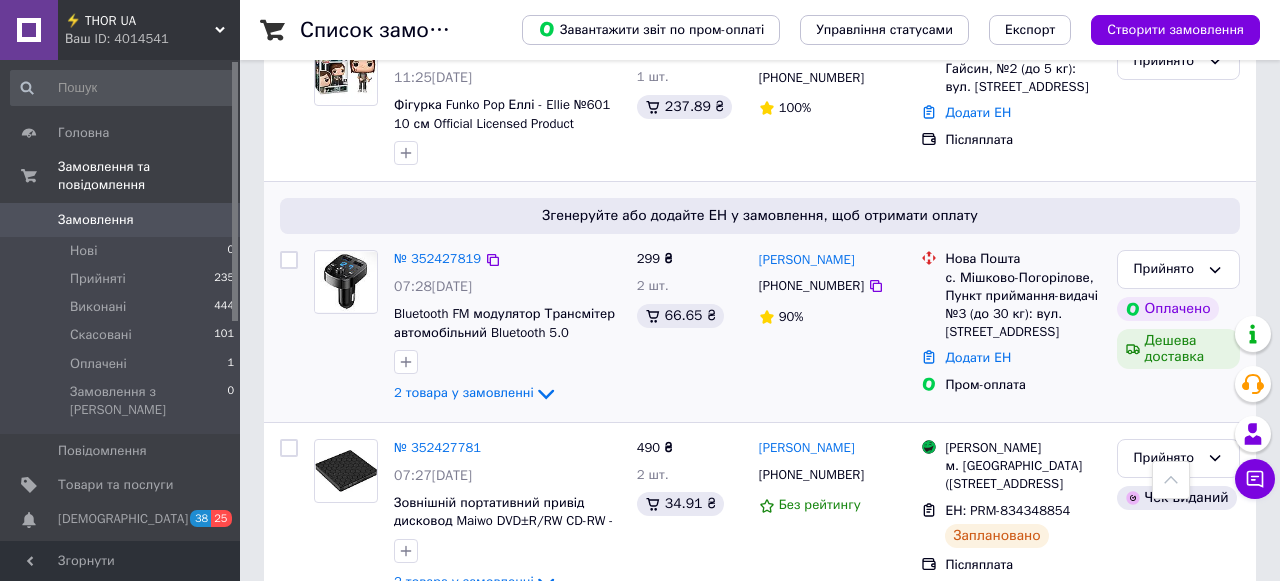 click on "№ 352427819" at bounding box center [437, 259] 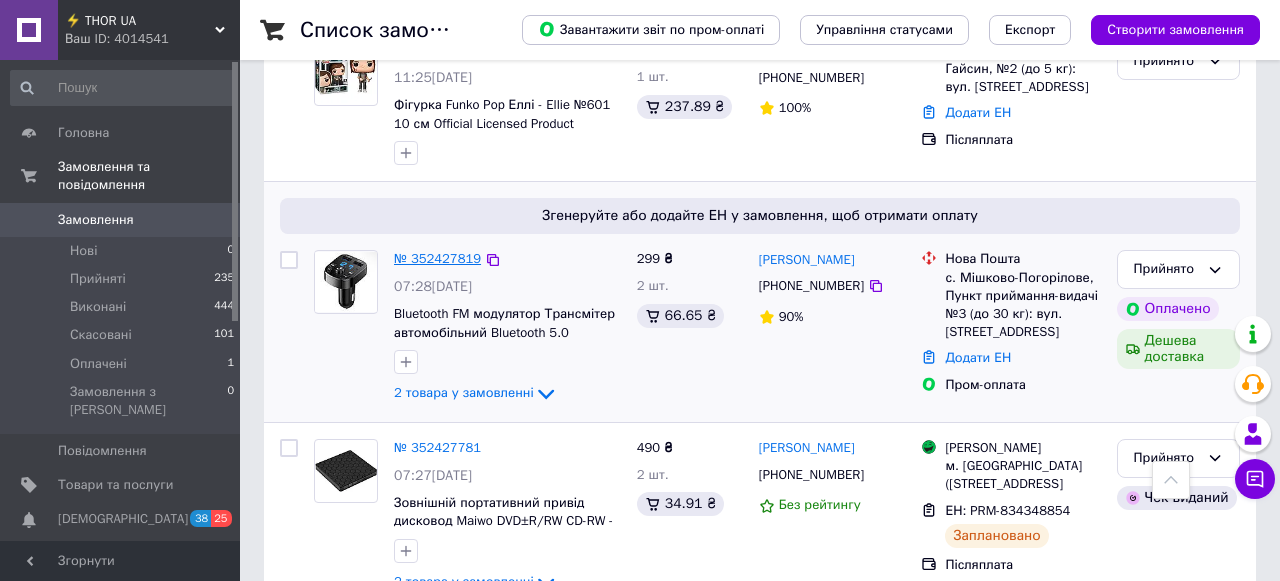 click on "№ 352427819" at bounding box center (437, 258) 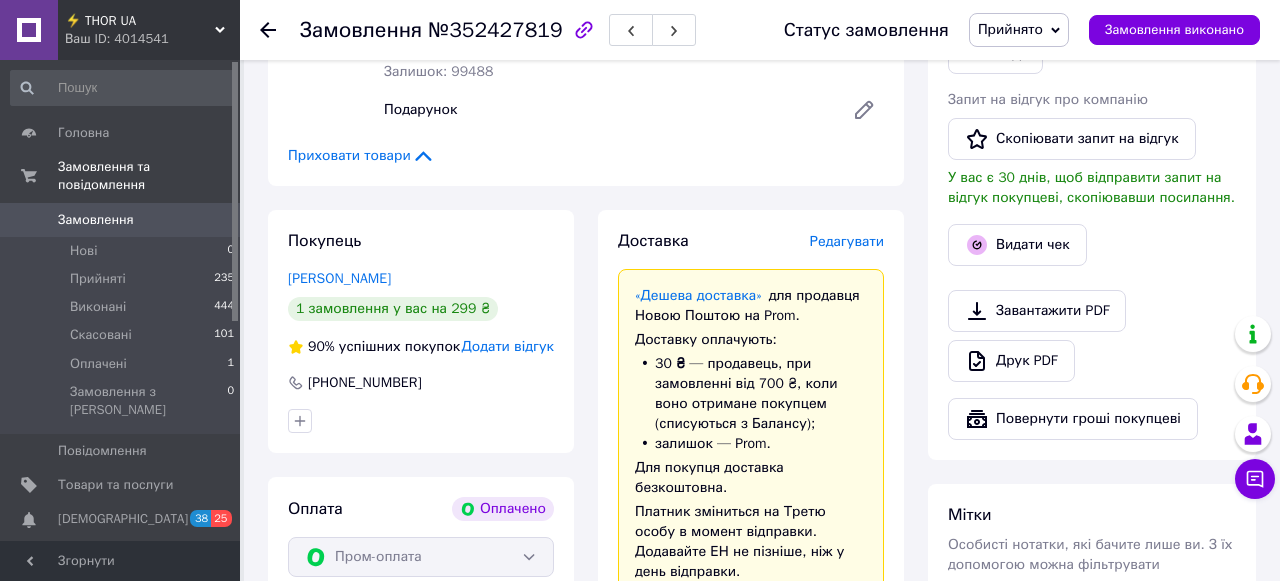 scroll, scrollTop: 1115, scrollLeft: 0, axis: vertical 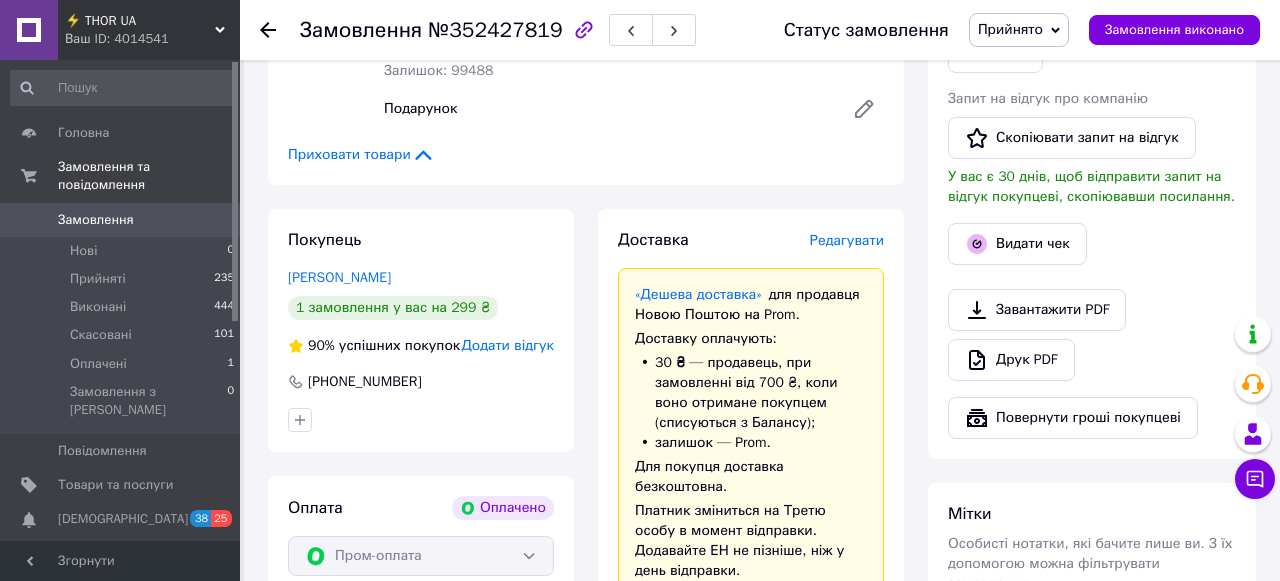 click on "Редагувати" at bounding box center [847, 240] 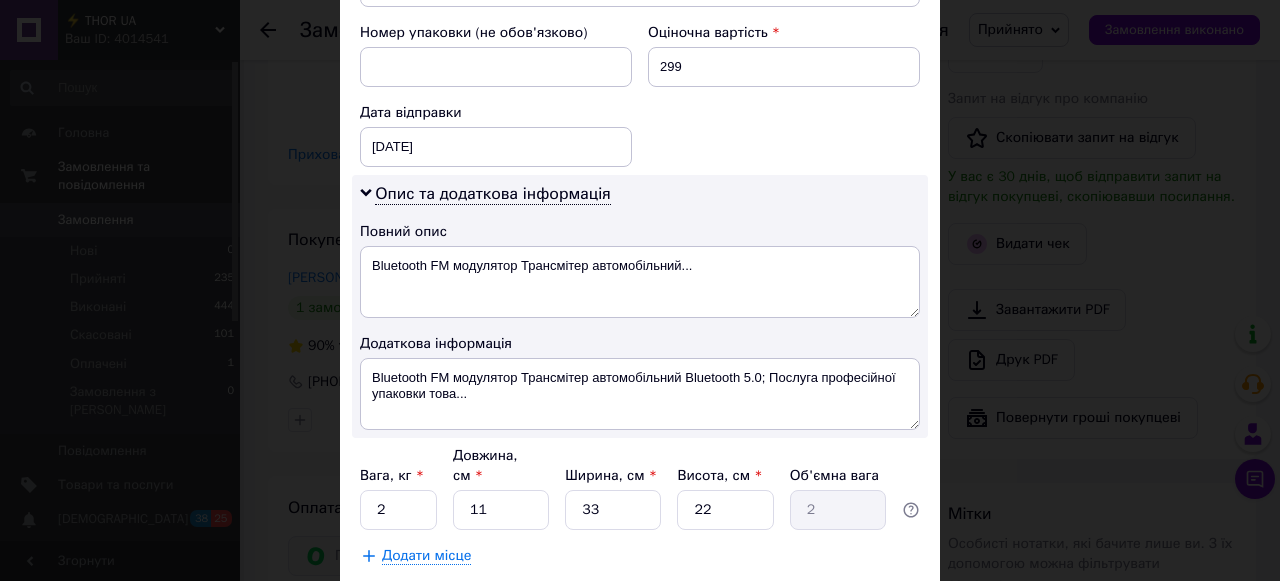scroll, scrollTop: 991, scrollLeft: 0, axis: vertical 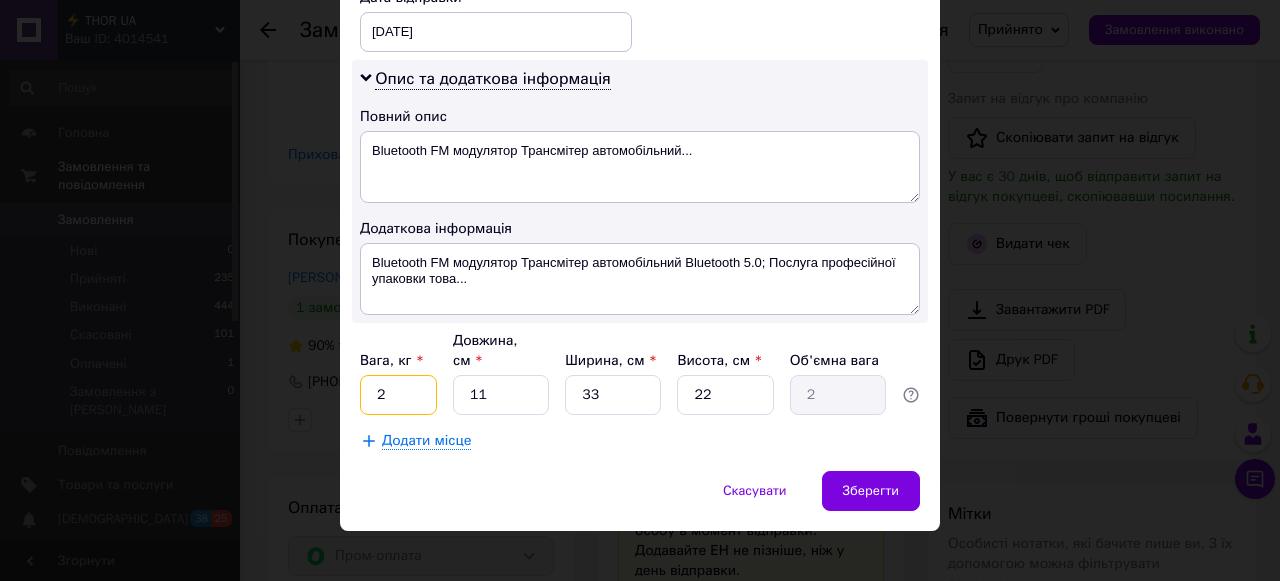 click on "2" at bounding box center [398, 395] 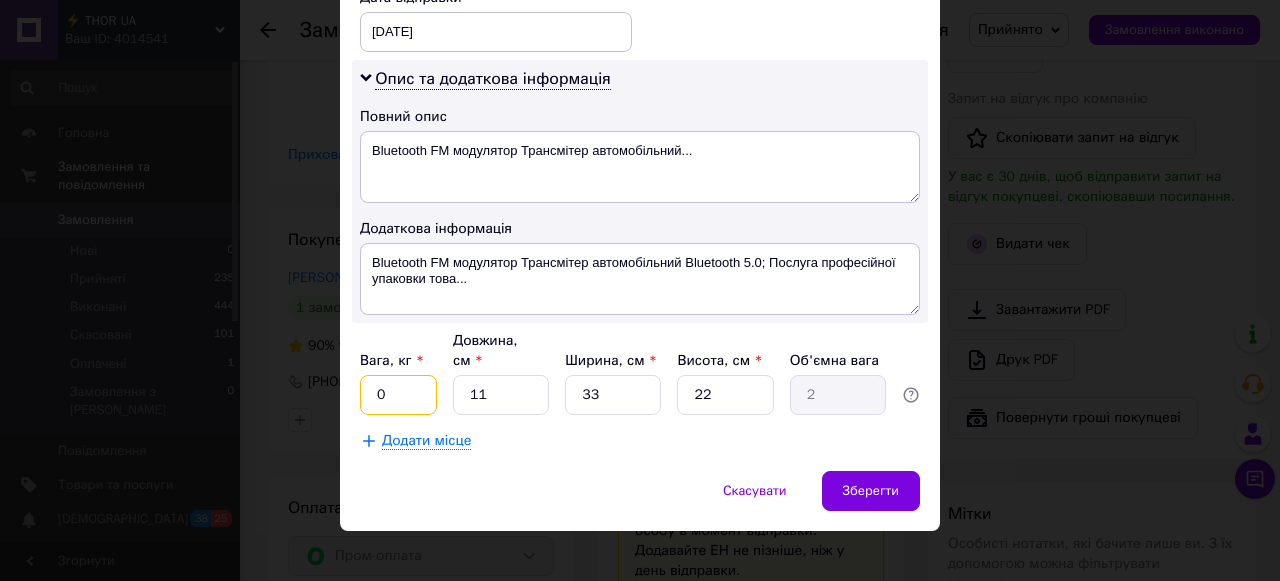 type on "0.3" 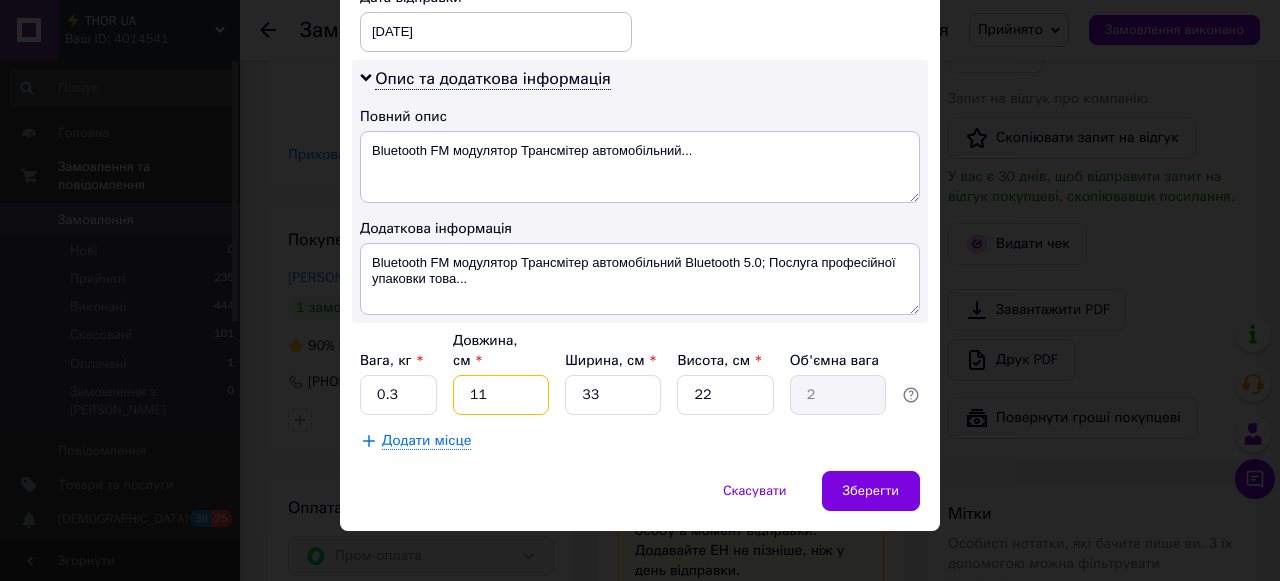 click on "11" at bounding box center (501, 395) 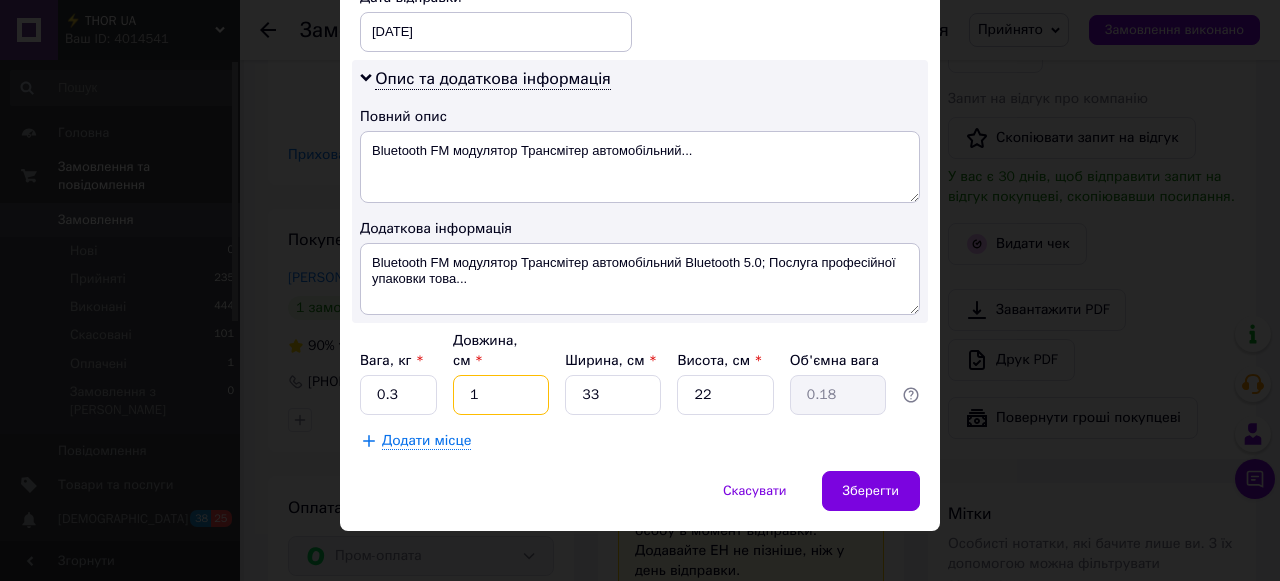 type on "17" 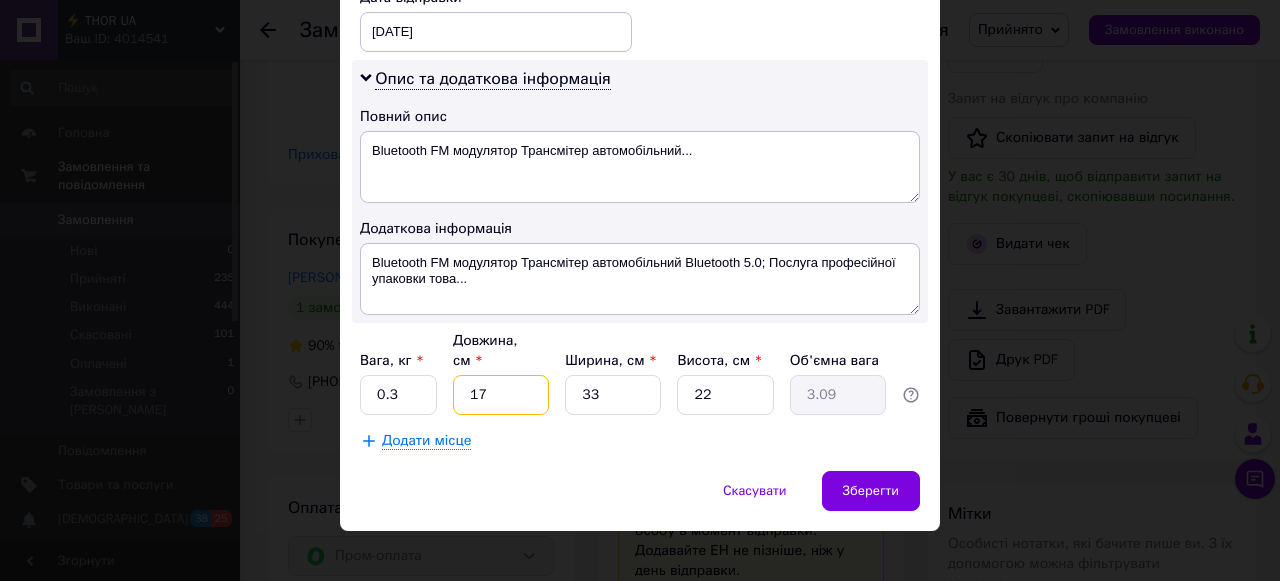 type on "17" 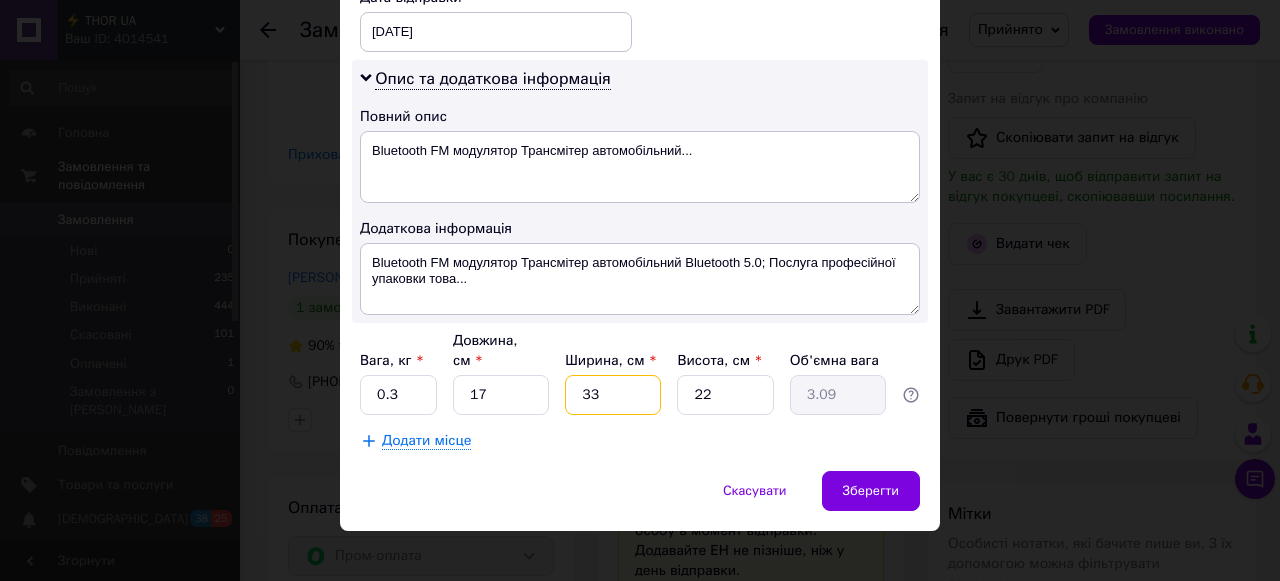 click on "33" at bounding box center [613, 395] 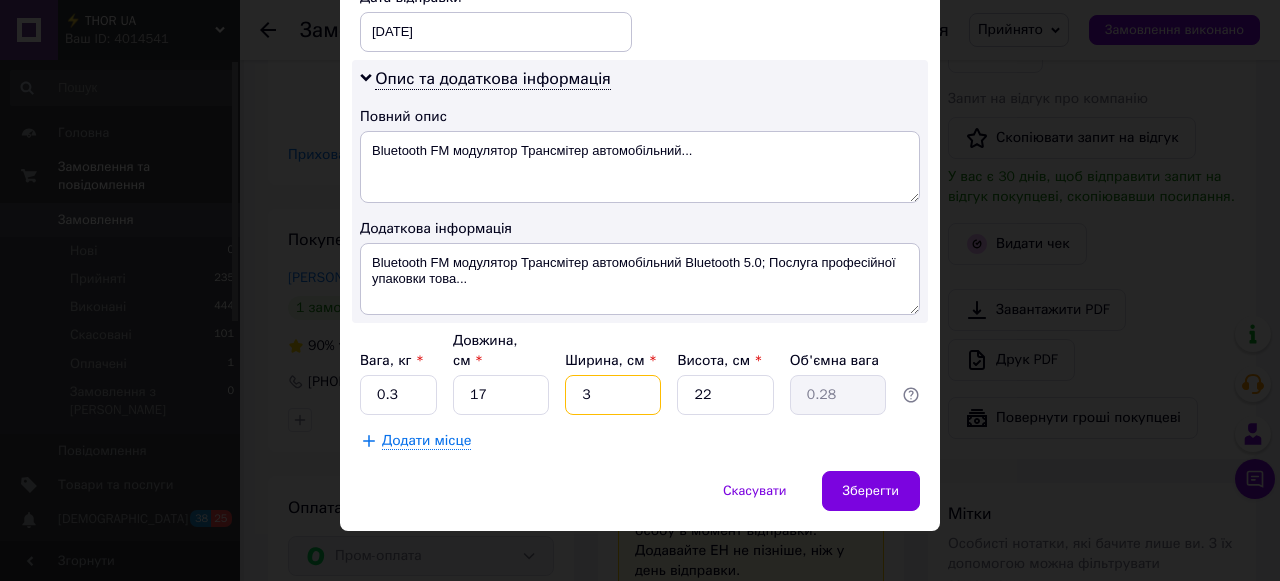 type 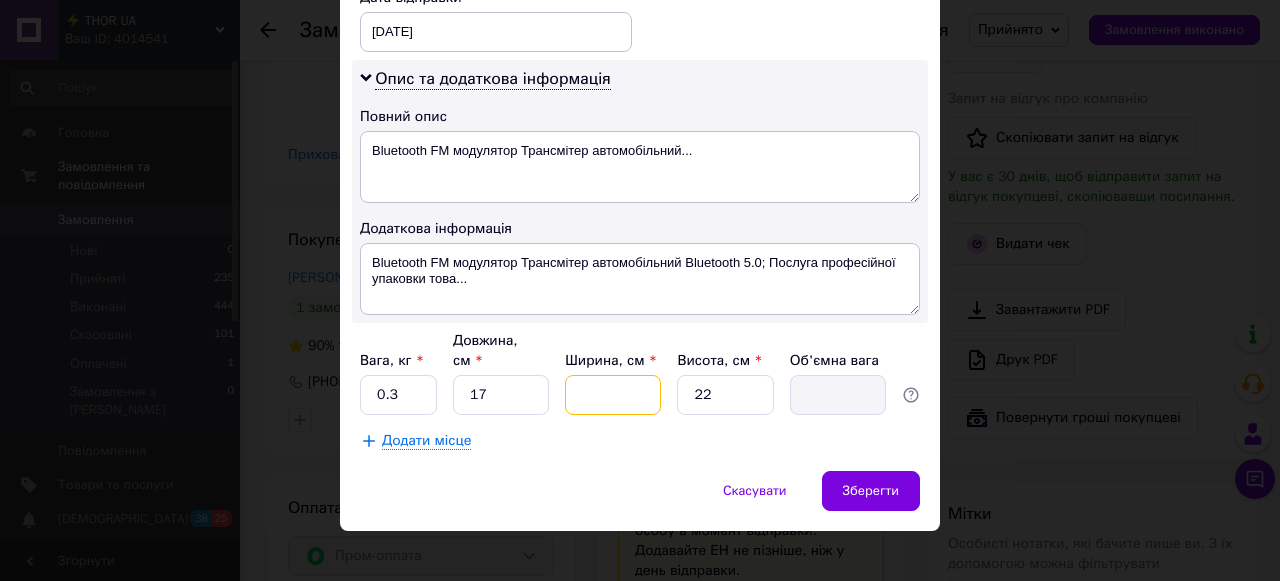 type on "1" 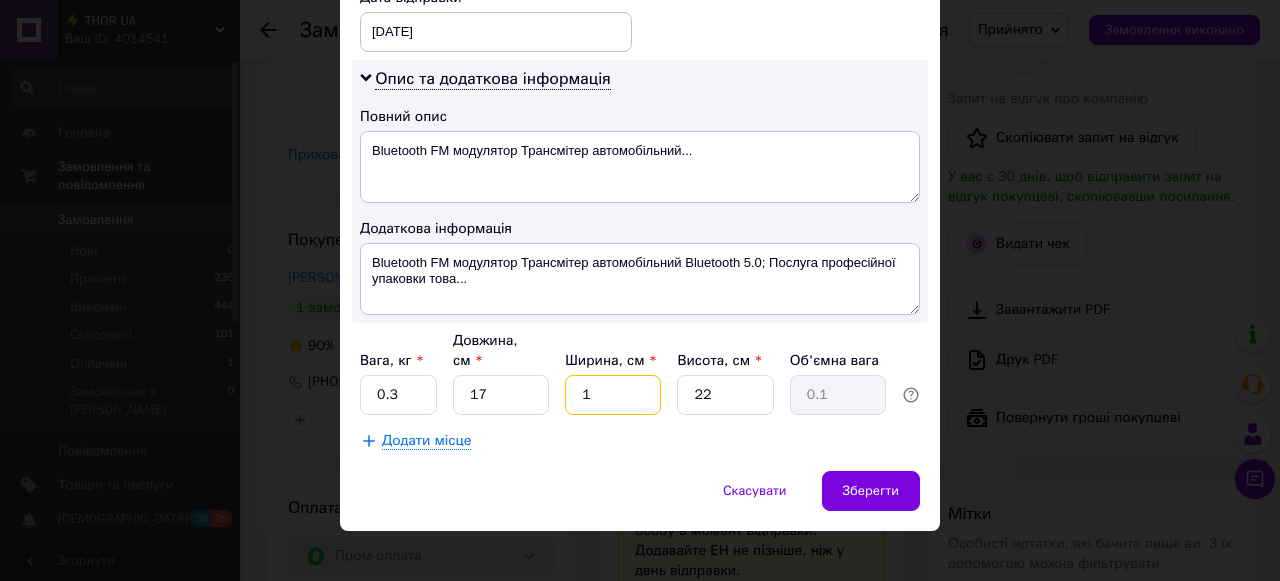 type on "12" 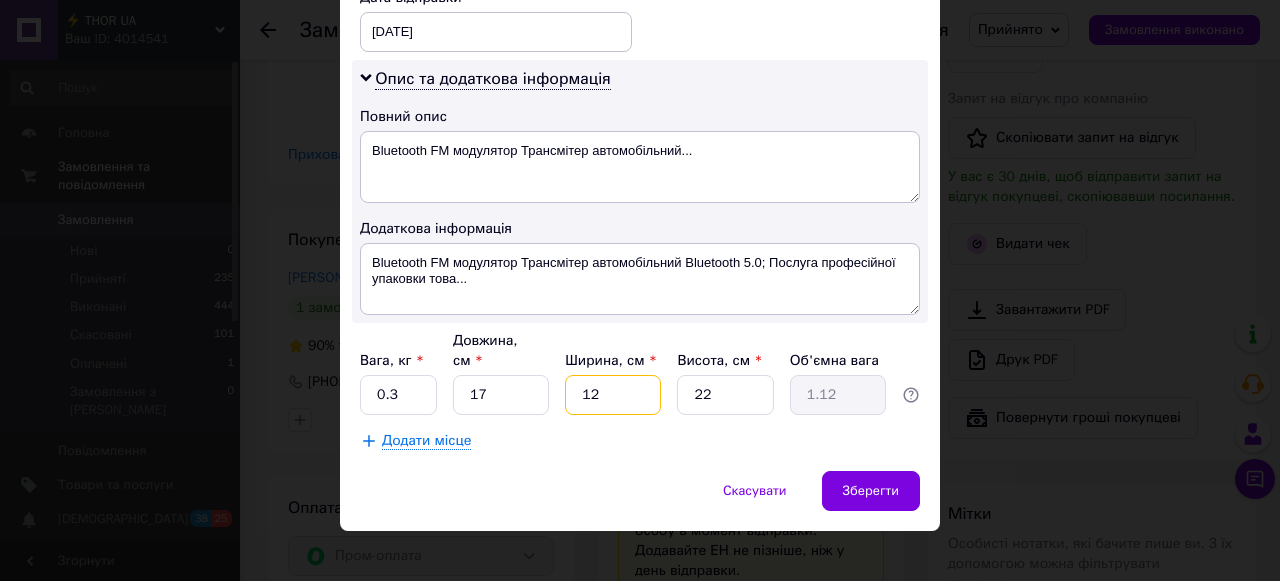 type on "12" 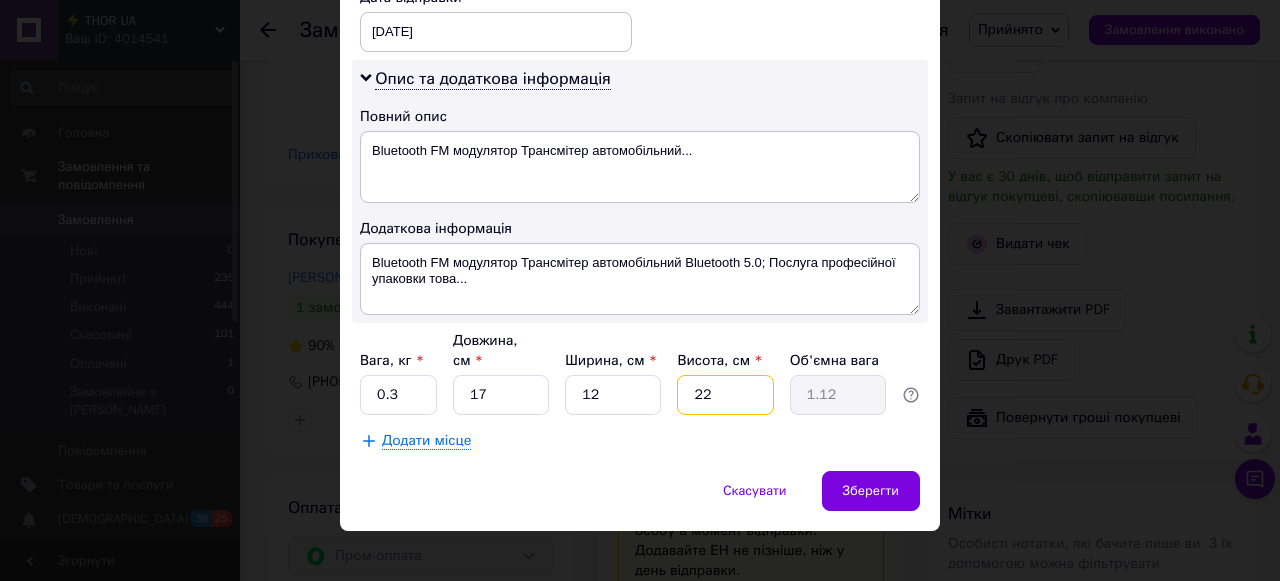 click on "22" at bounding box center [725, 395] 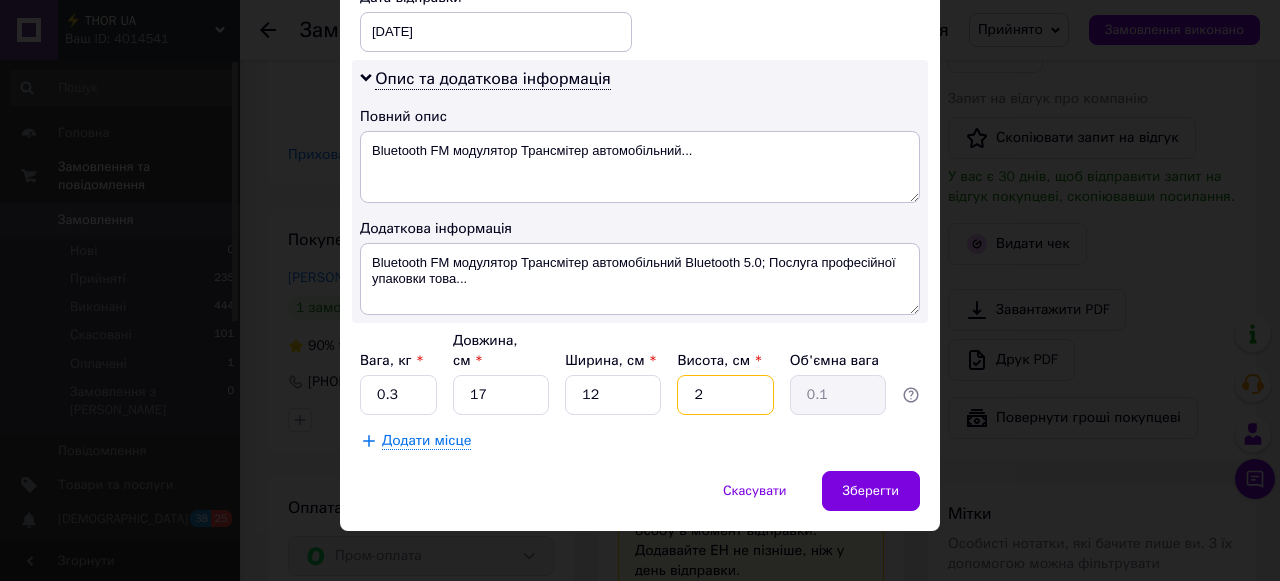 type 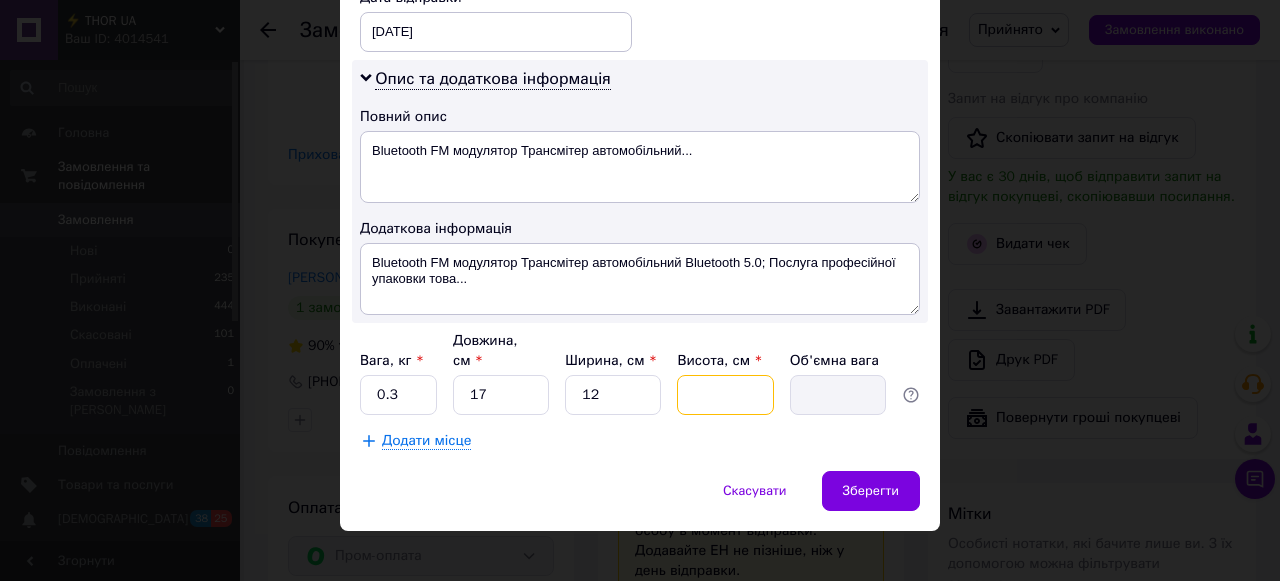 type on "9" 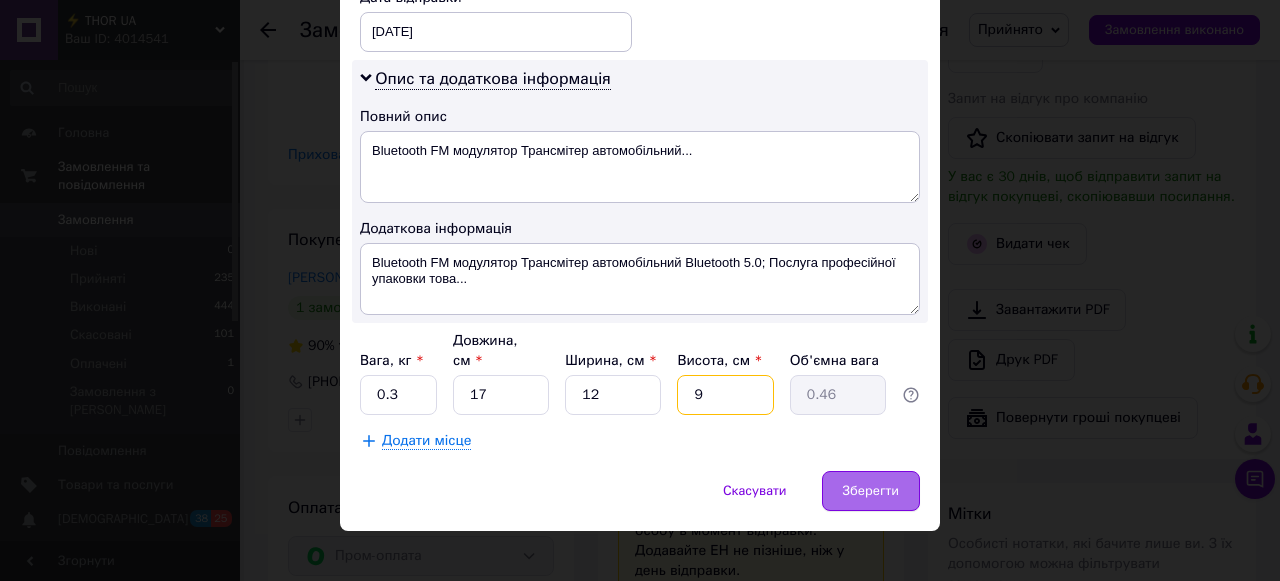 type on "9" 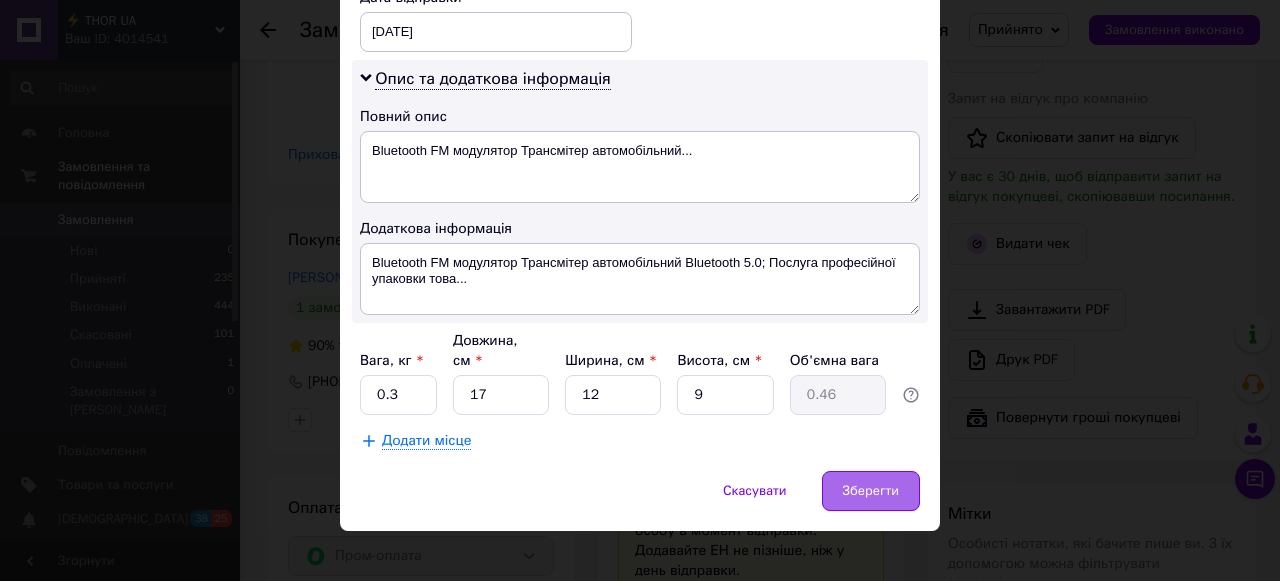 click on "Зберегти" at bounding box center [871, 491] 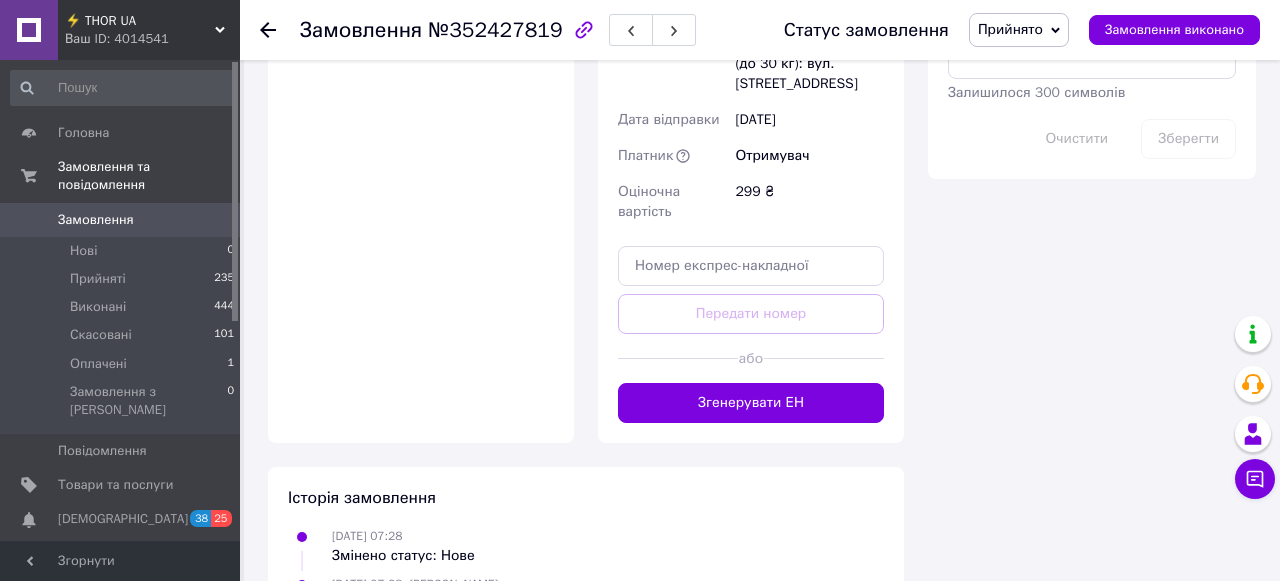scroll, scrollTop: 1877, scrollLeft: 0, axis: vertical 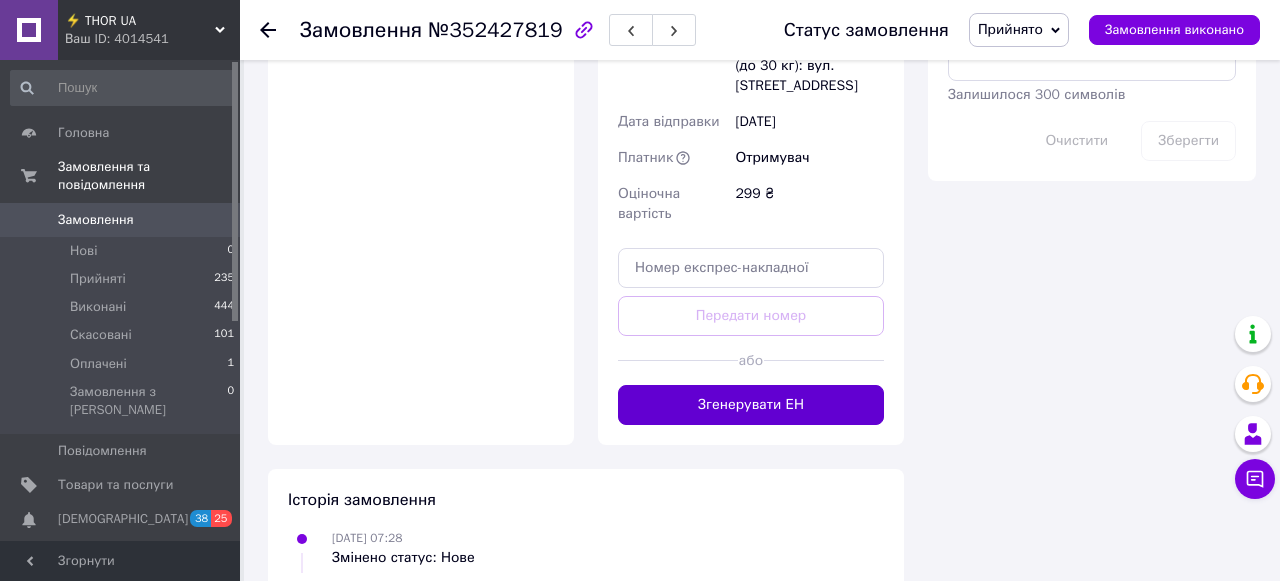 click on "Згенерувати ЕН" at bounding box center (751, 405) 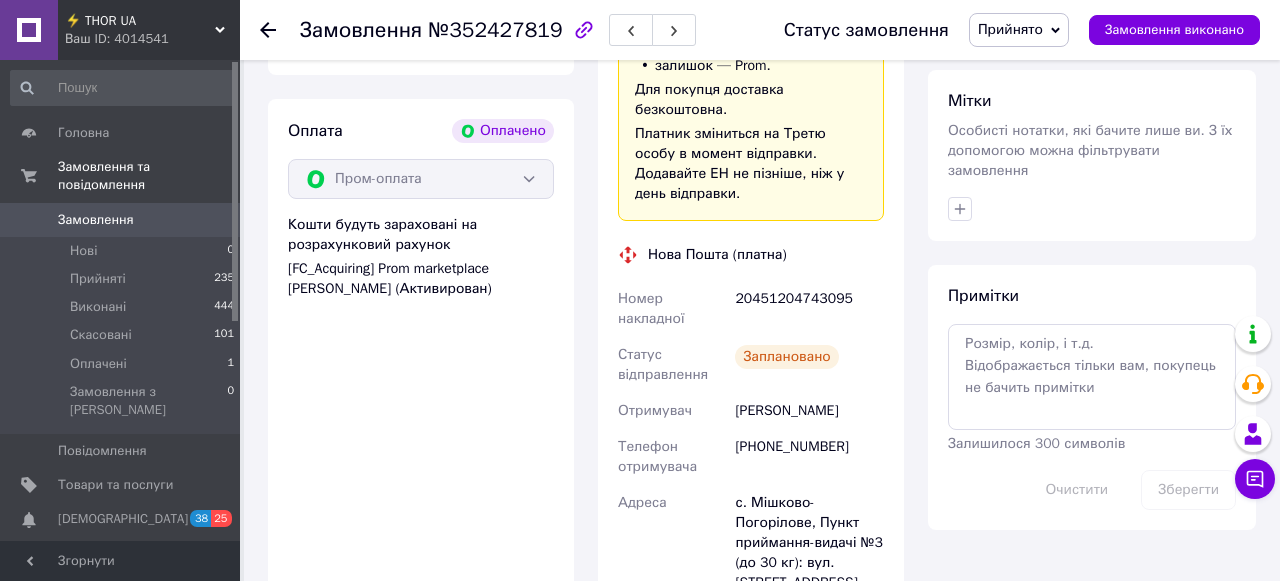 scroll, scrollTop: 1477, scrollLeft: 0, axis: vertical 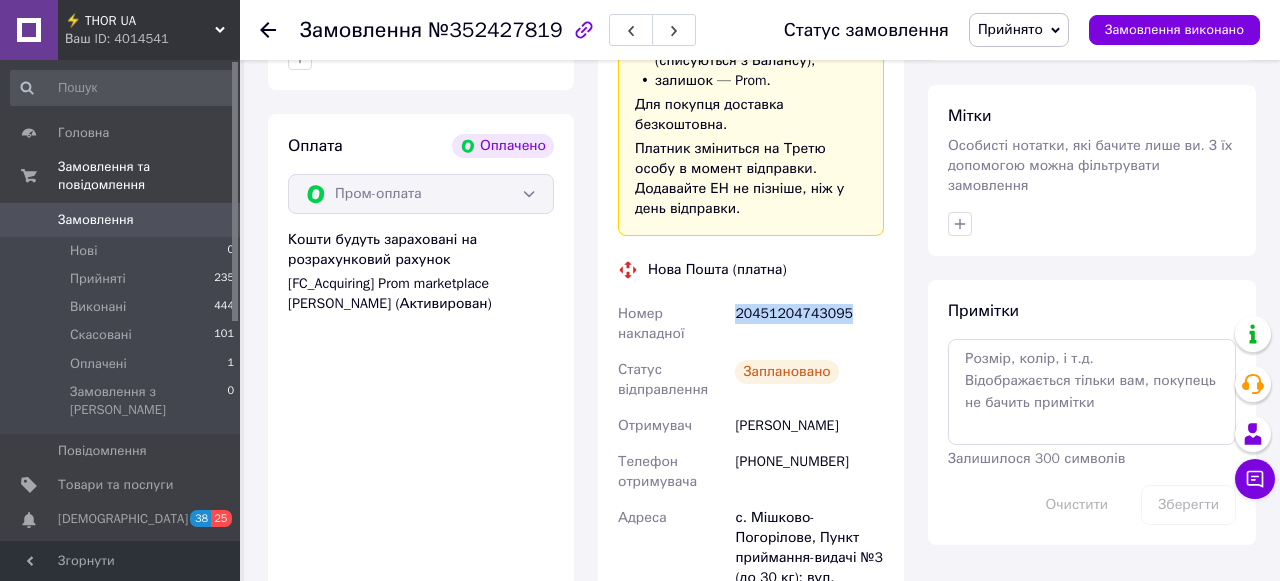 drag, startPoint x: 736, startPoint y: 355, endPoint x: 858, endPoint y: 352, distance: 122.03688 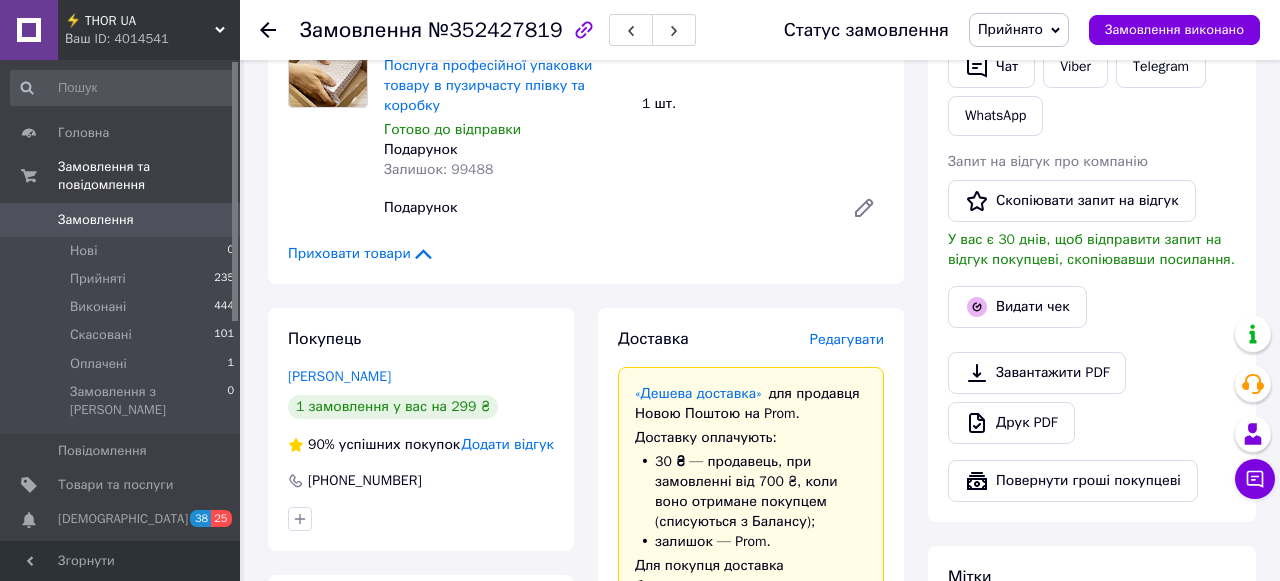 scroll, scrollTop: 1008, scrollLeft: 0, axis: vertical 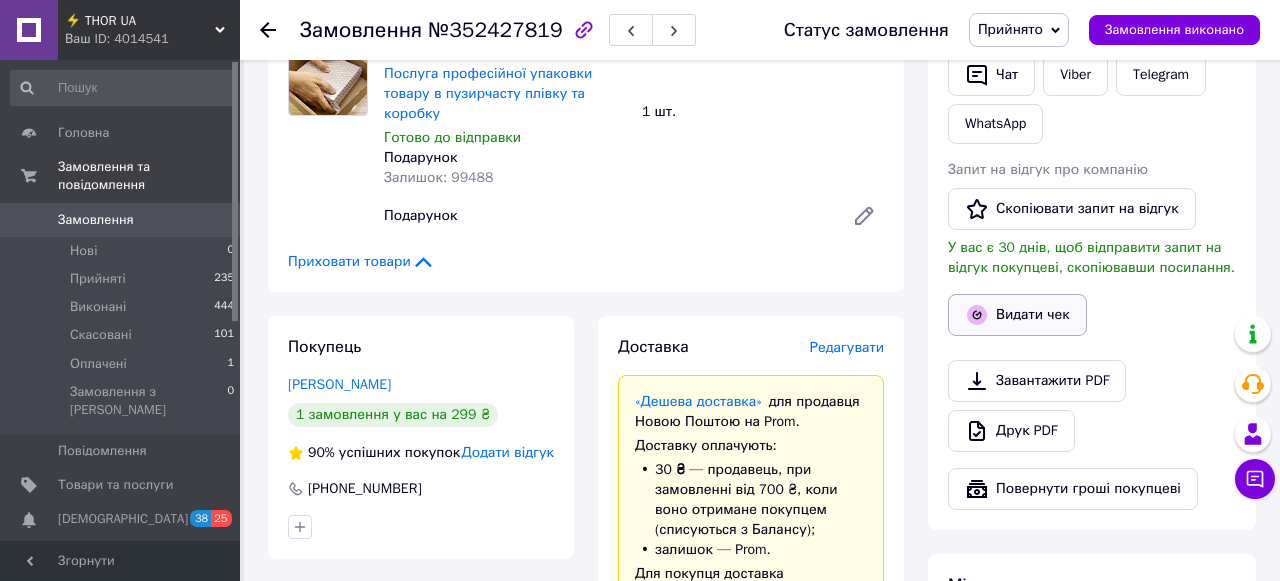 click on "Видати чек" at bounding box center (1017, 315) 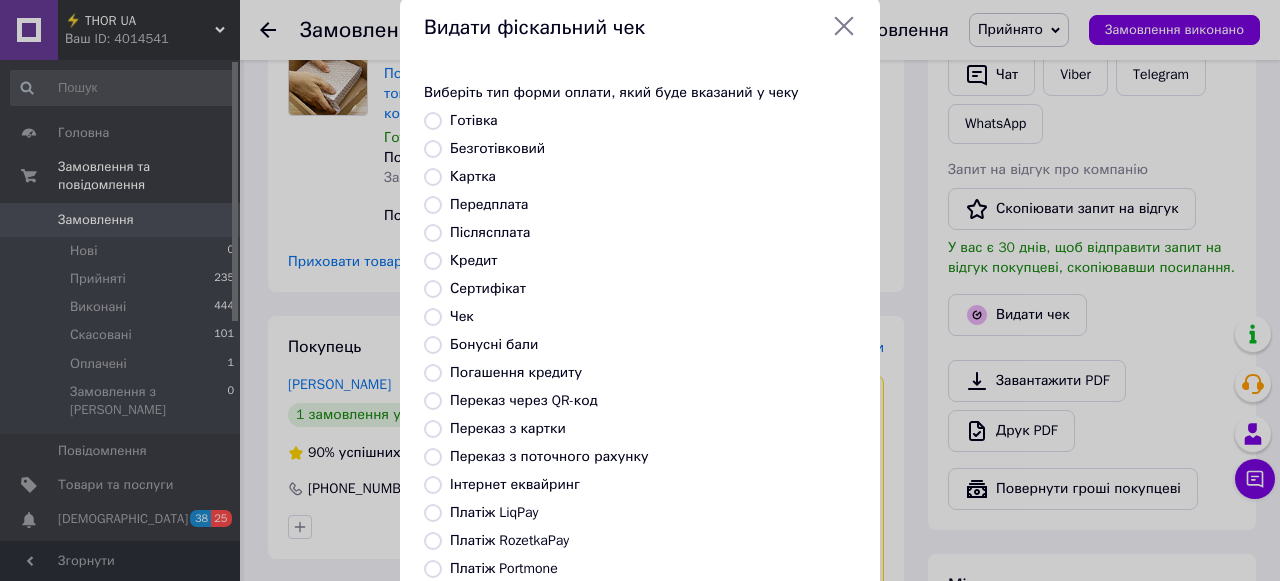 scroll, scrollTop: 78, scrollLeft: 0, axis: vertical 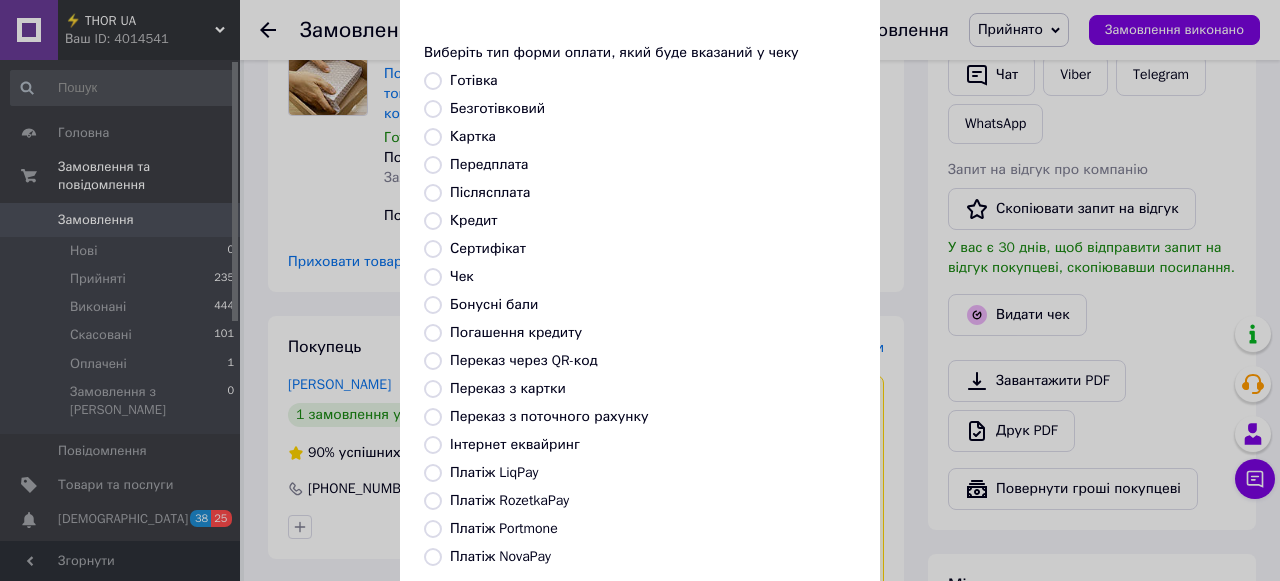 click on "Платіж RozetkaPay" at bounding box center (433, 501) 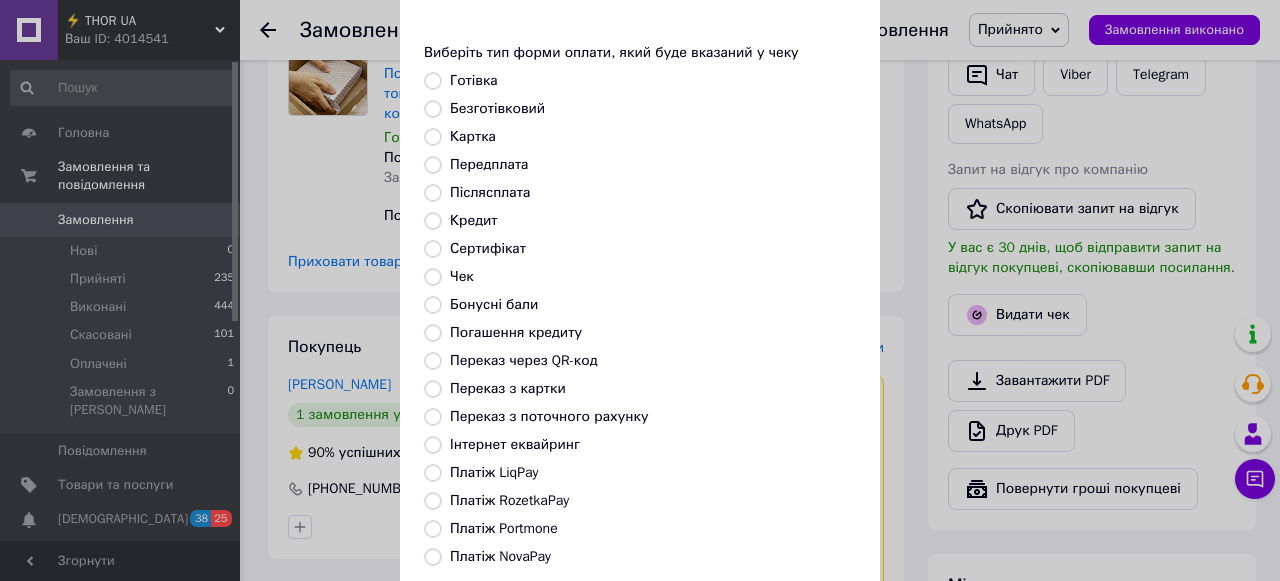 radio on "true" 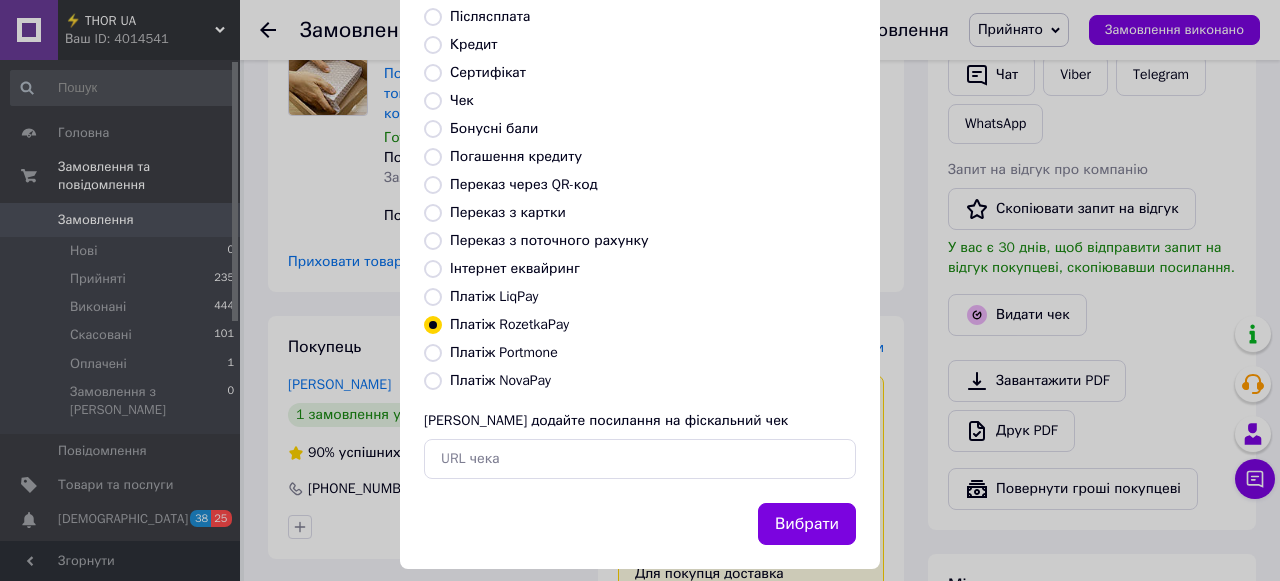 scroll, scrollTop: 278, scrollLeft: 0, axis: vertical 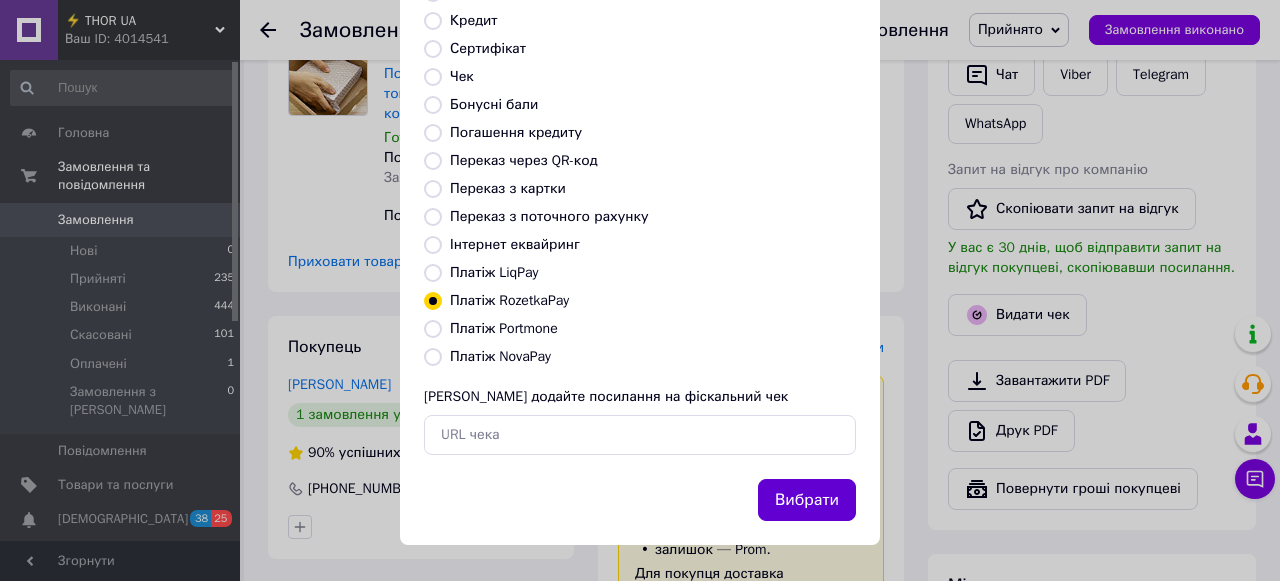 click on "Вибрати" at bounding box center (807, 500) 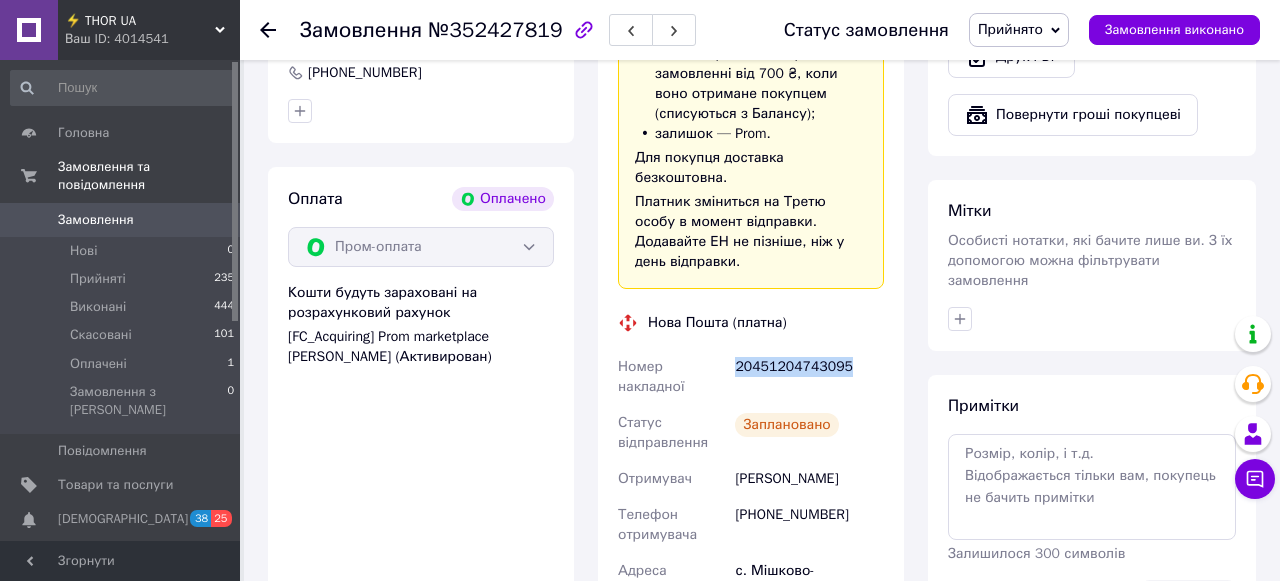 scroll, scrollTop: 1432, scrollLeft: 0, axis: vertical 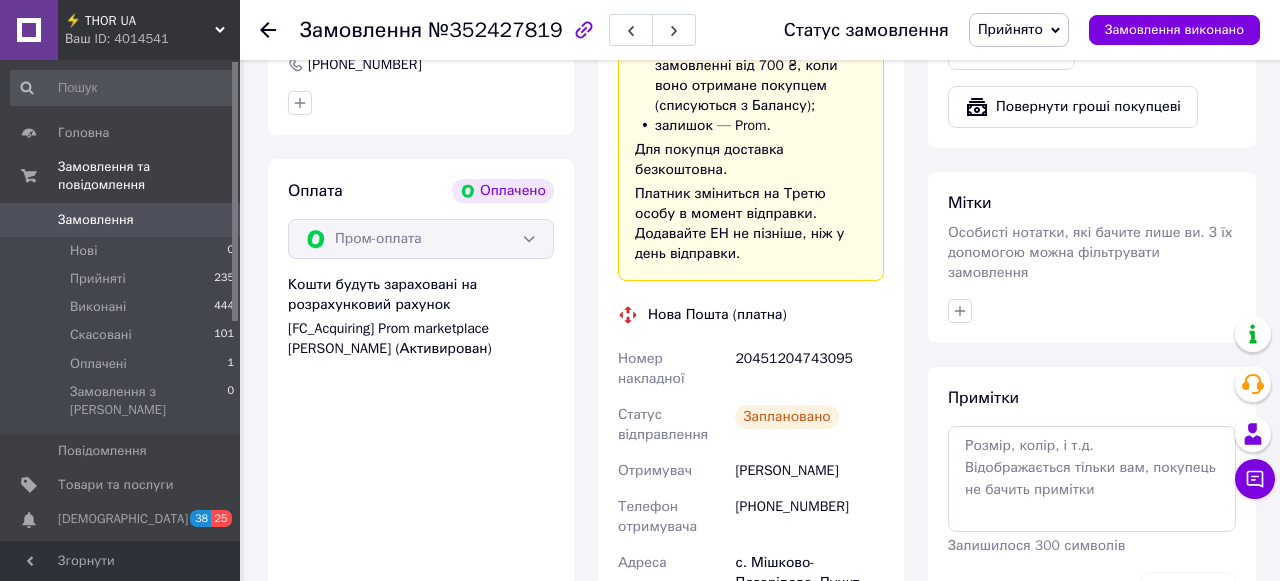 click 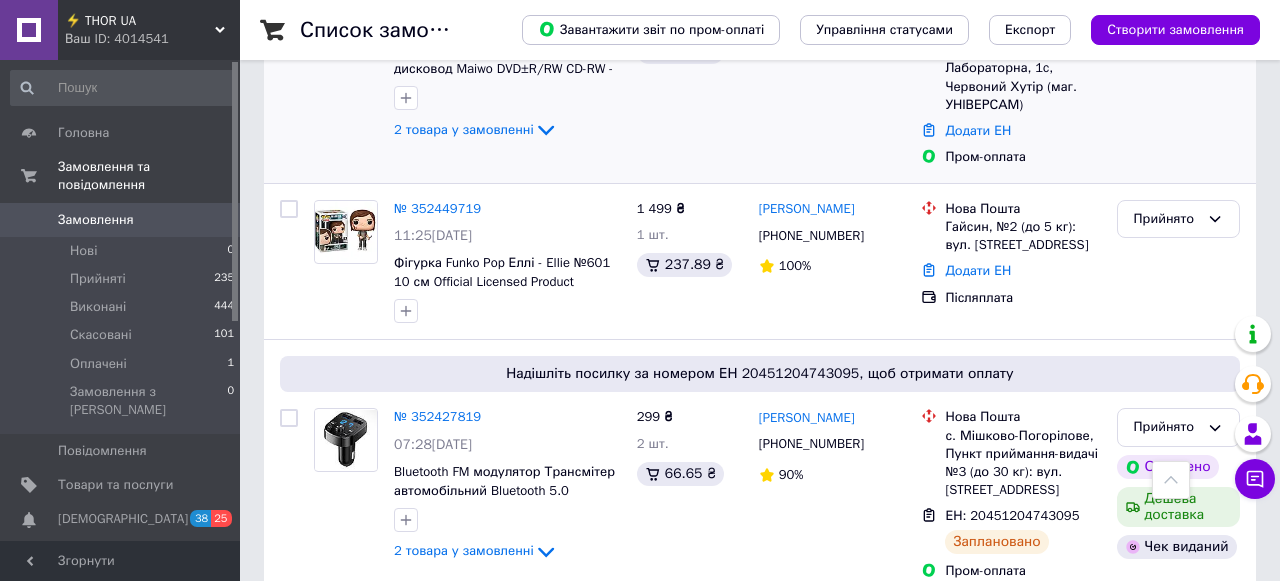 scroll, scrollTop: 296, scrollLeft: 0, axis: vertical 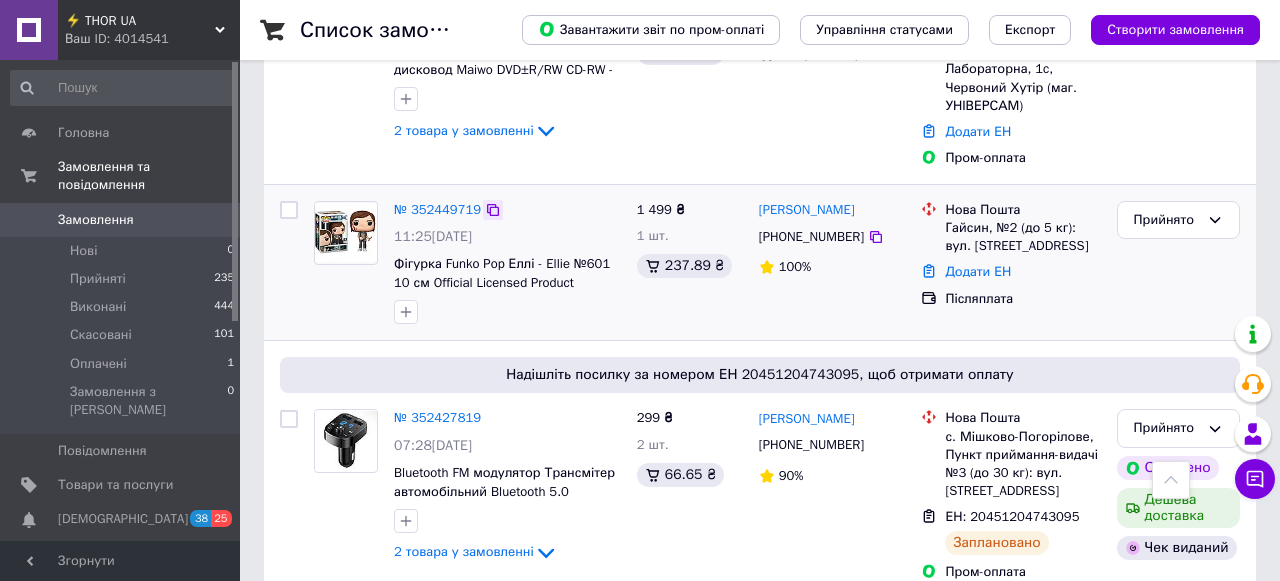 click 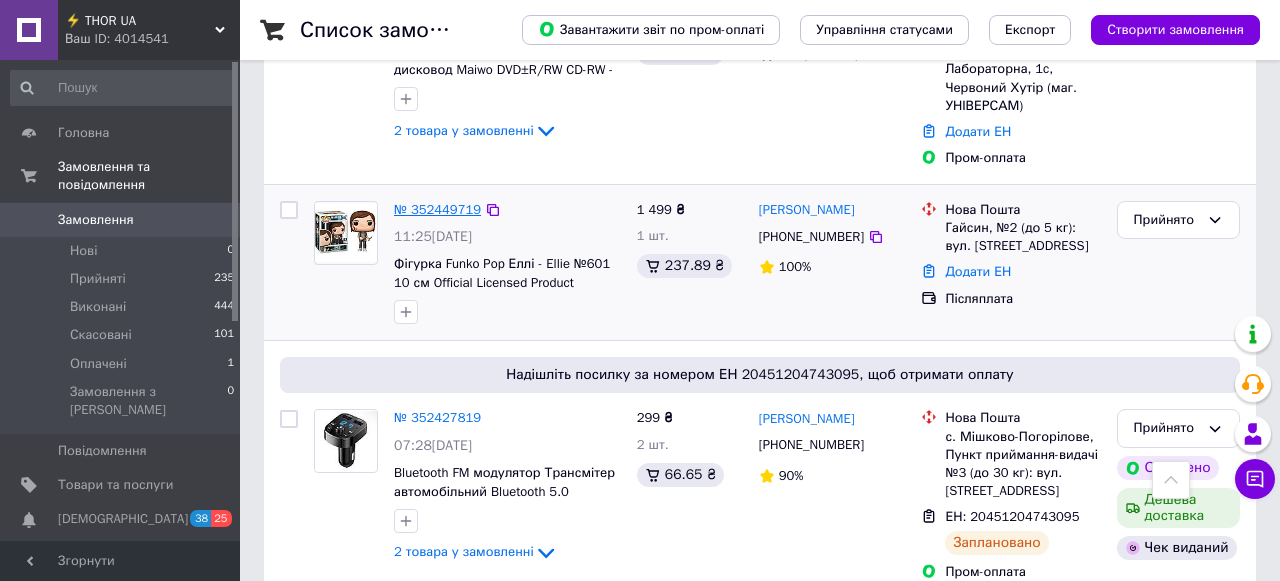 click on "№ 352449719" at bounding box center [437, 209] 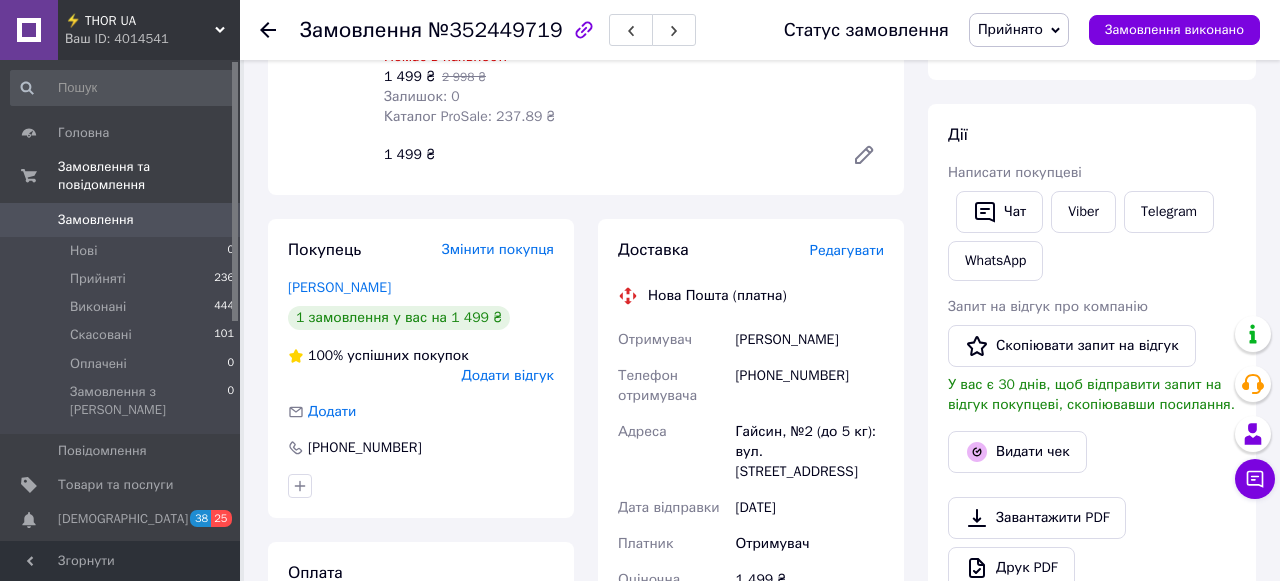 click on "Редагувати" at bounding box center (847, 250) 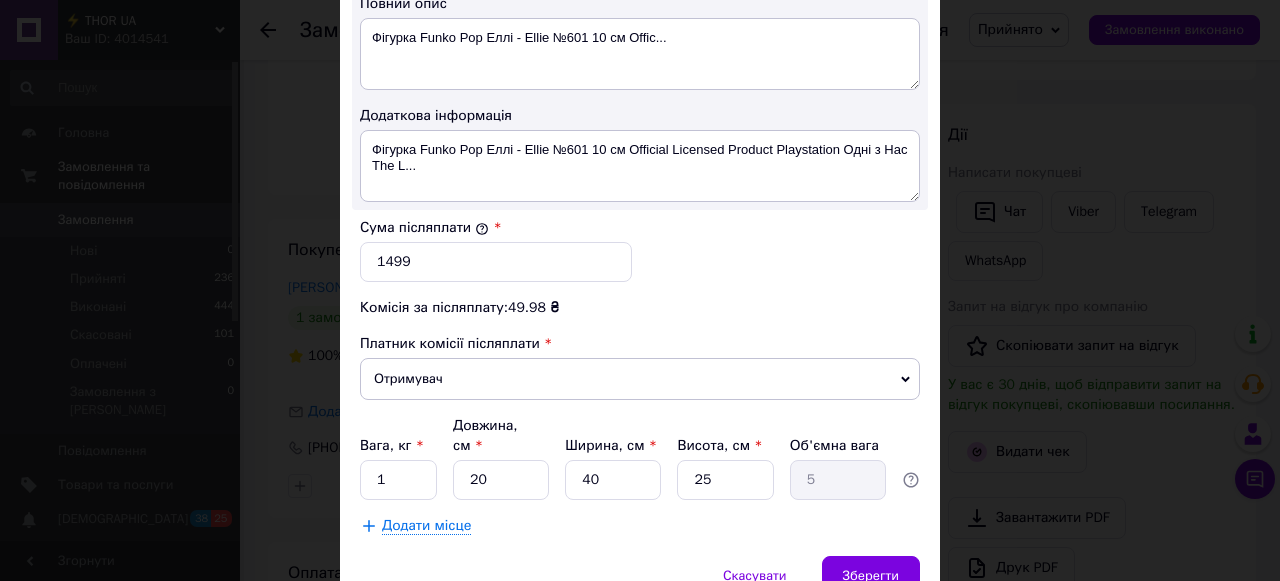scroll, scrollTop: 1115, scrollLeft: 0, axis: vertical 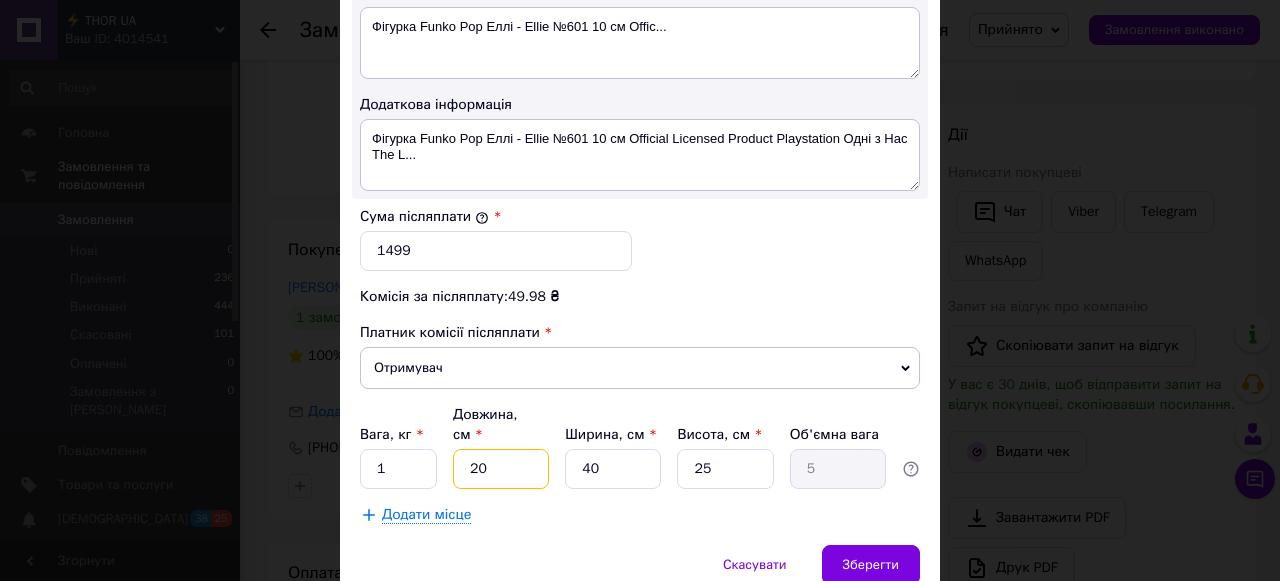 click on "20" at bounding box center (501, 469) 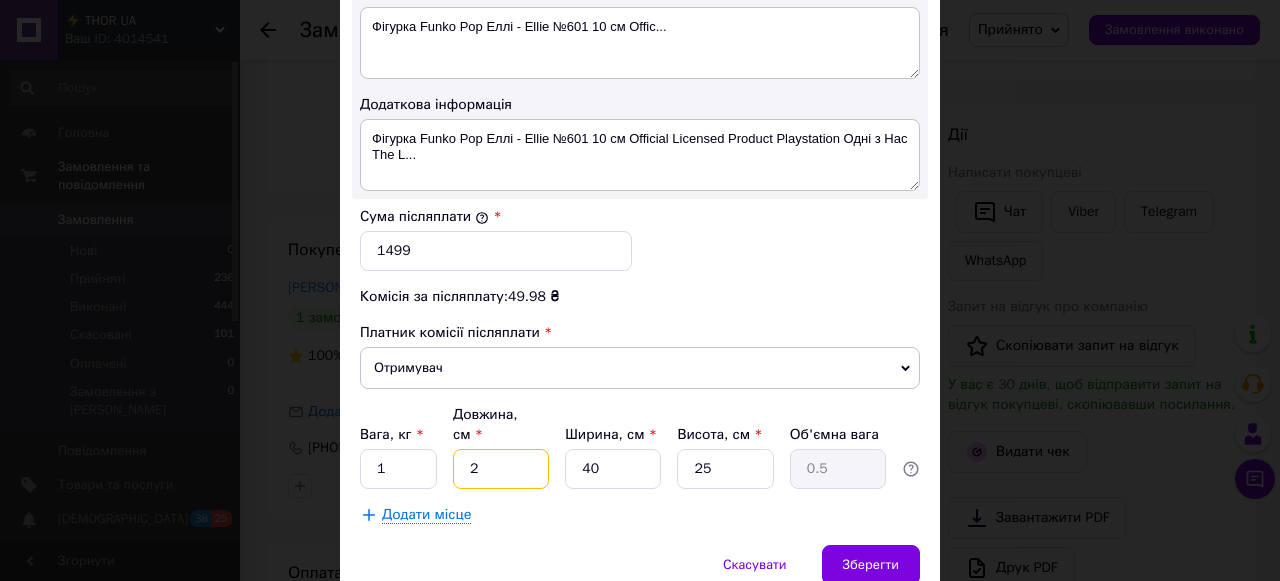 type on "24" 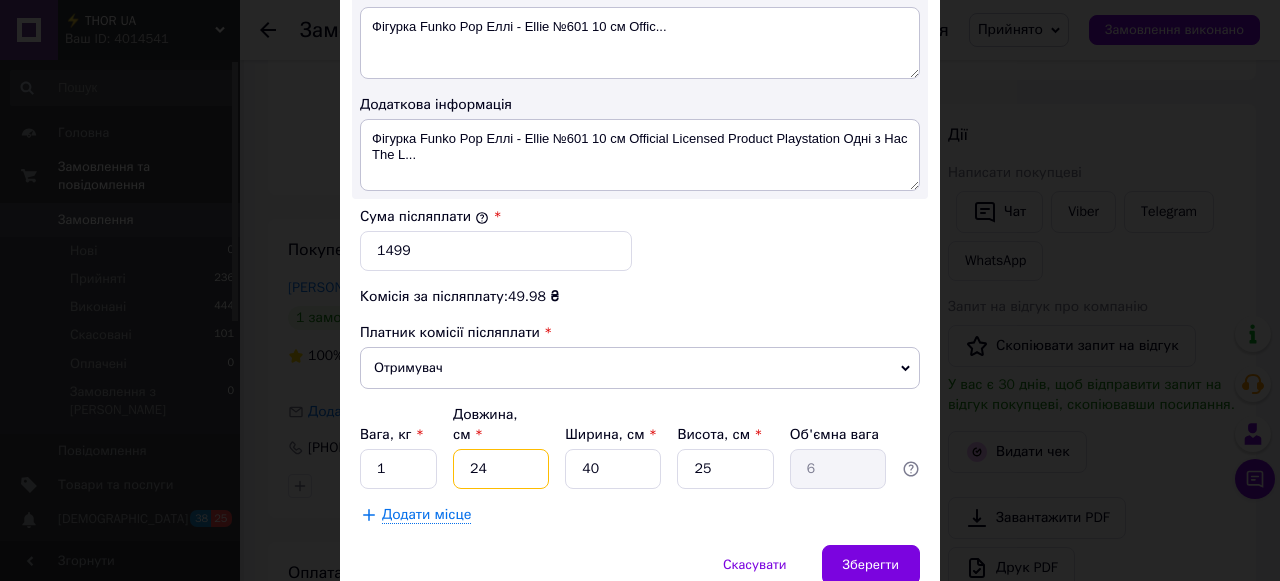 type on "24" 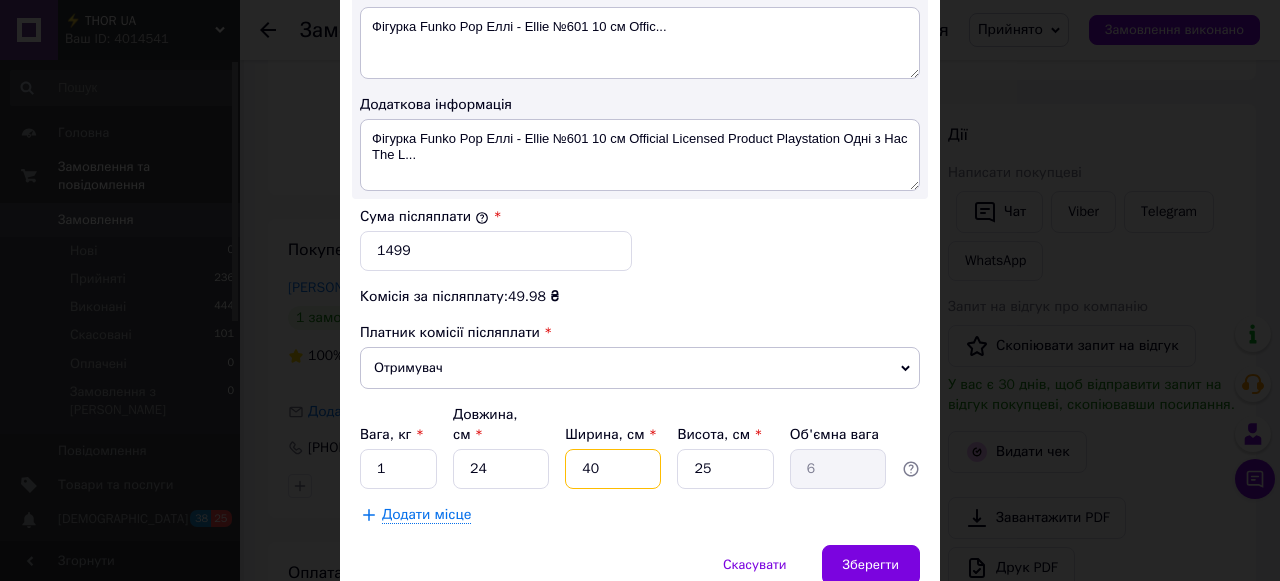 click on "40" at bounding box center [613, 469] 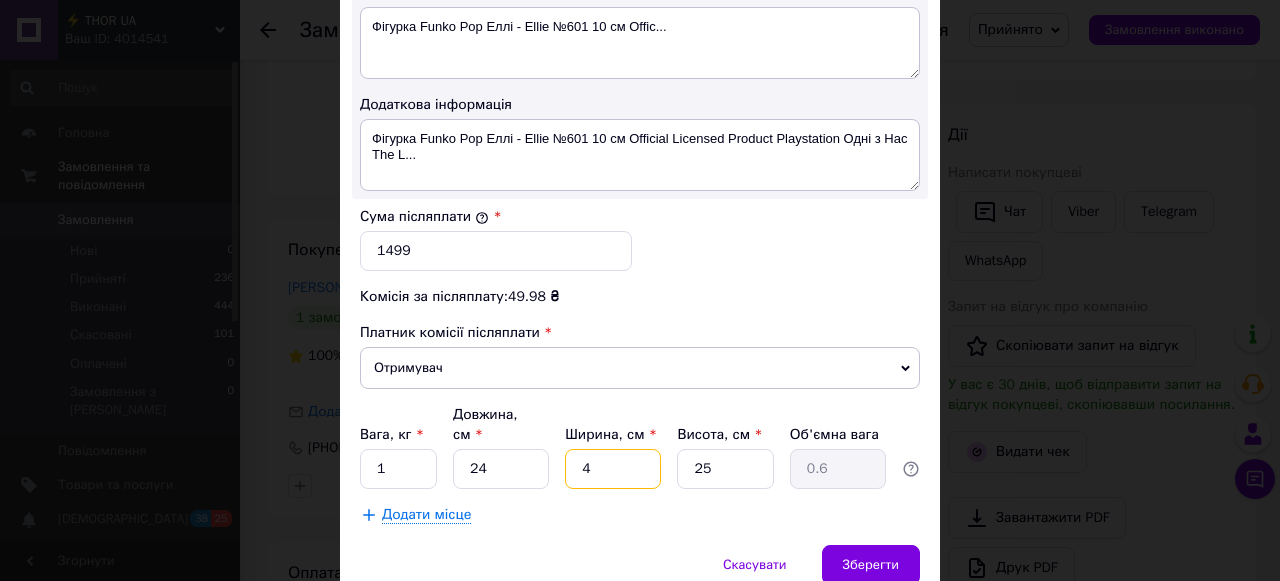 type 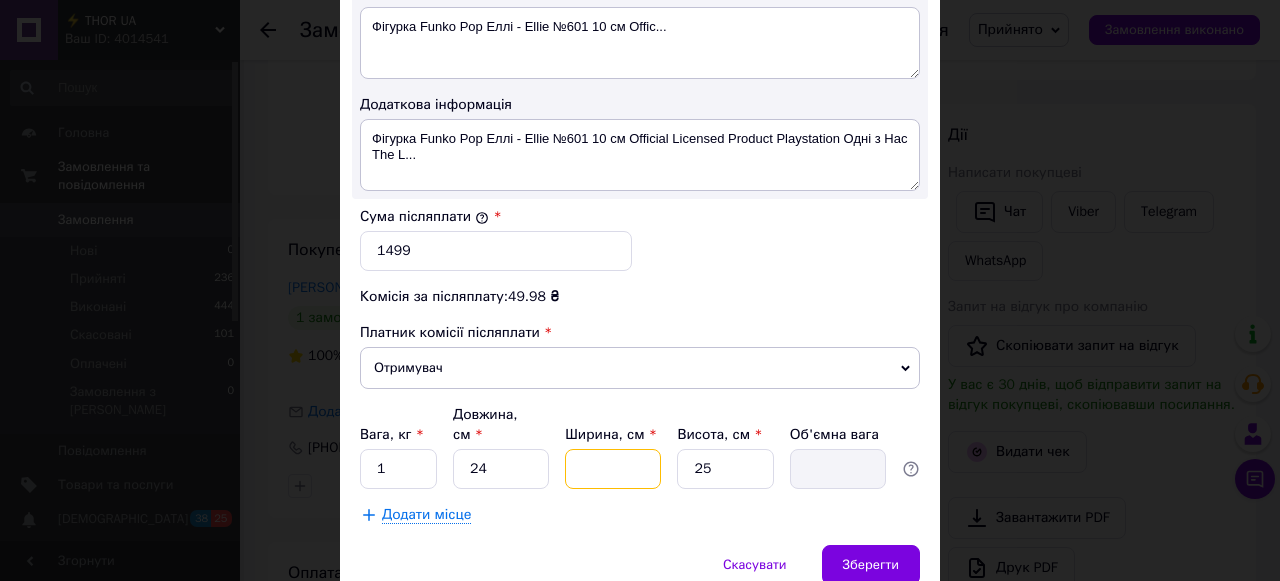 type on "1" 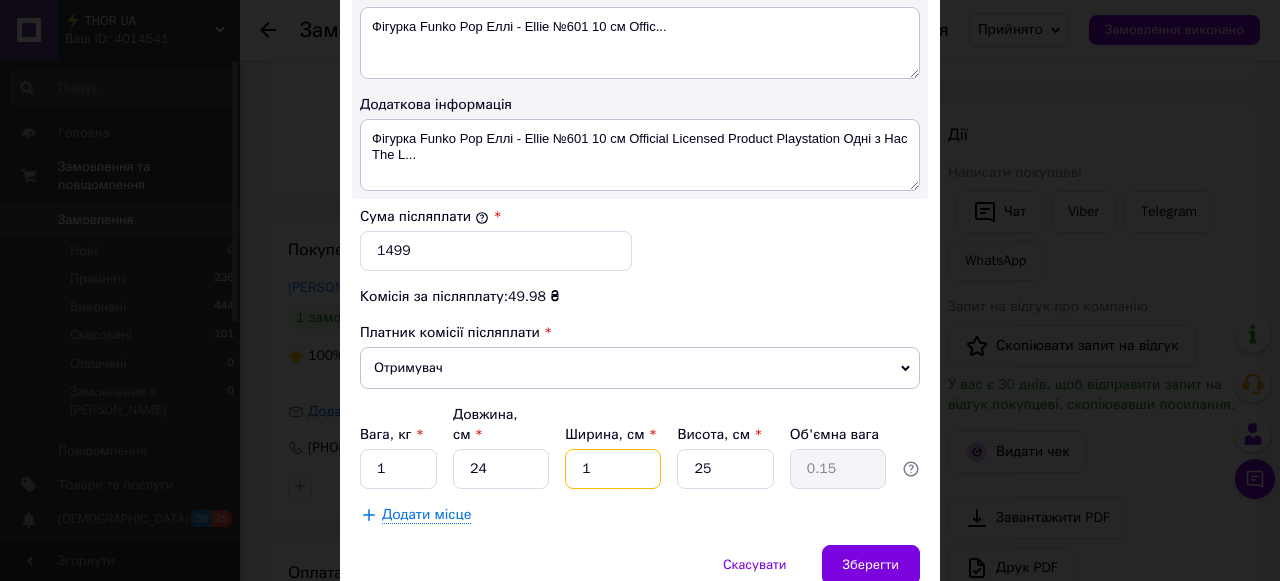 type on "17" 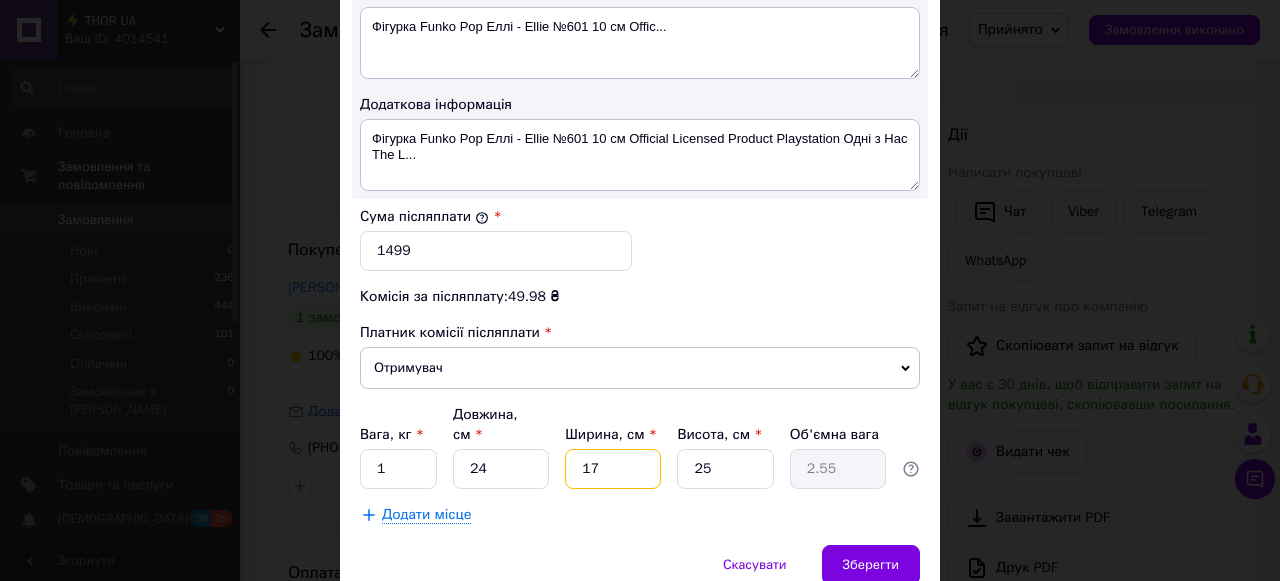 type on "17" 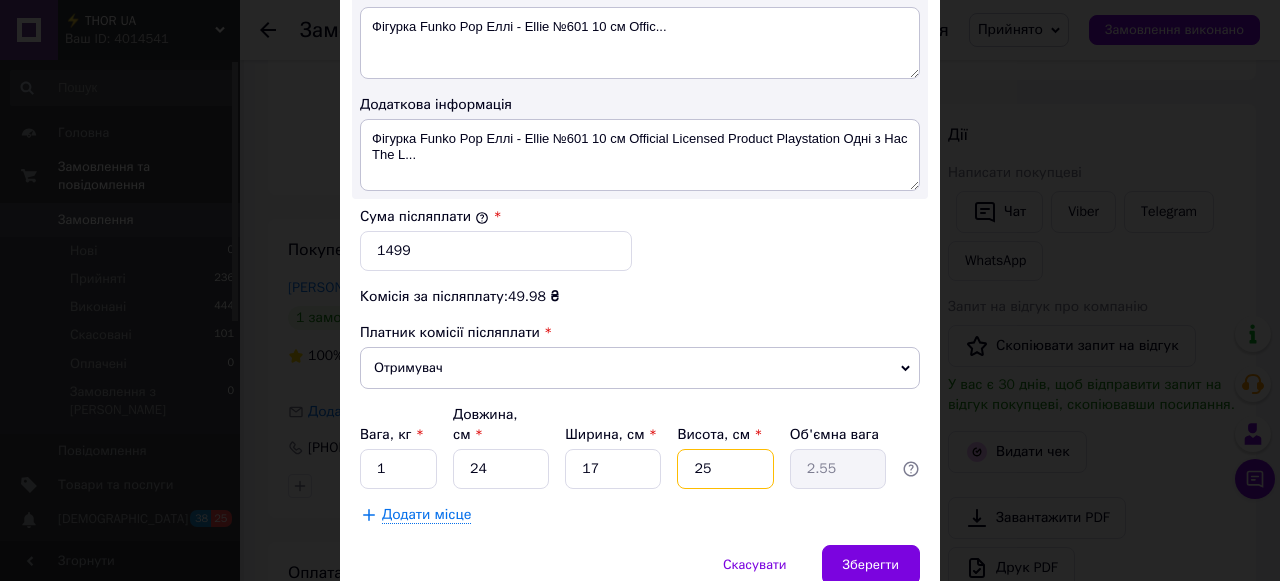 click on "25" at bounding box center [725, 469] 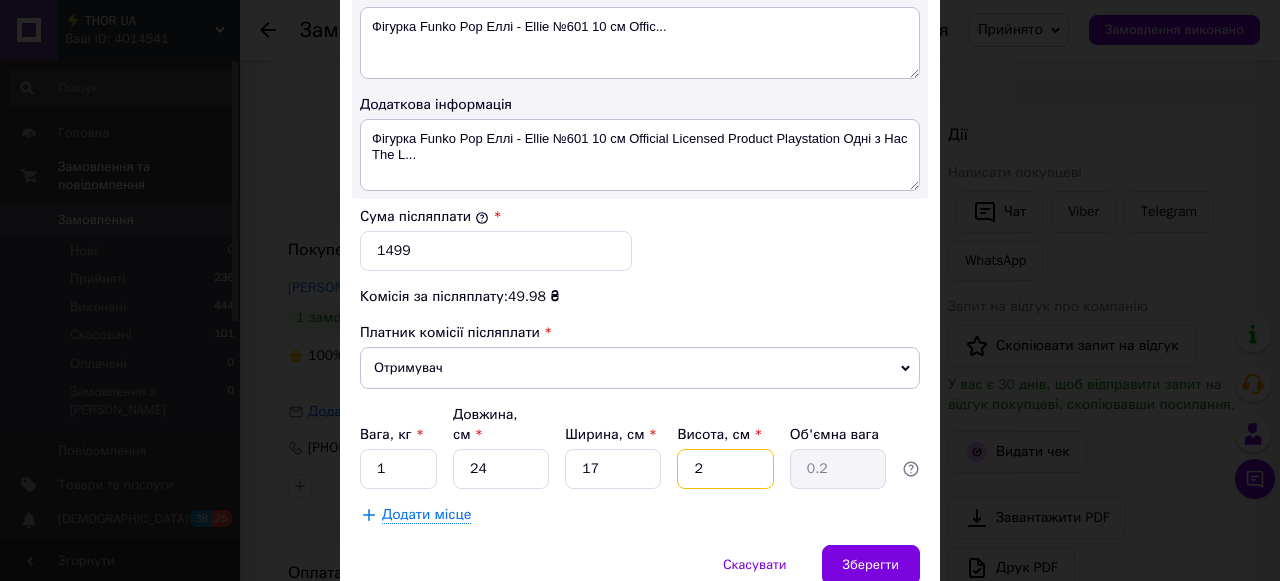 type 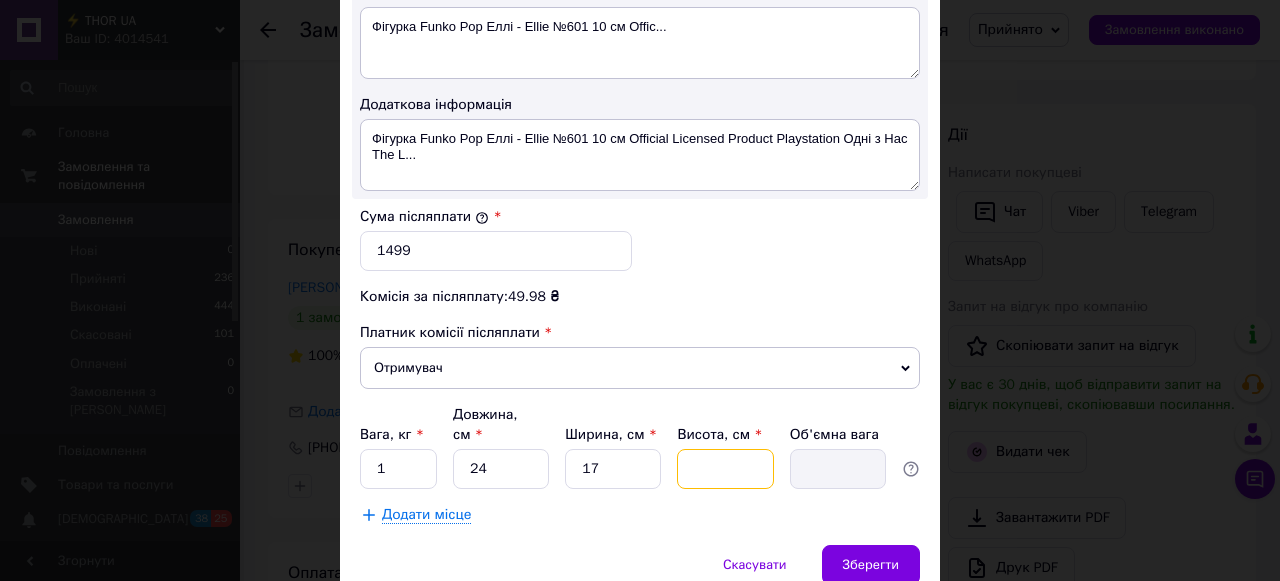 type on "9" 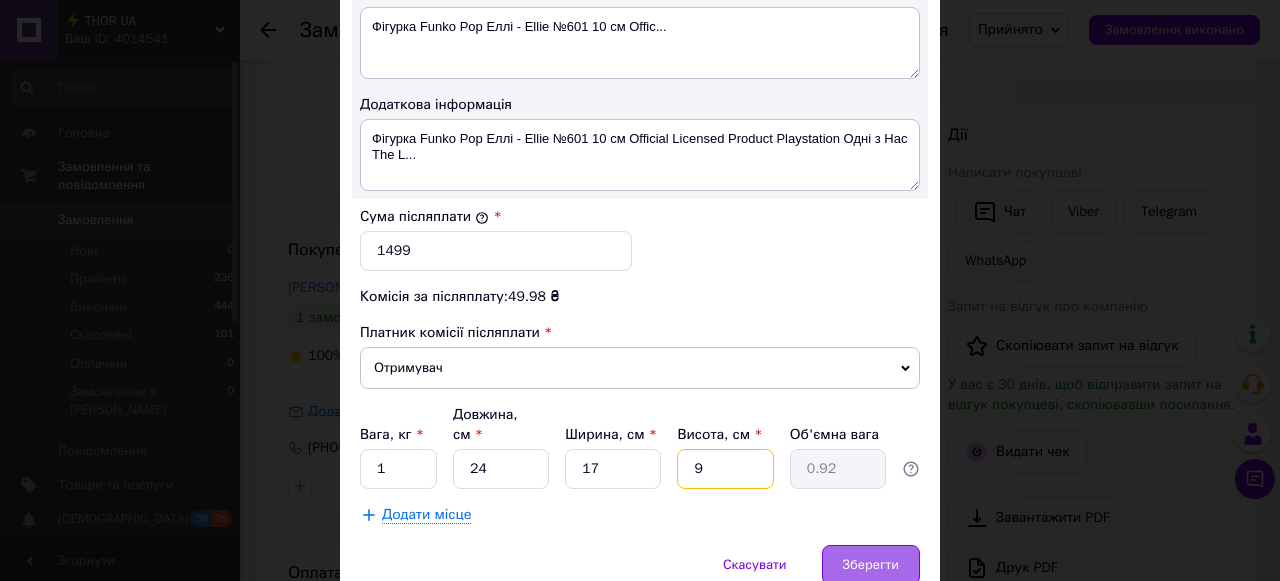 type on "9" 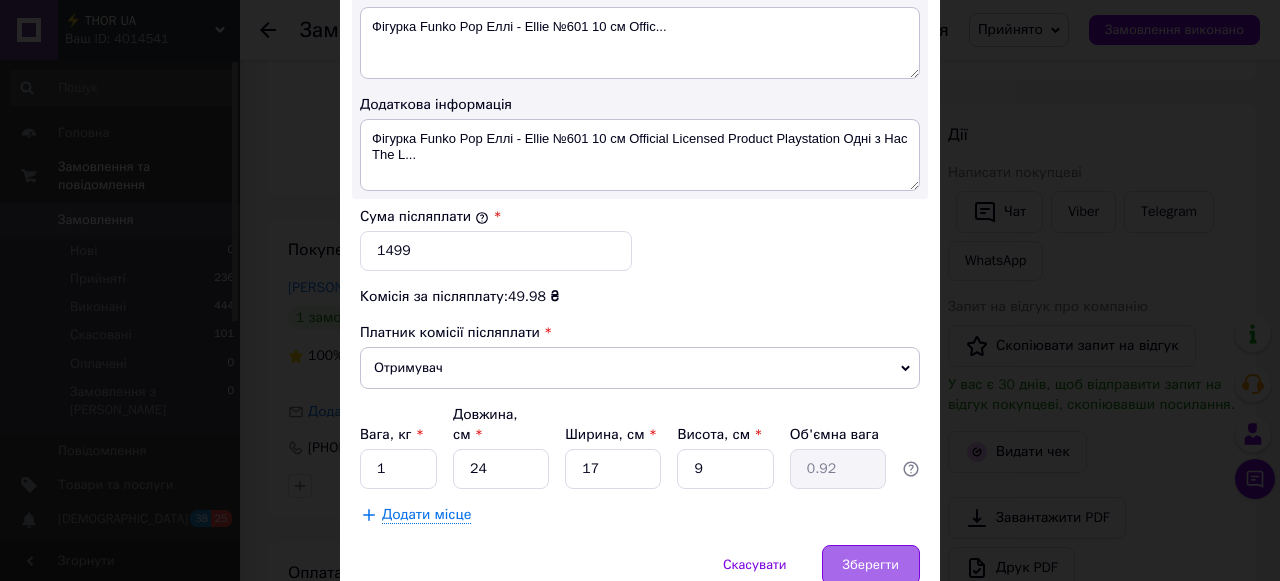 click on "Зберегти" at bounding box center (871, 565) 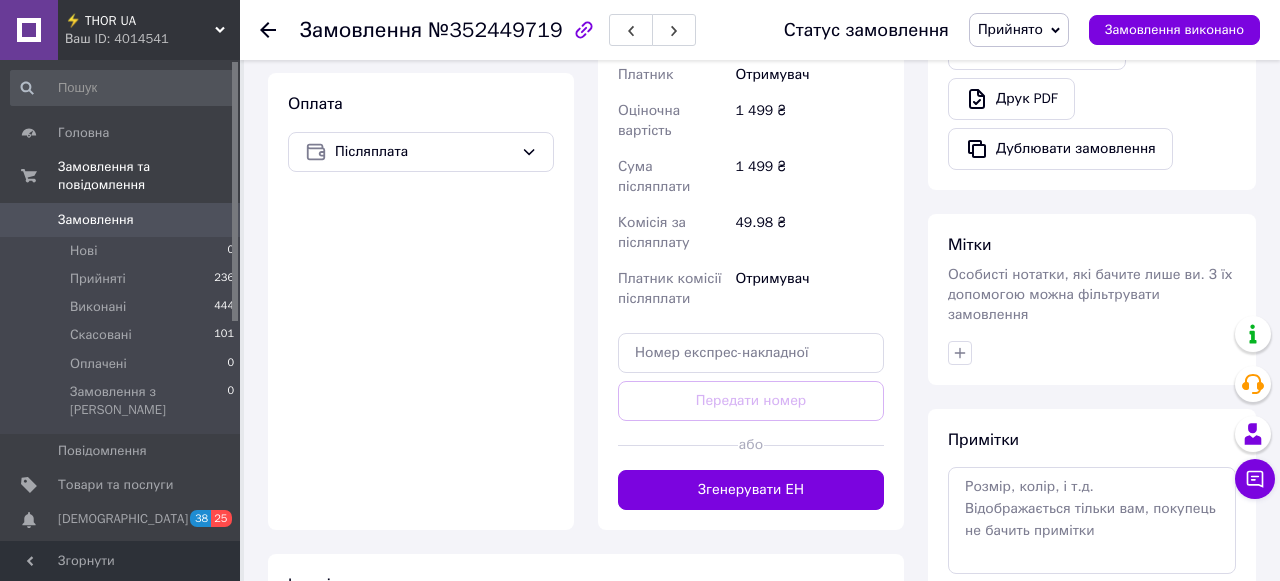 scroll, scrollTop: 803, scrollLeft: 0, axis: vertical 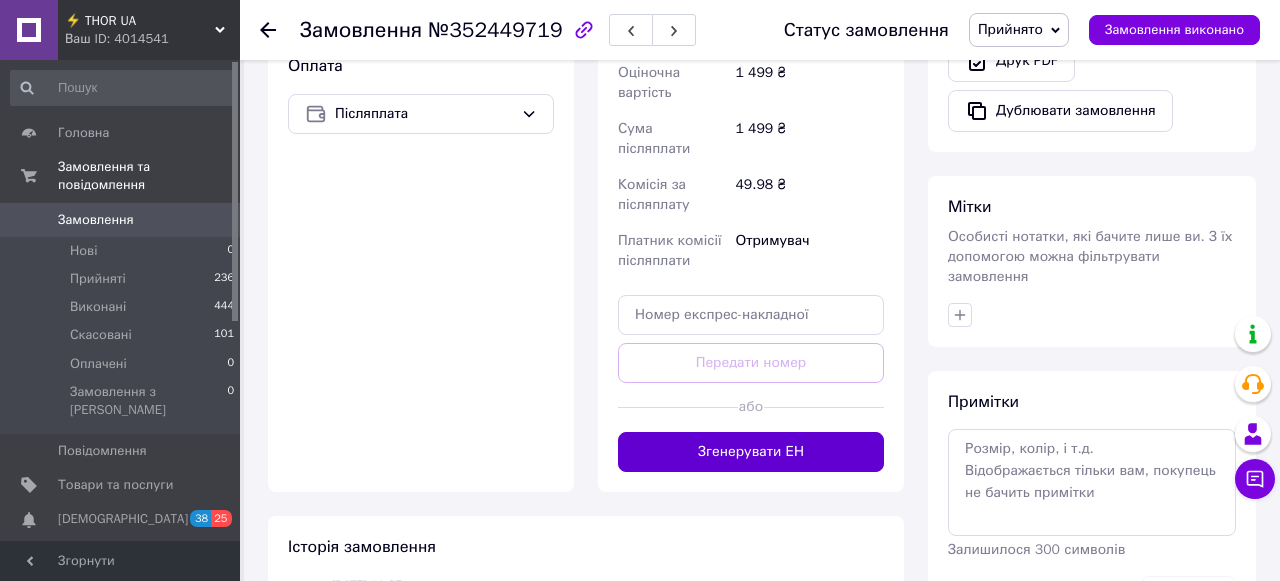 click on "Згенерувати ЕН" at bounding box center (751, 452) 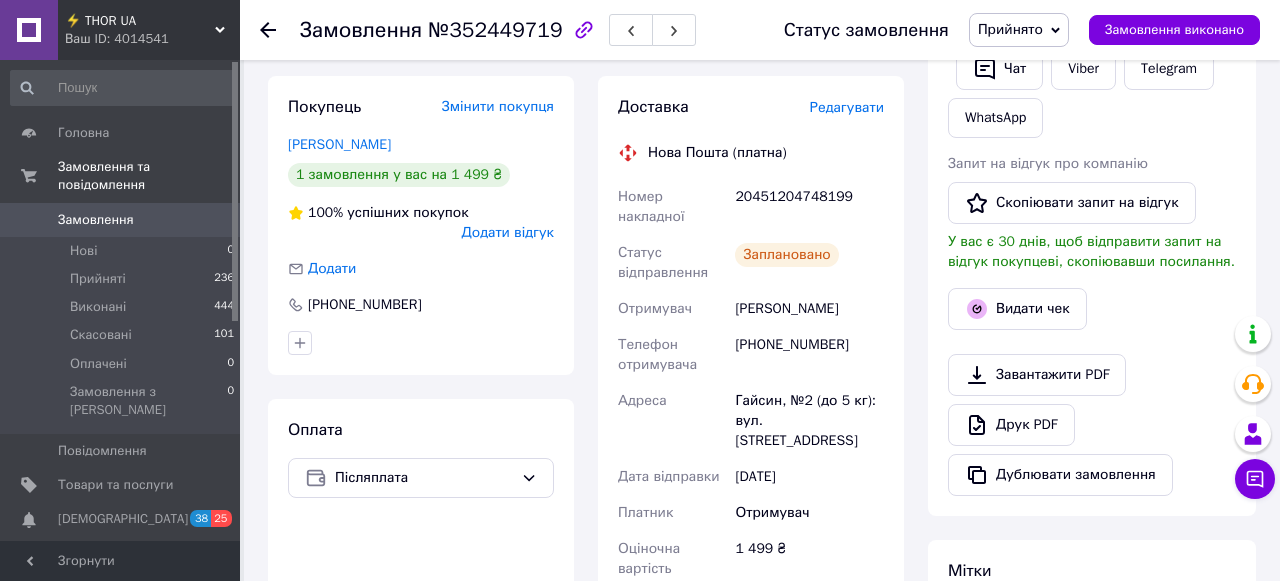 scroll, scrollTop: 433, scrollLeft: 0, axis: vertical 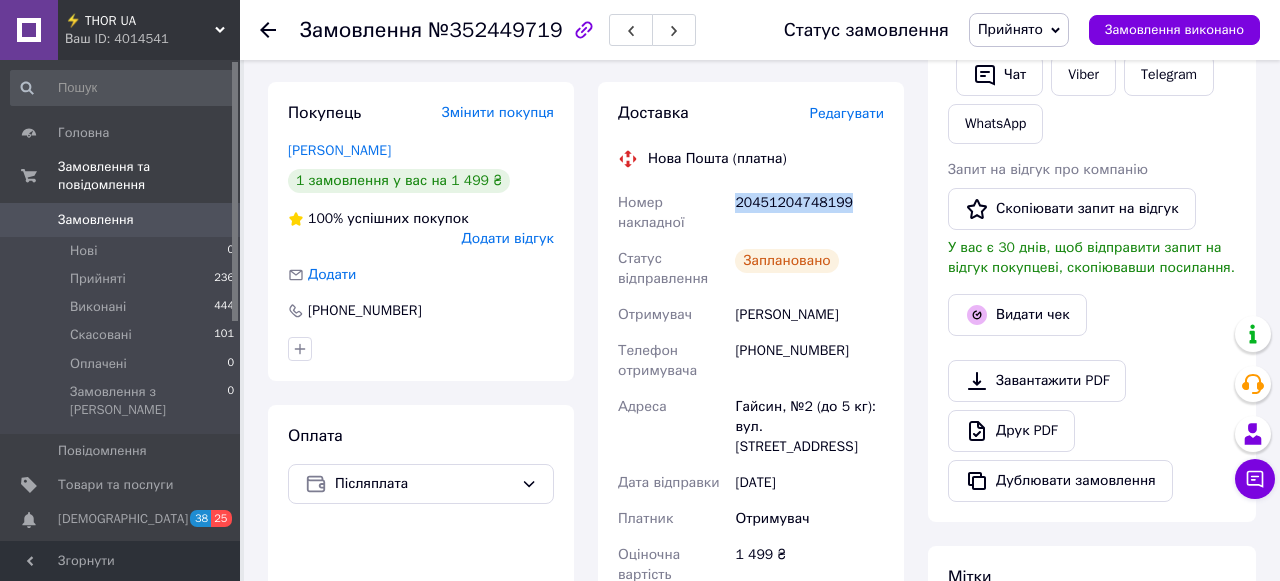 drag, startPoint x: 737, startPoint y: 201, endPoint x: 855, endPoint y: 199, distance: 118.016945 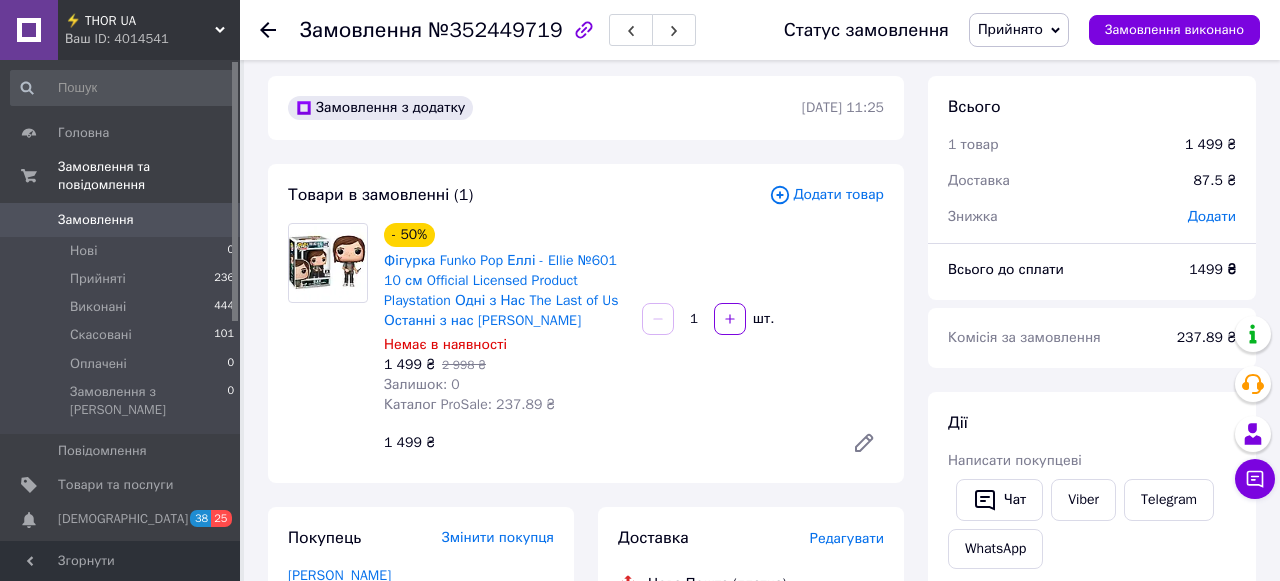 scroll, scrollTop: 0, scrollLeft: 0, axis: both 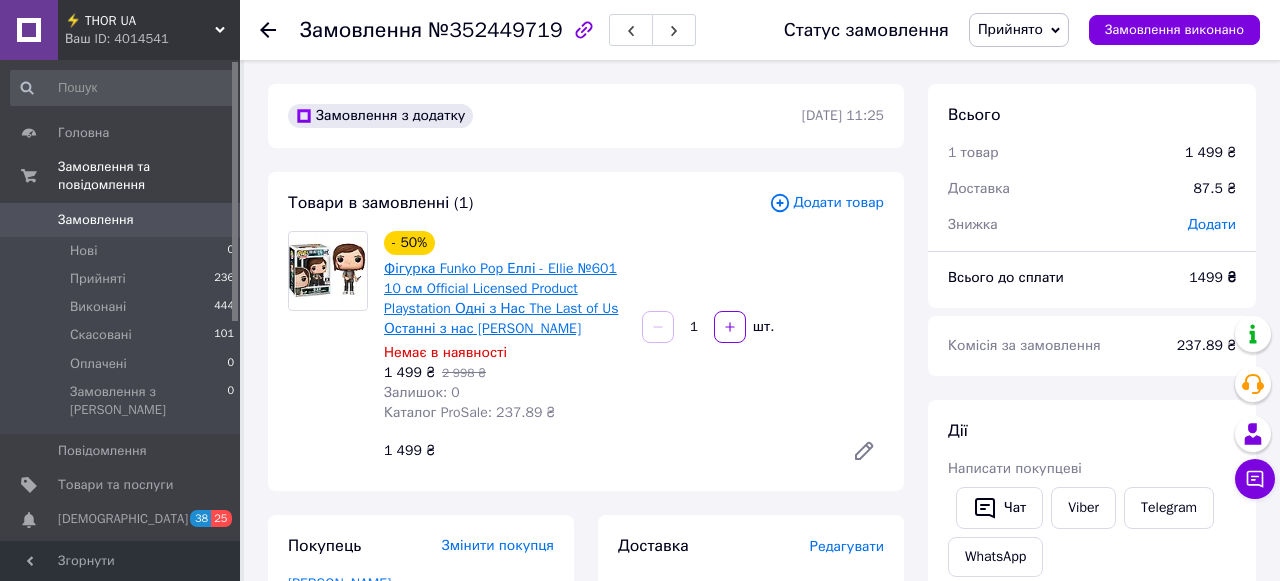 click on "Фігурка Funko Pop Еллі - Ellie №601 10 см Official Licensed Product Playstation Одні з Нас The Last of Us Останні з нас [PERSON_NAME]" at bounding box center [501, 298] 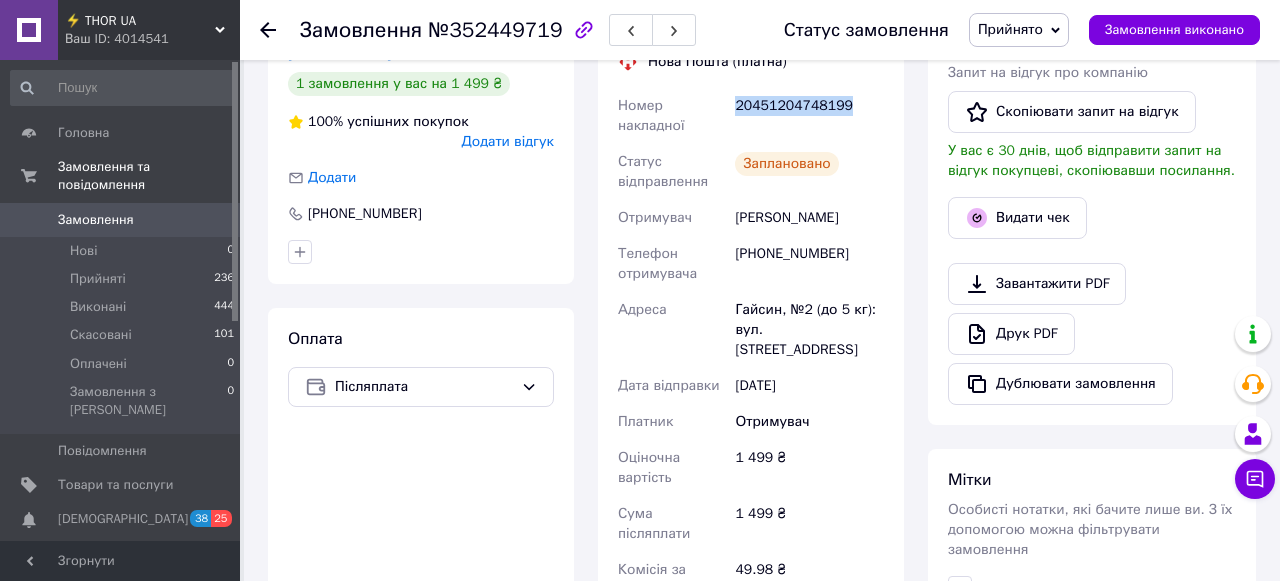 scroll, scrollTop: 531, scrollLeft: 0, axis: vertical 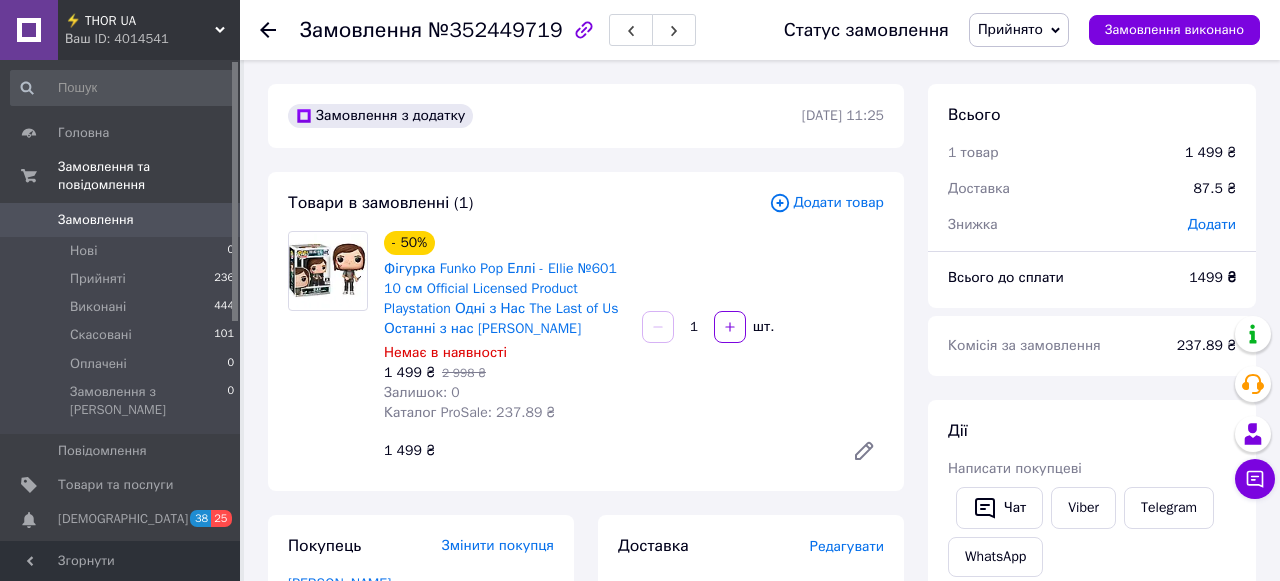 click 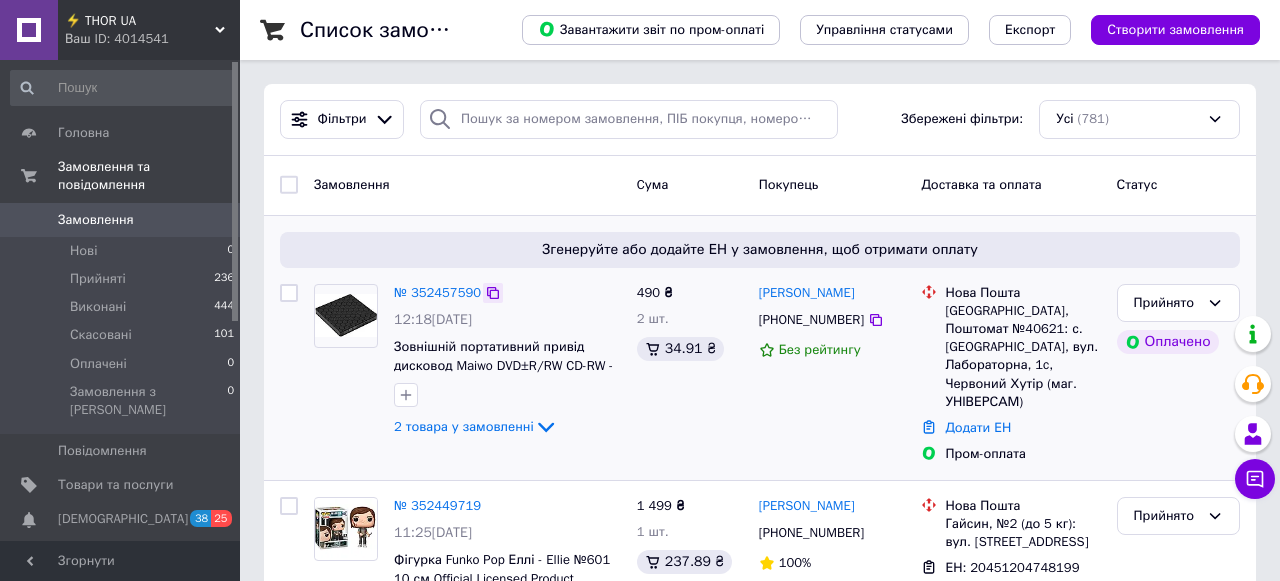 click 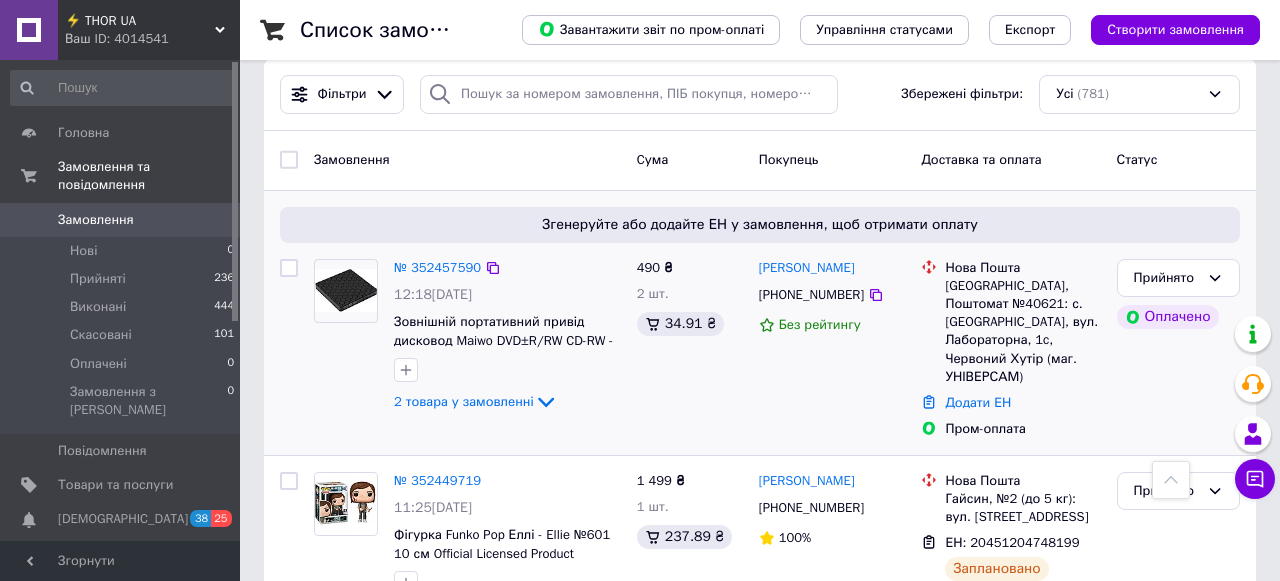 scroll, scrollTop: 0, scrollLeft: 0, axis: both 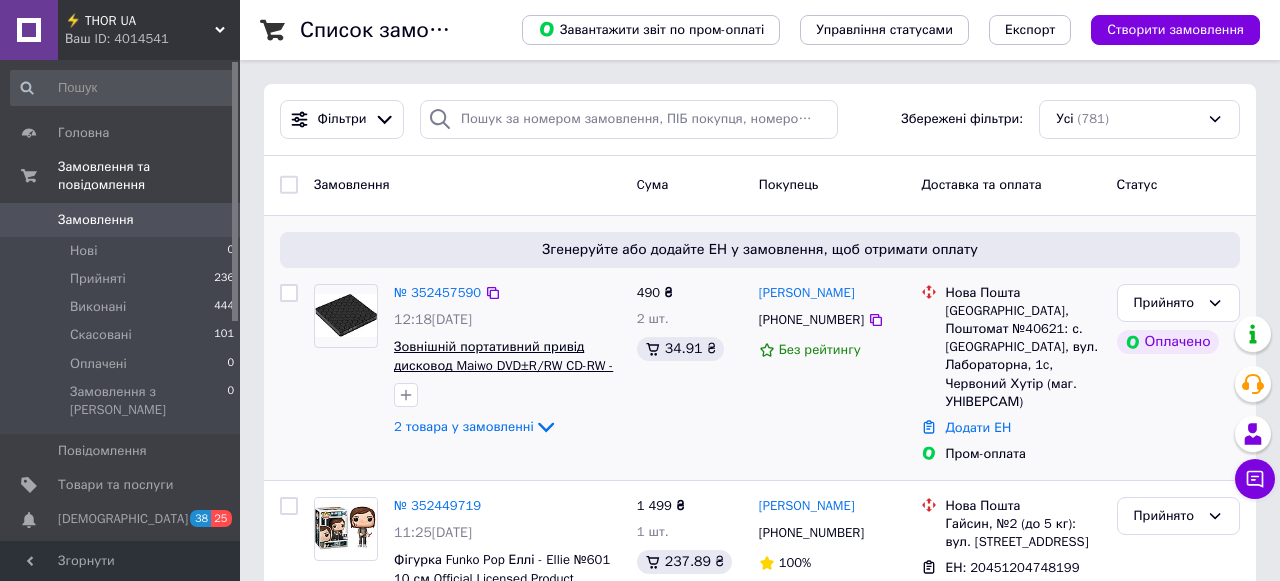 click on "Зовнішній портативний привід дисковод Maiwo DVD±R/RW CD-RW - USB 3.0 Type-A/Type-C" at bounding box center [503, 365] 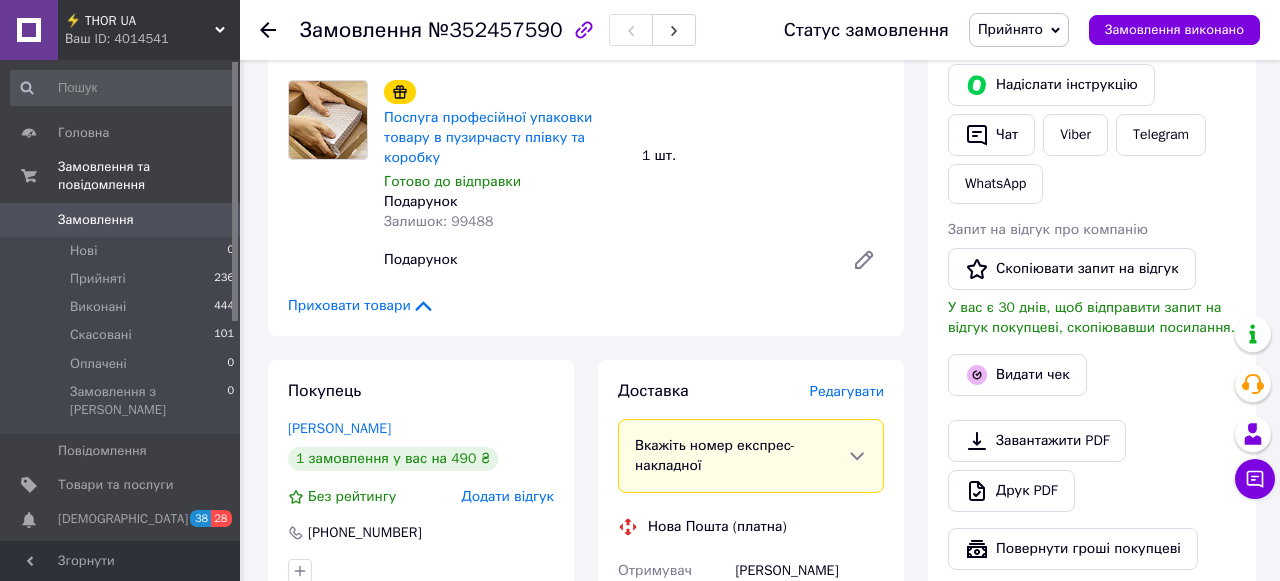 scroll, scrollTop: 989, scrollLeft: 0, axis: vertical 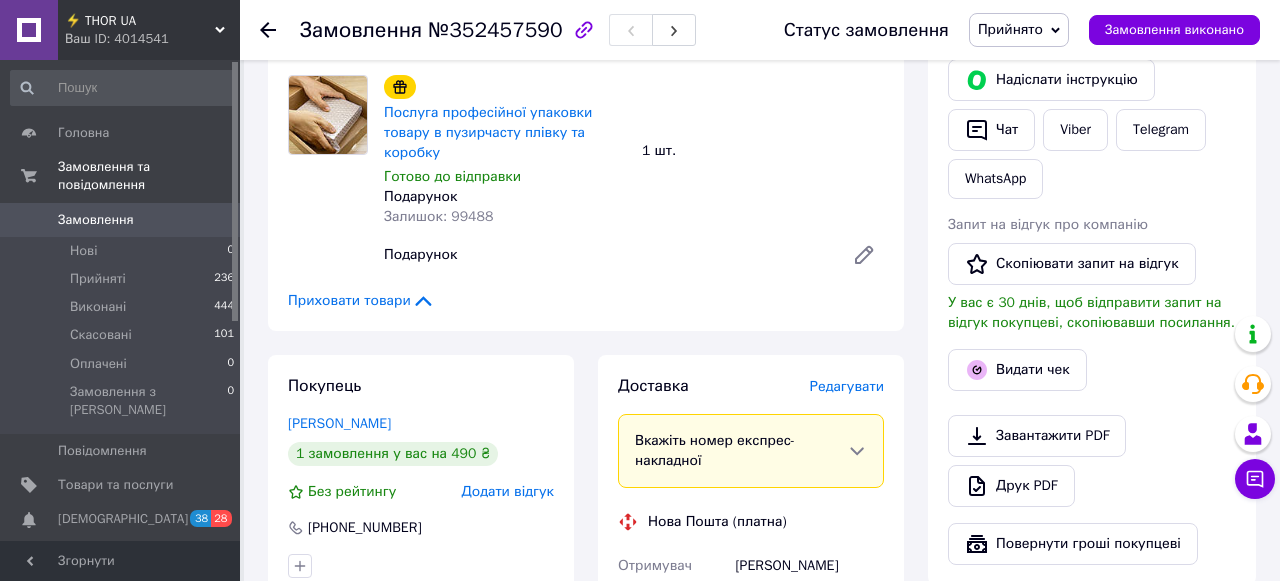 click on "Редагувати" at bounding box center (847, 386) 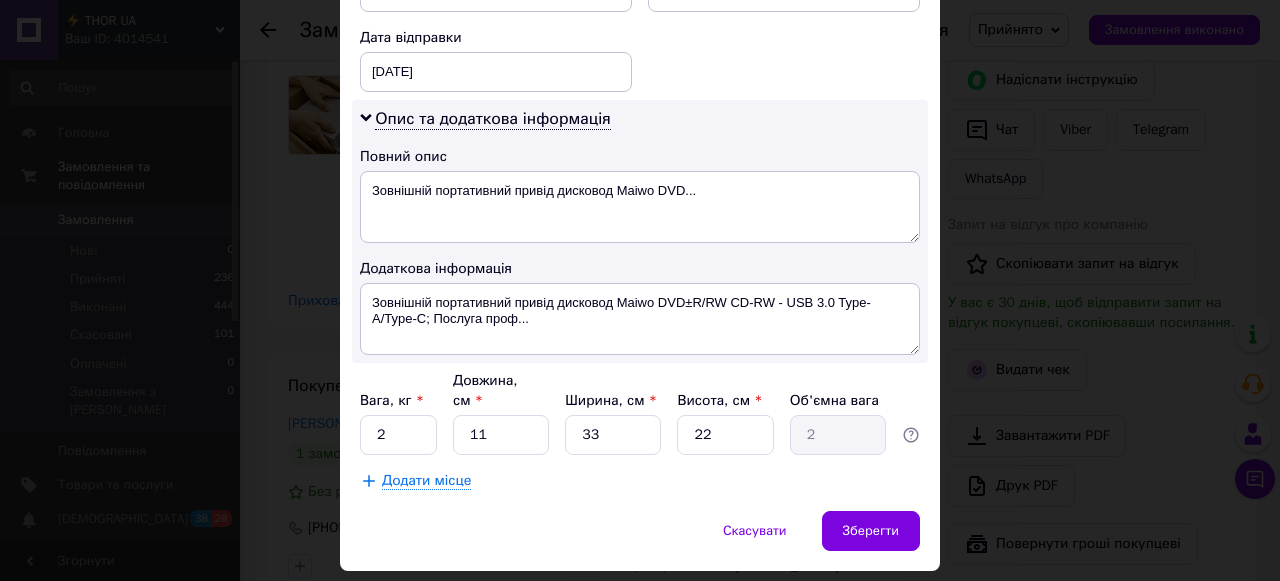 scroll, scrollTop: 1013, scrollLeft: 0, axis: vertical 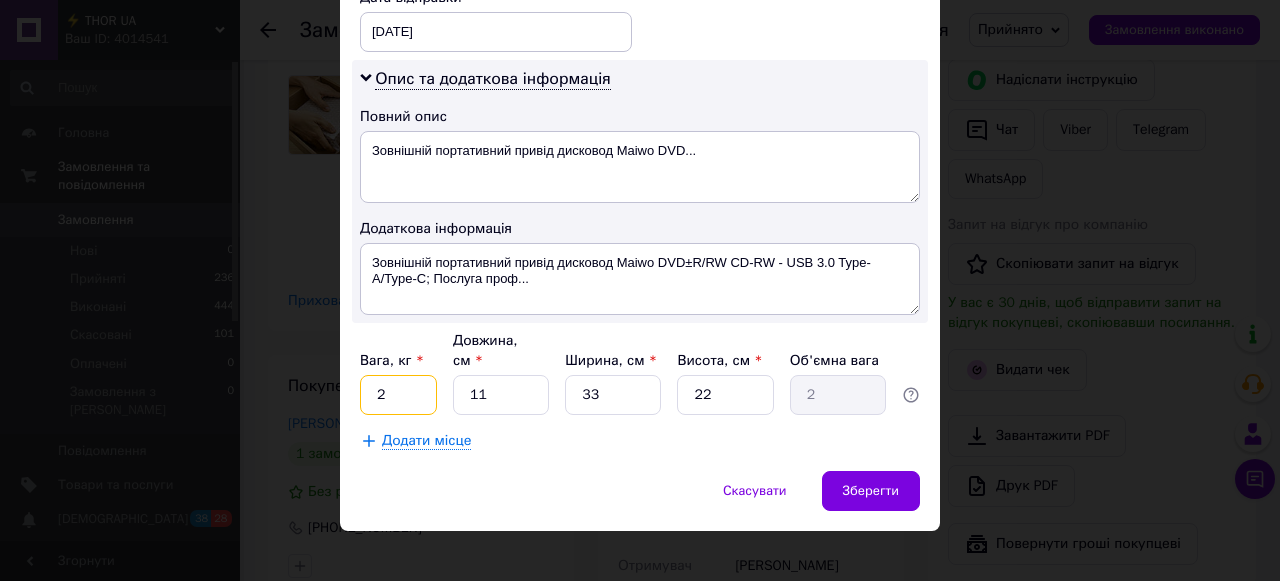 click on "2" at bounding box center [398, 395] 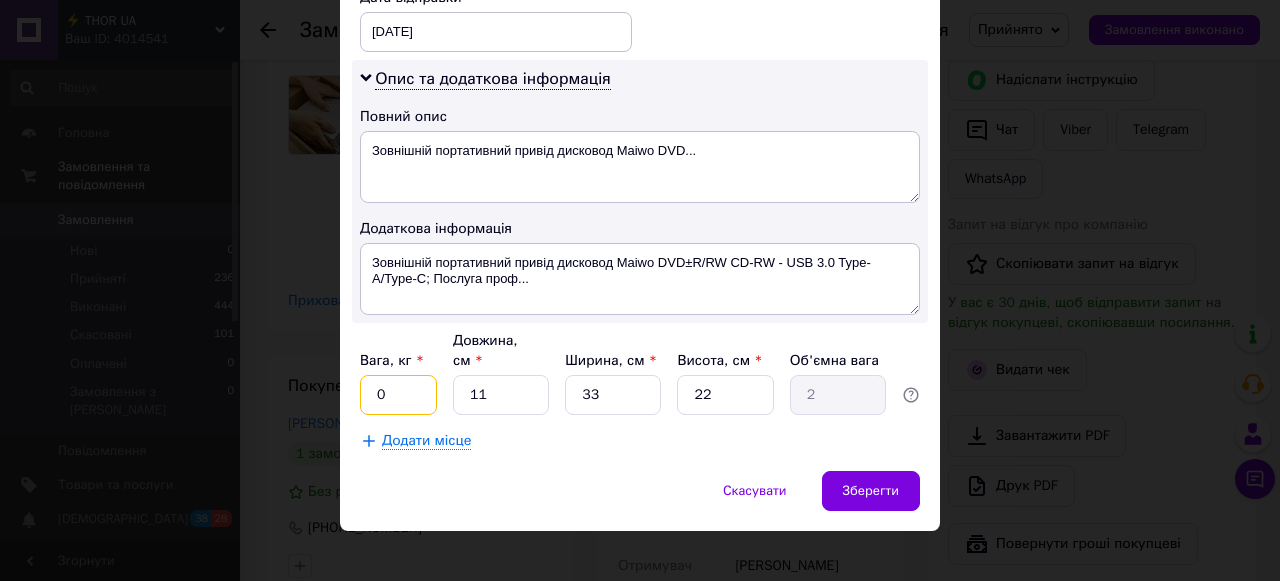 type on "0.5" 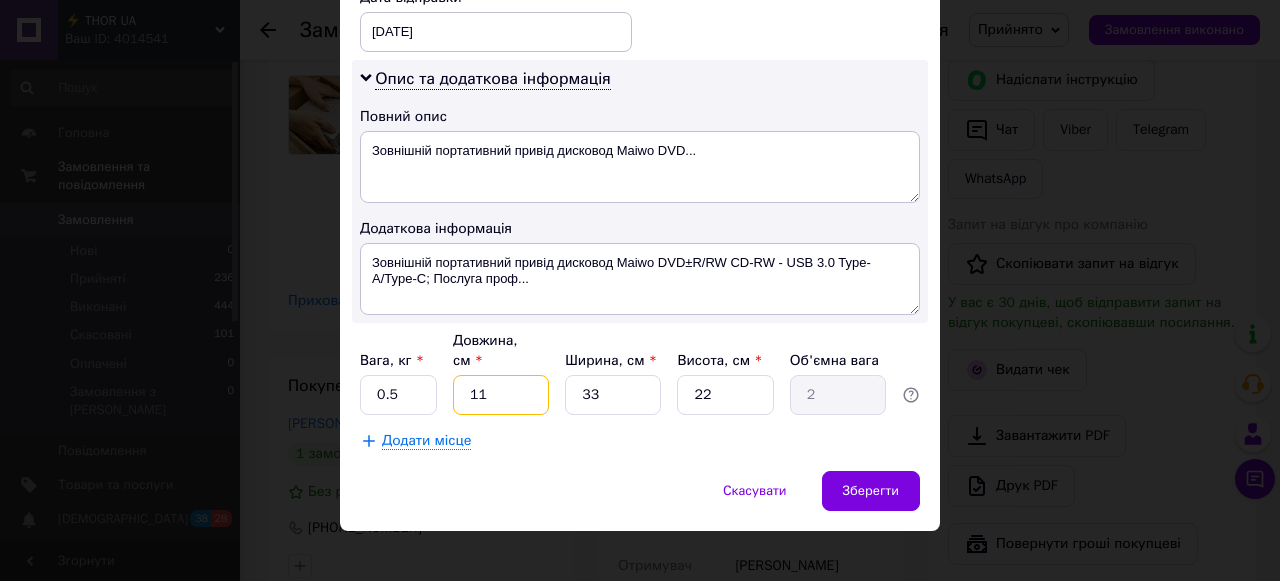 click on "11" at bounding box center (501, 395) 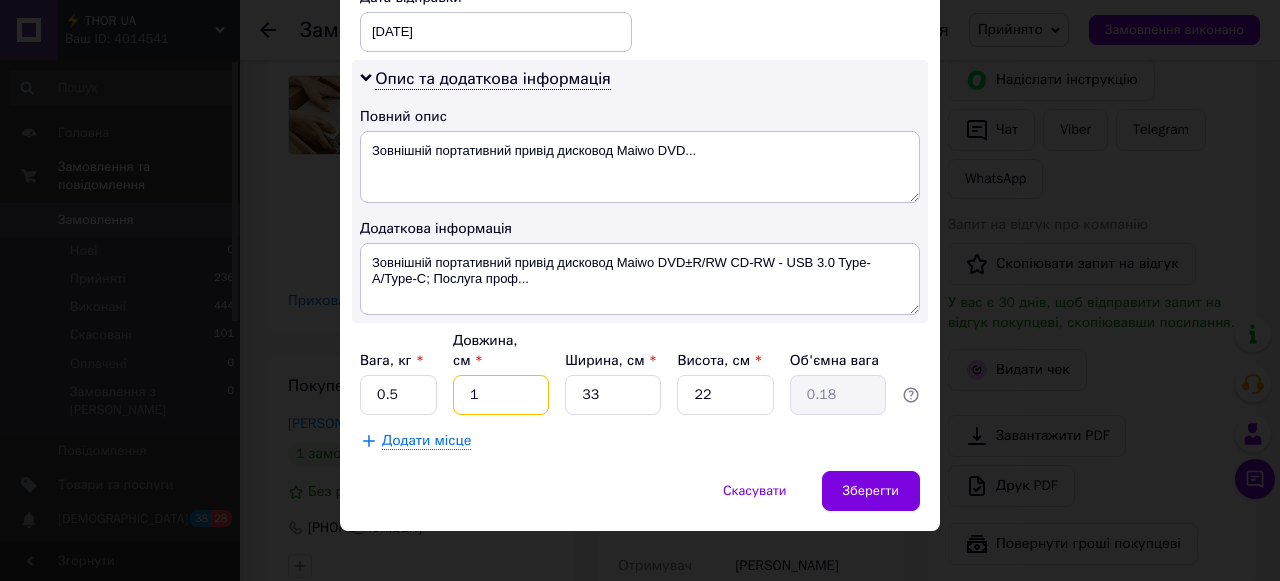 type 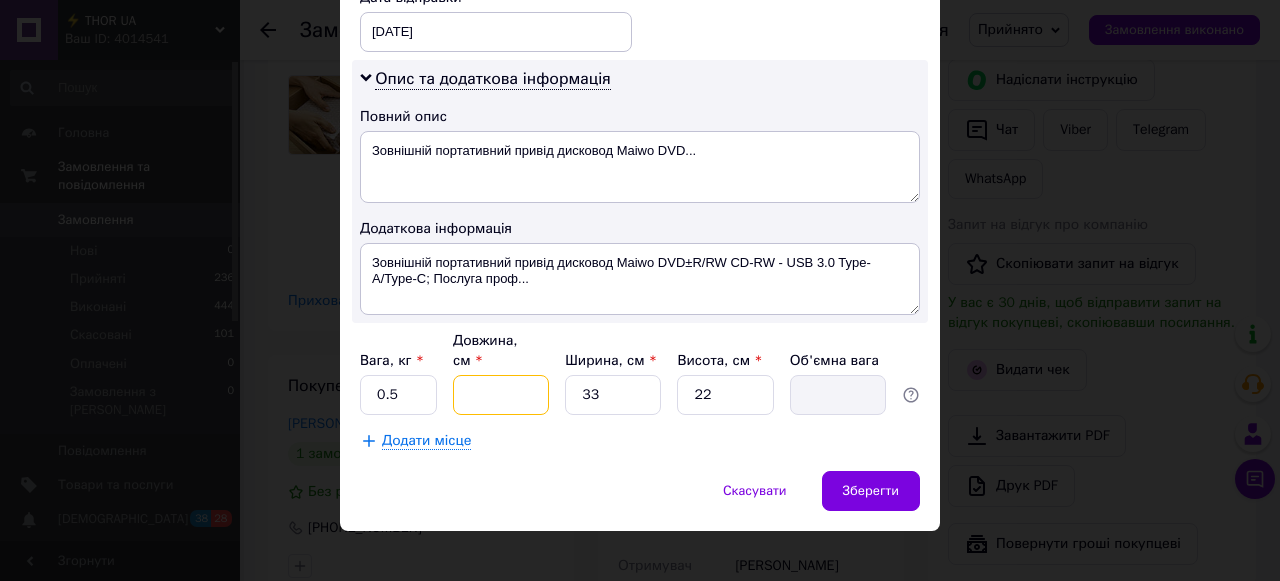type on "2" 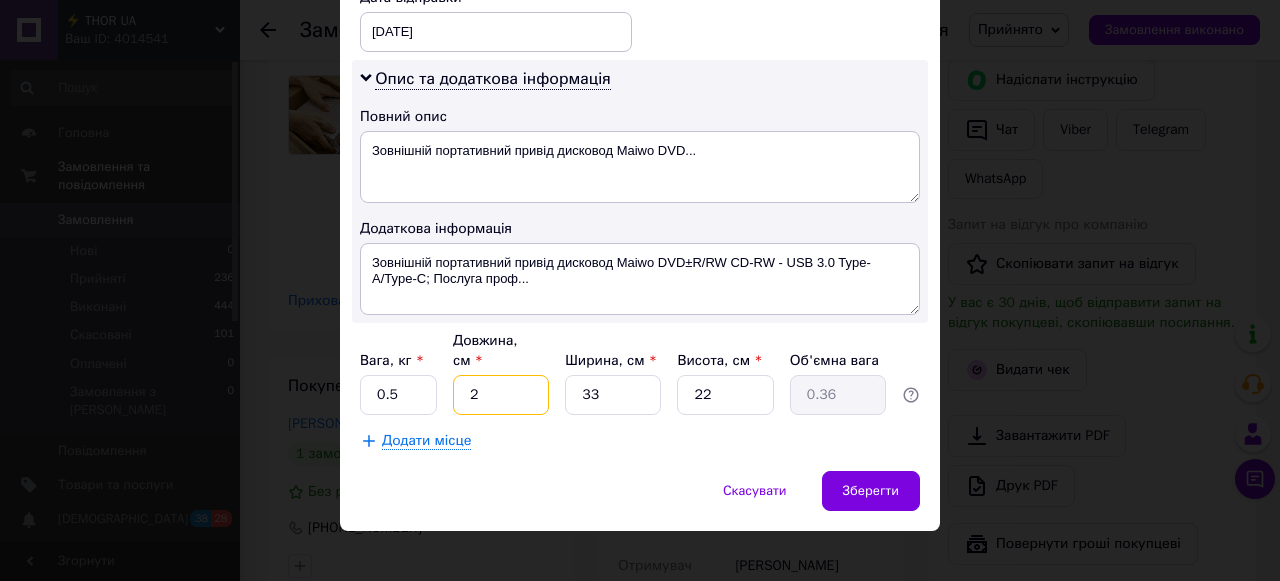 type on "24" 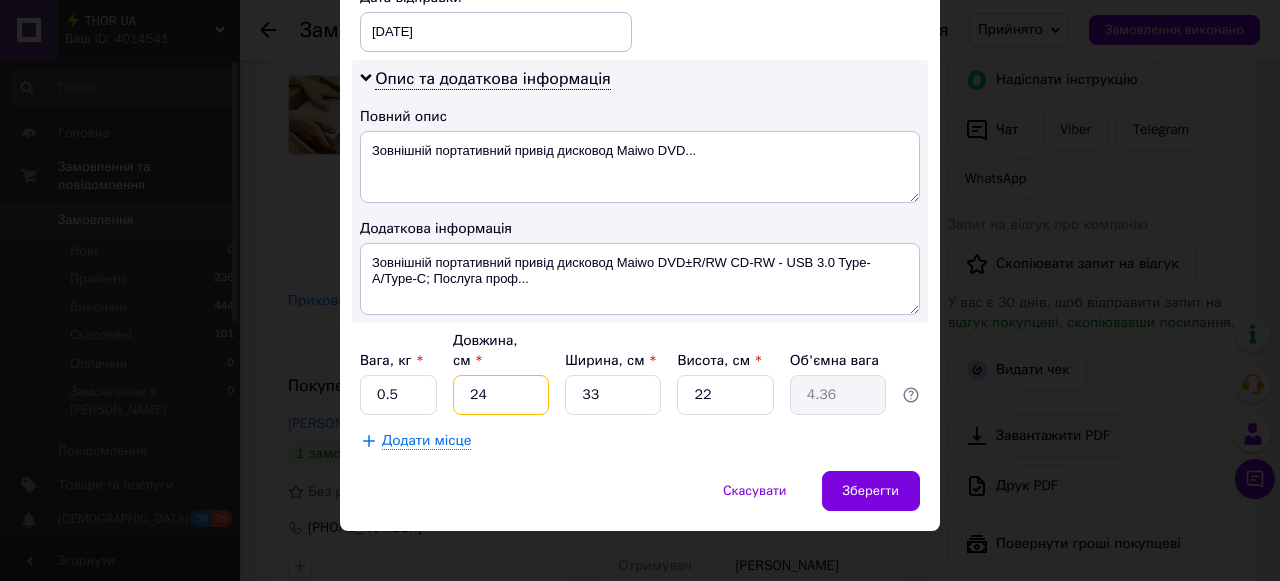 type on "24" 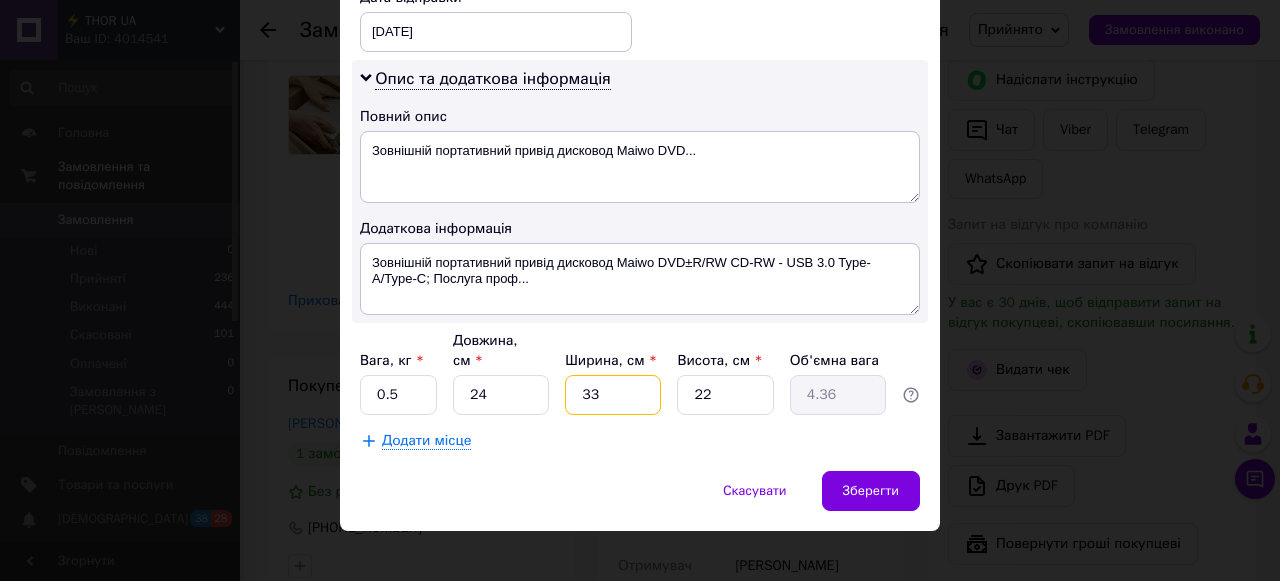 click on "33" at bounding box center [613, 395] 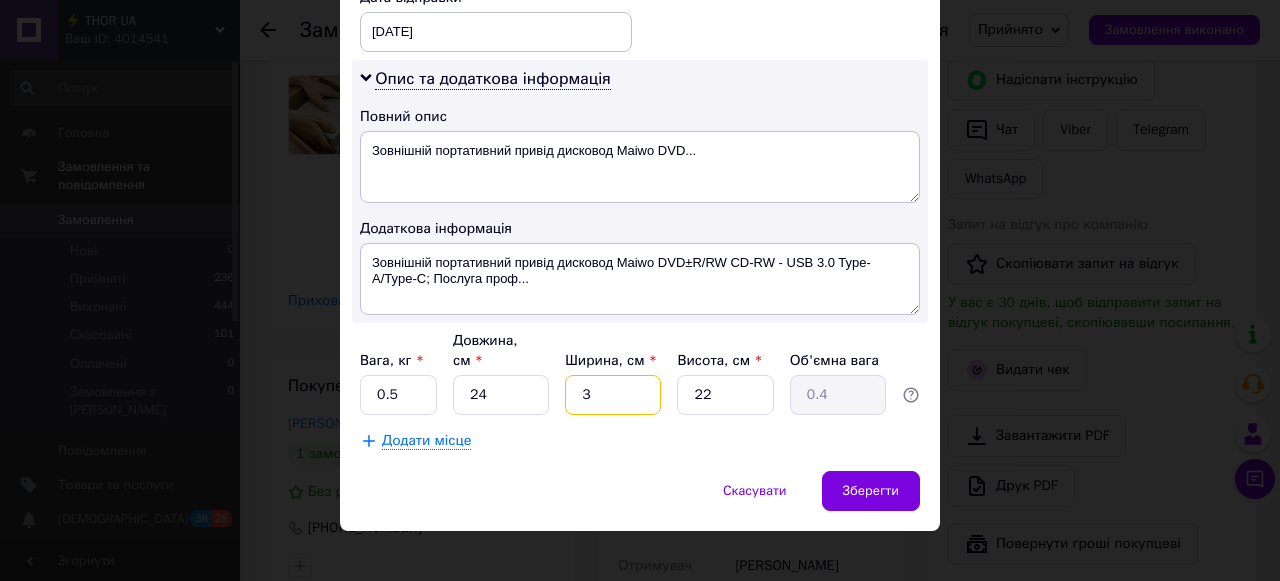 type 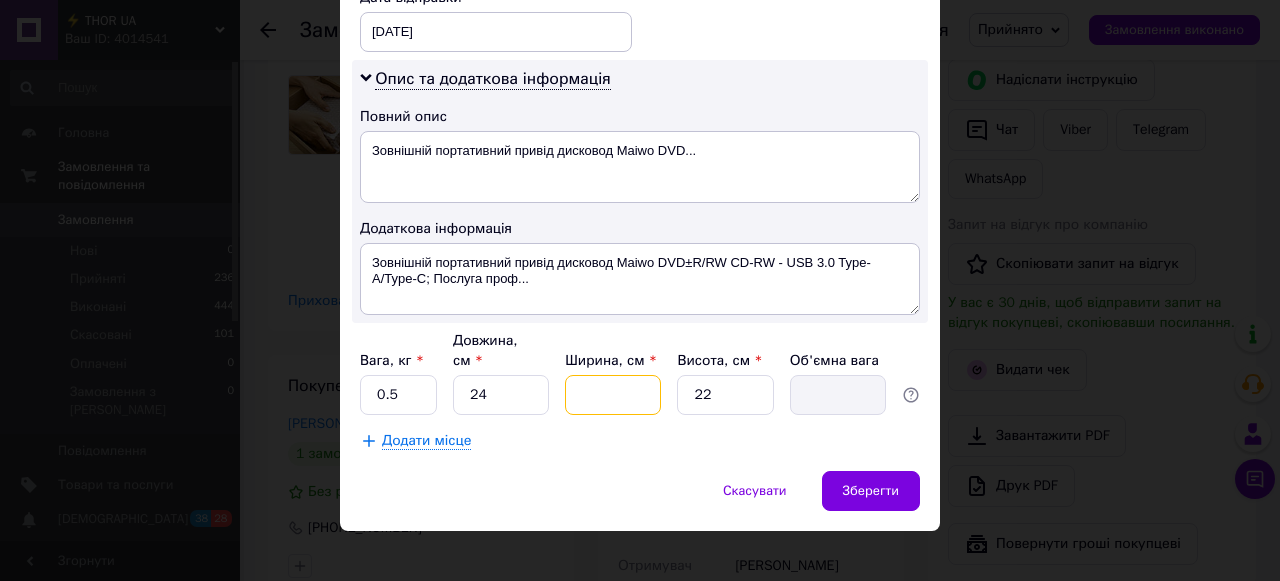 type on "1" 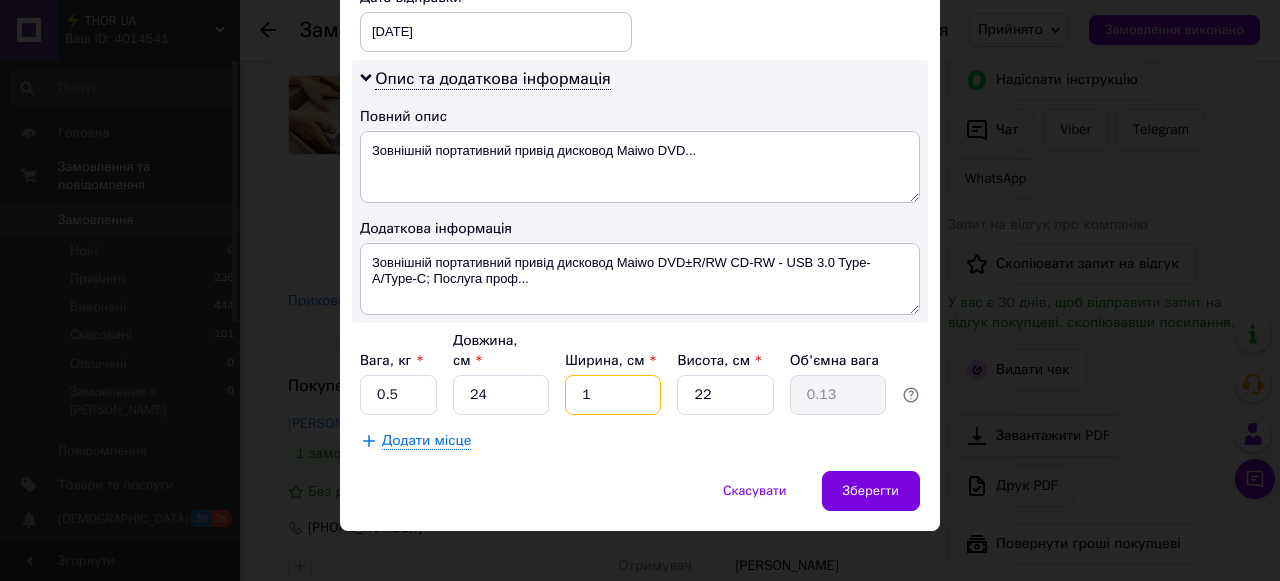 type on "17" 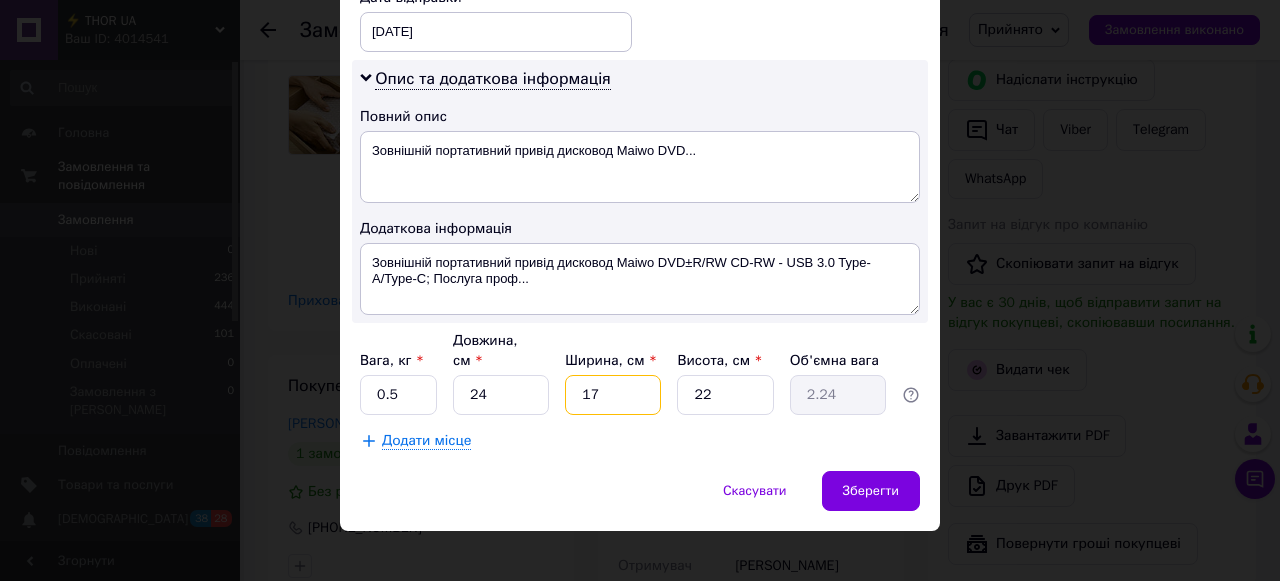 type on "17" 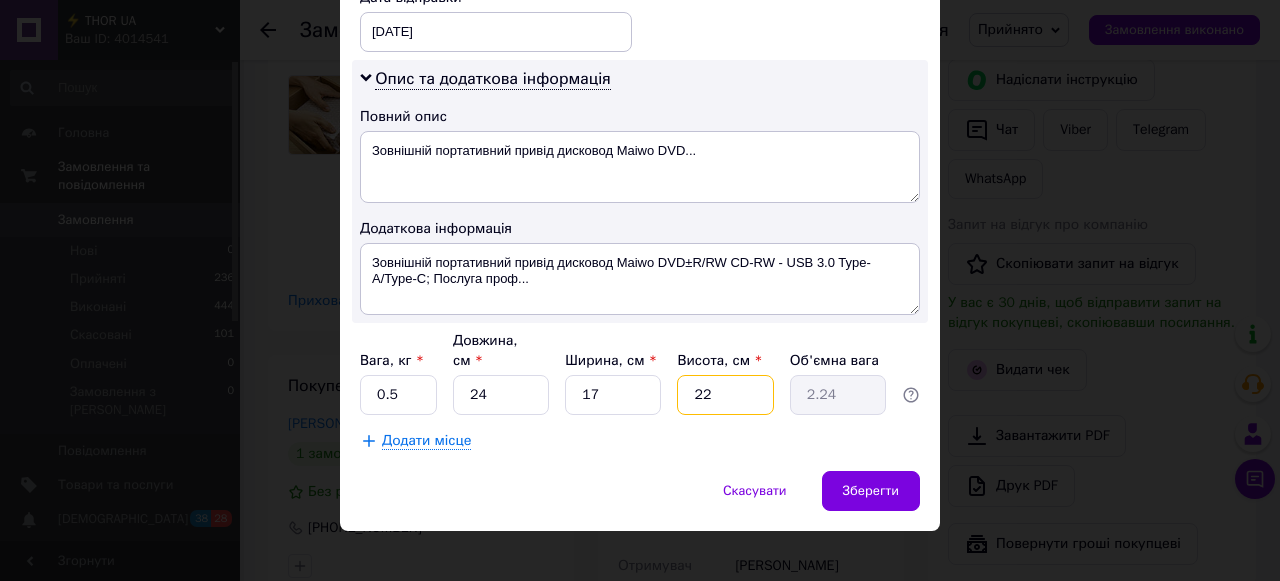 click on "22" at bounding box center [725, 395] 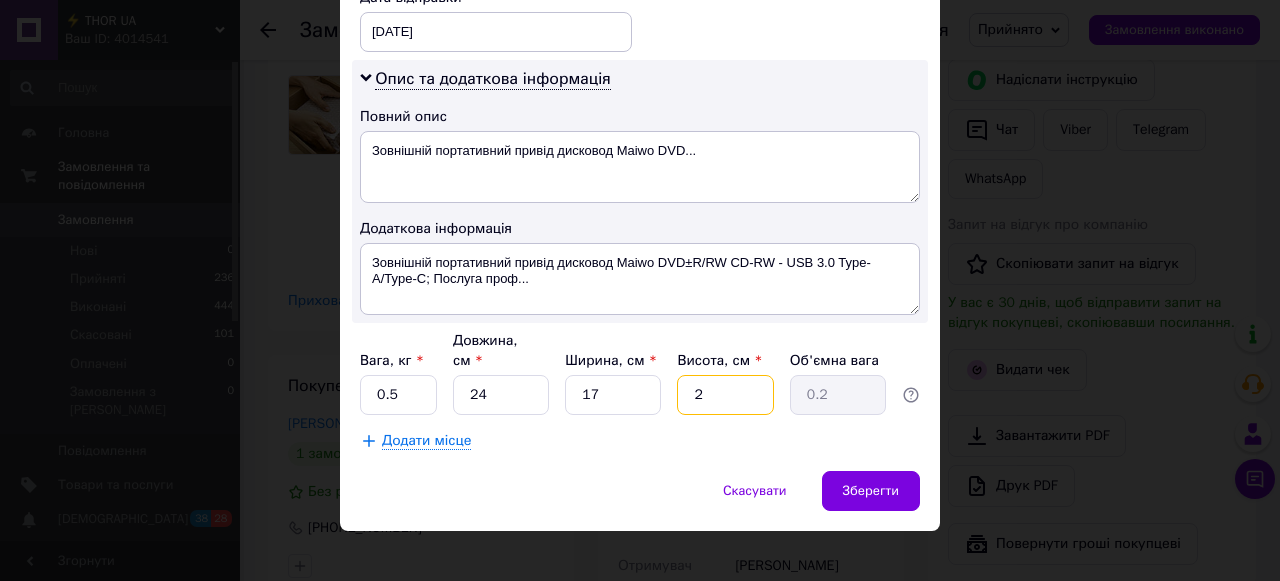 type 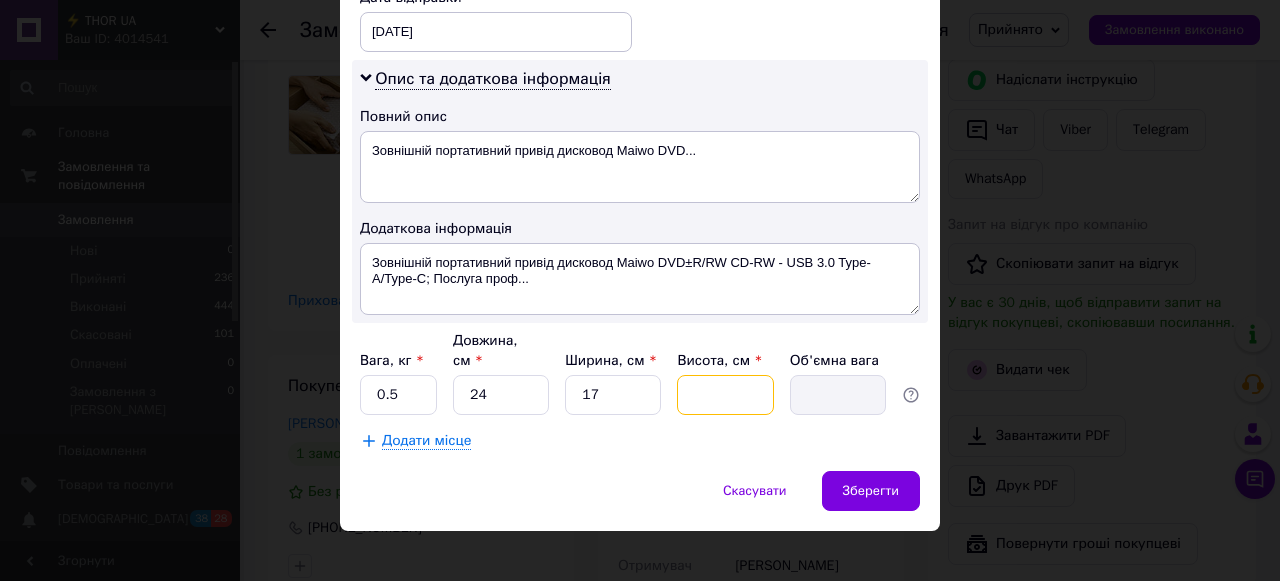 type on "9" 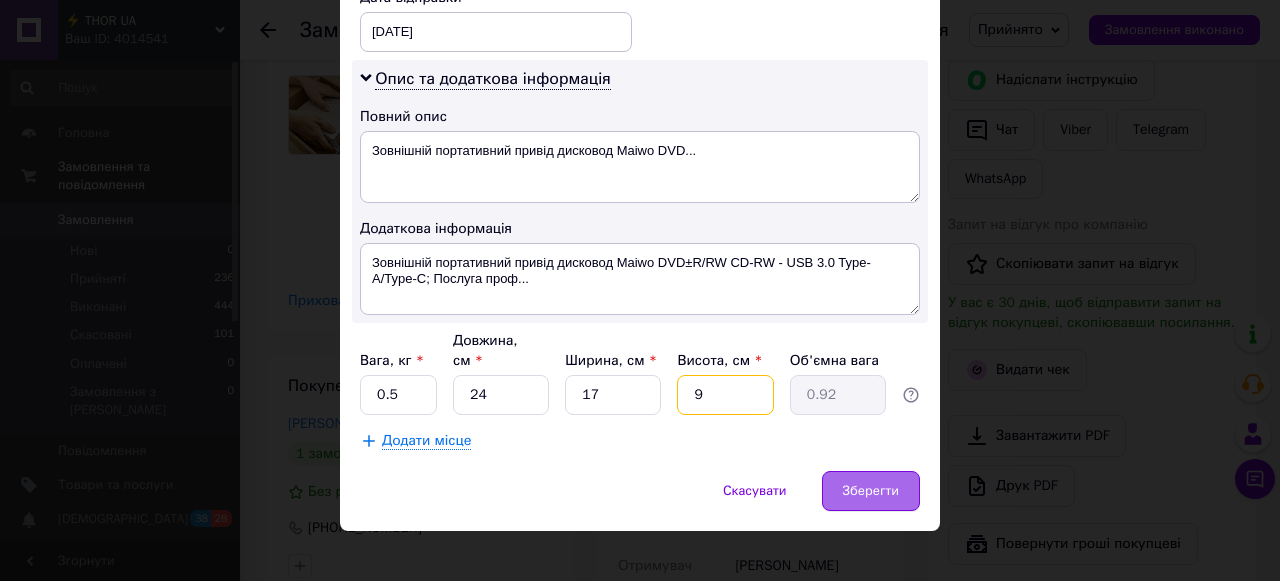 type on "9" 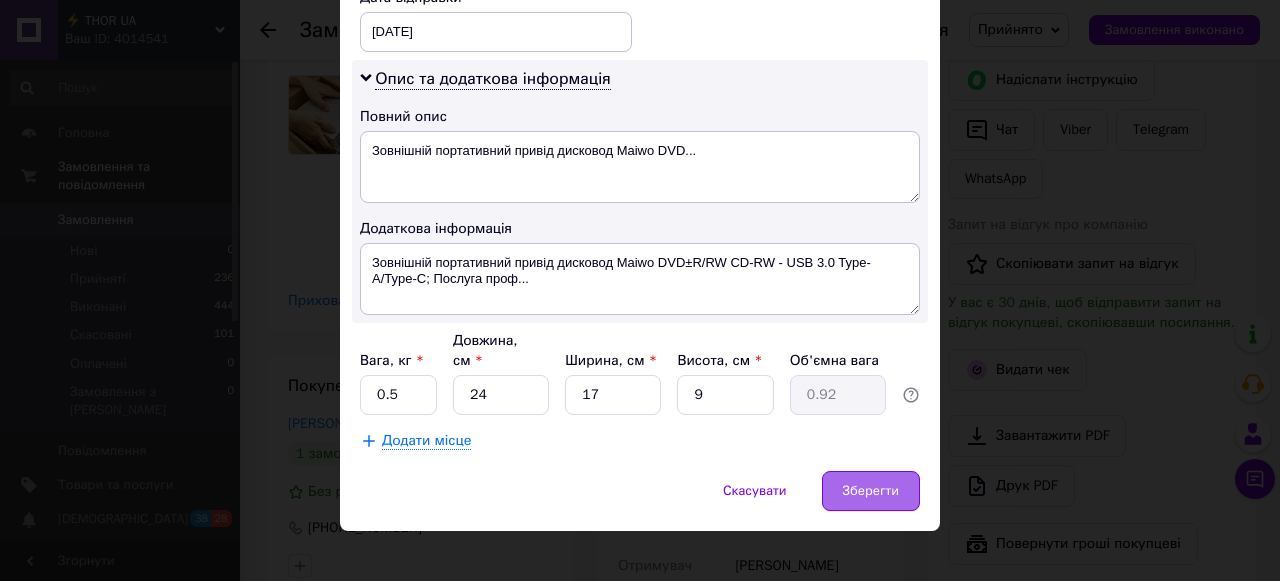 click on "Зберегти" at bounding box center (871, 491) 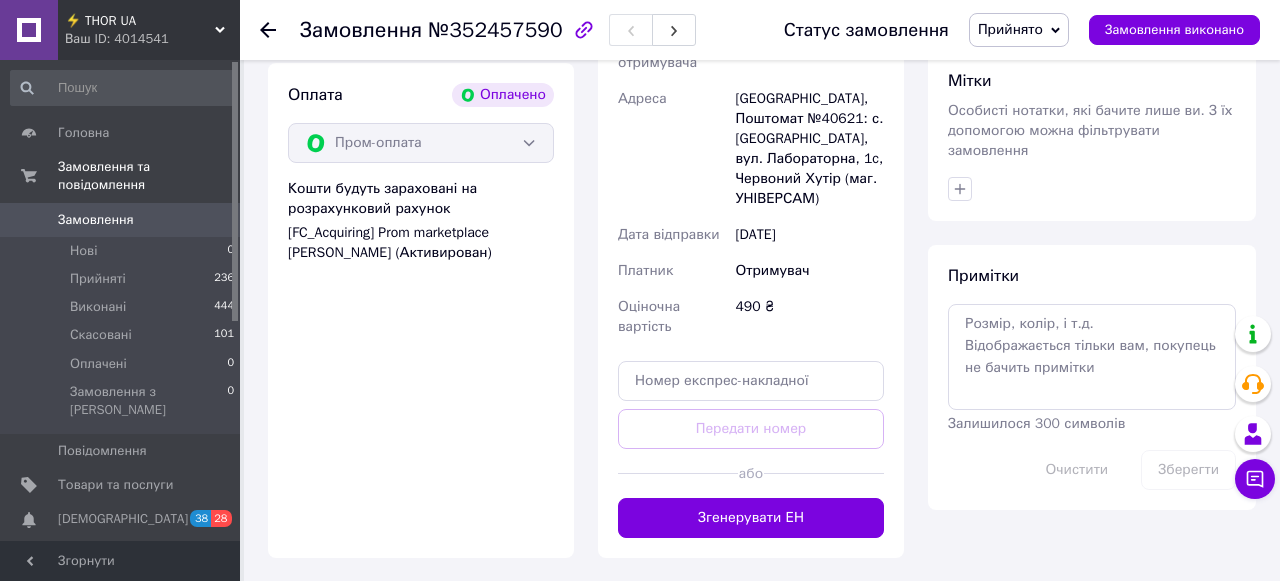 scroll, scrollTop: 1576, scrollLeft: 0, axis: vertical 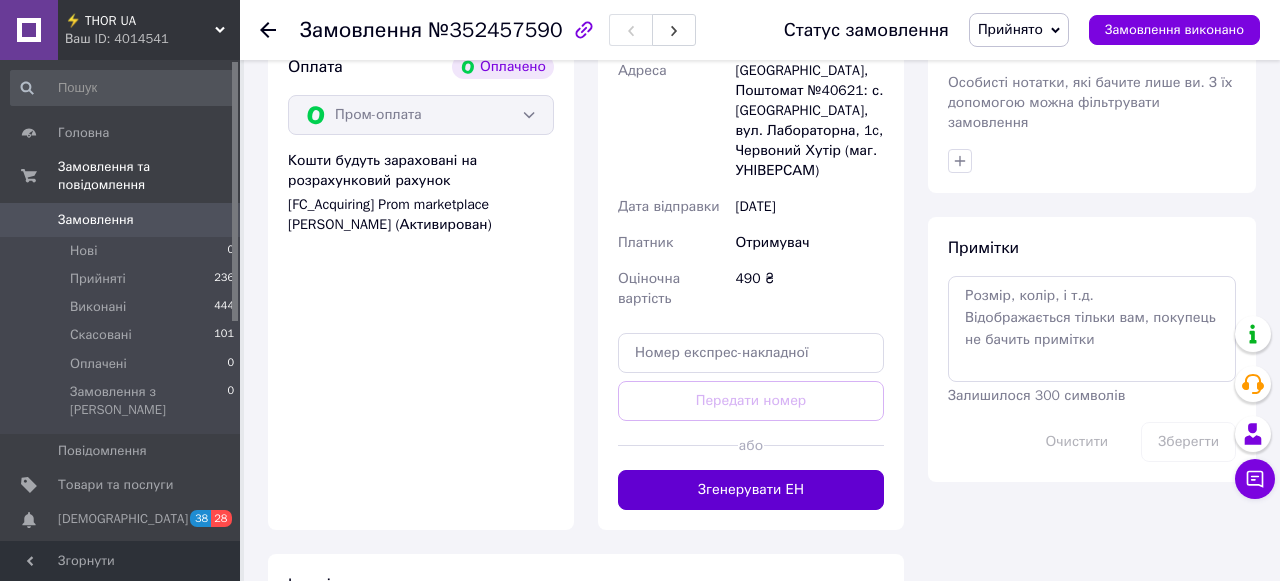 click on "Згенерувати ЕН" at bounding box center [751, 490] 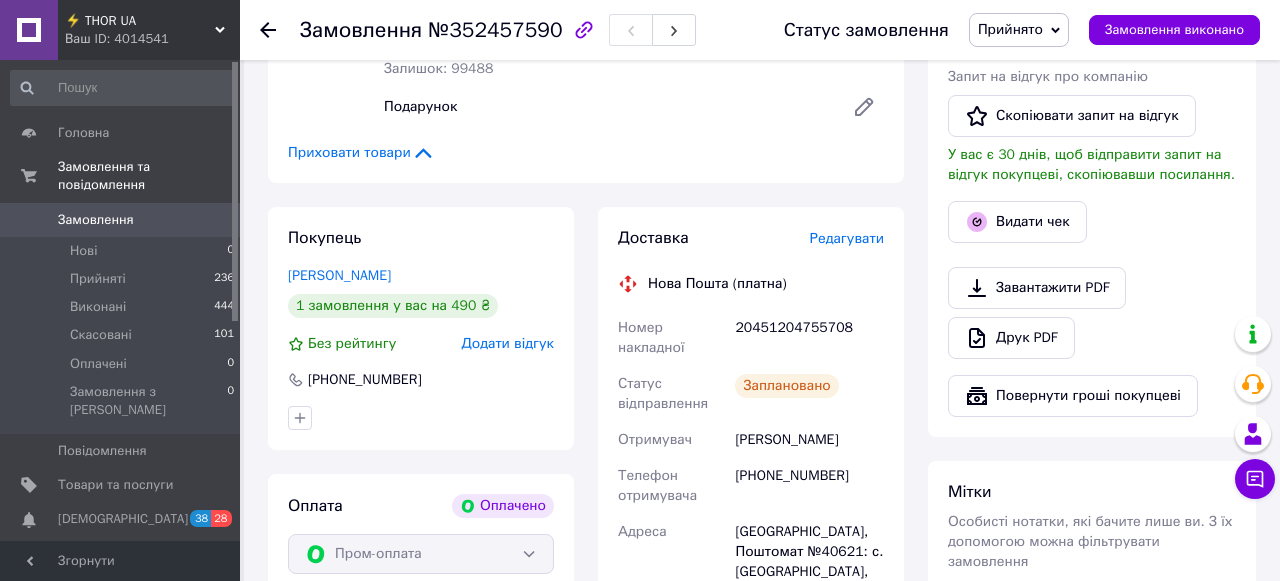 scroll, scrollTop: 1130, scrollLeft: 0, axis: vertical 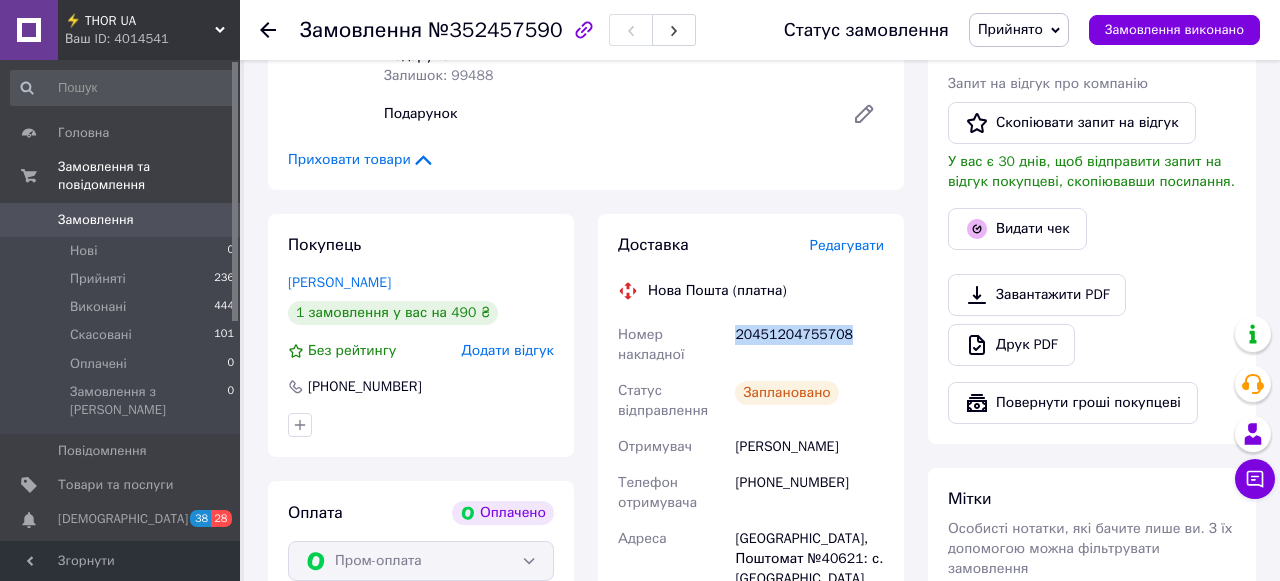 drag, startPoint x: 736, startPoint y: 336, endPoint x: 856, endPoint y: 335, distance: 120.004166 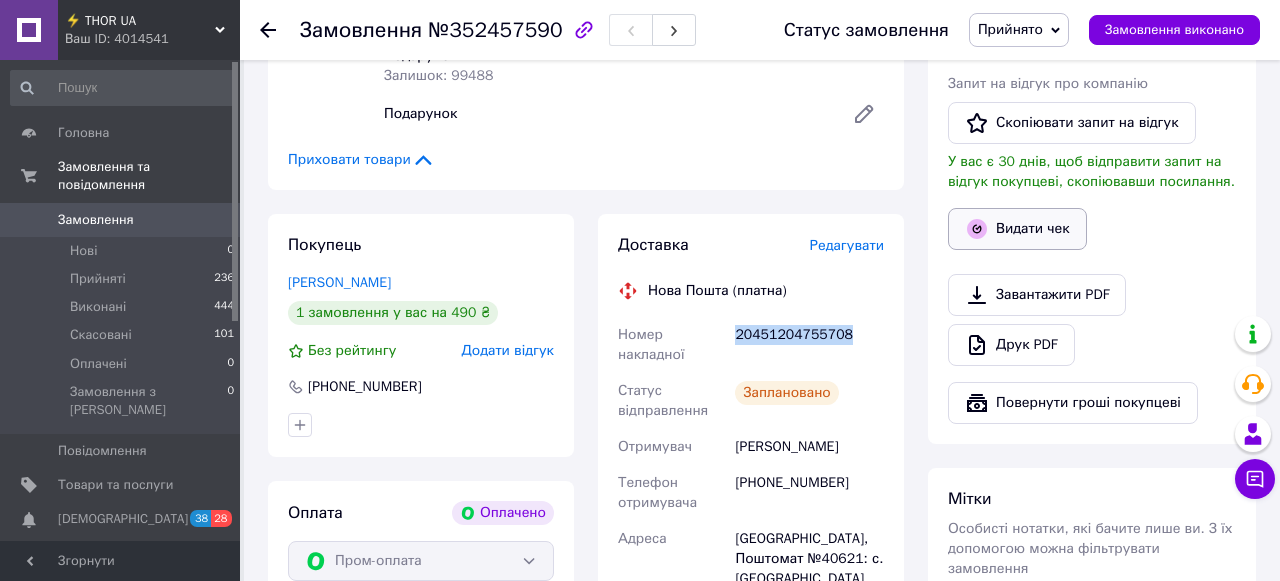 click on "Видати чек" at bounding box center (1017, 229) 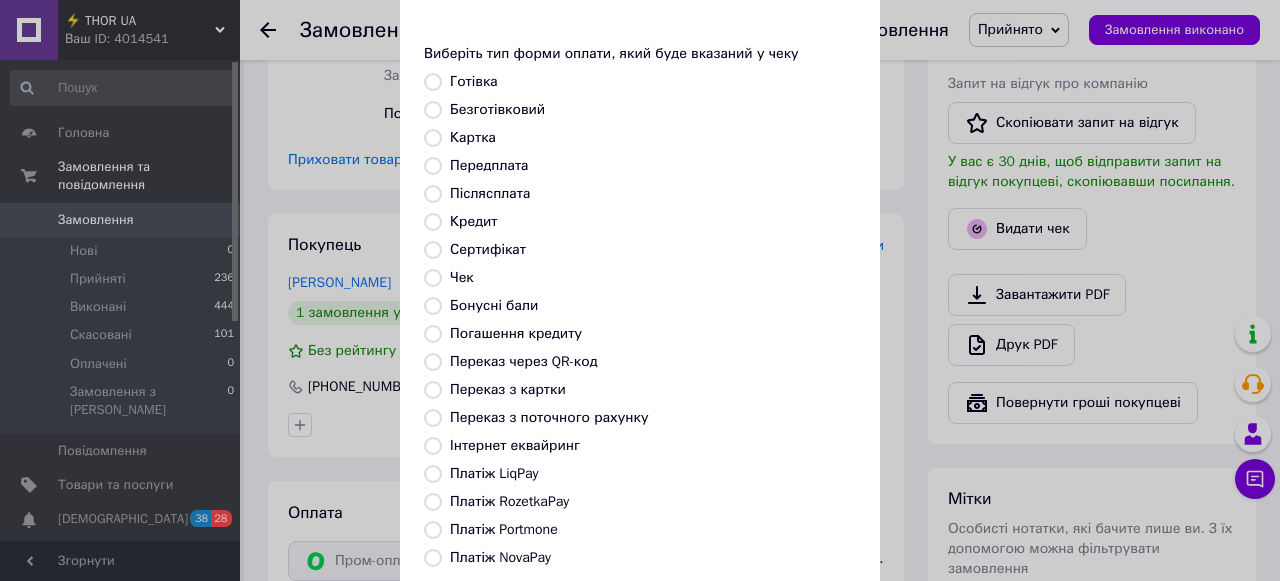 scroll, scrollTop: 78, scrollLeft: 0, axis: vertical 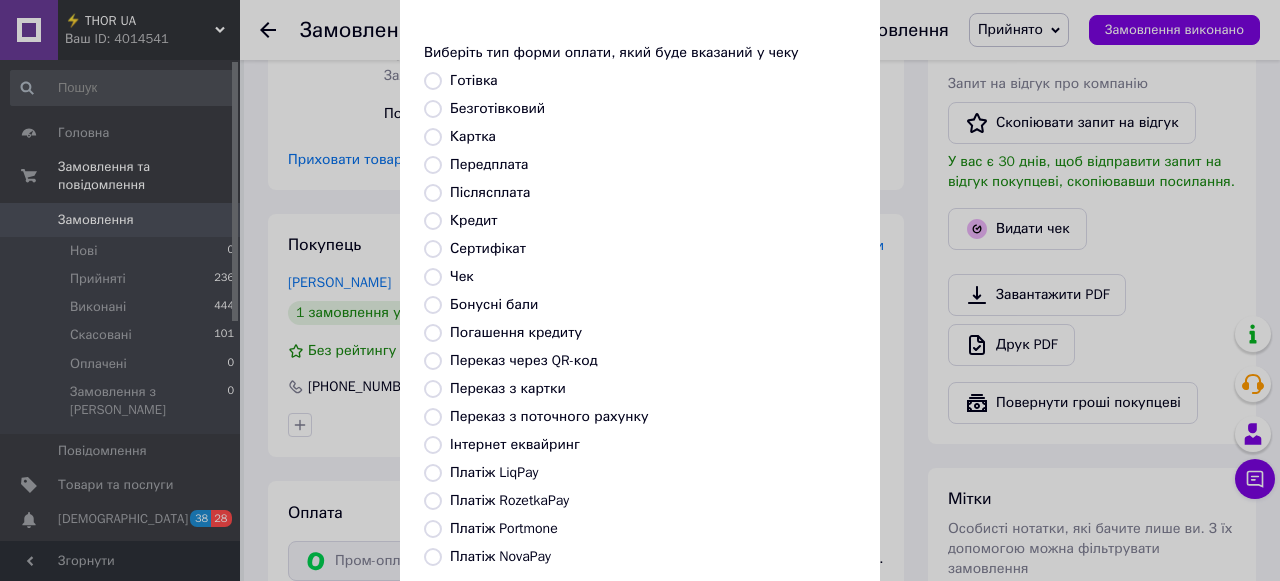 click on "Платіж RozetkaPay" at bounding box center [433, 501] 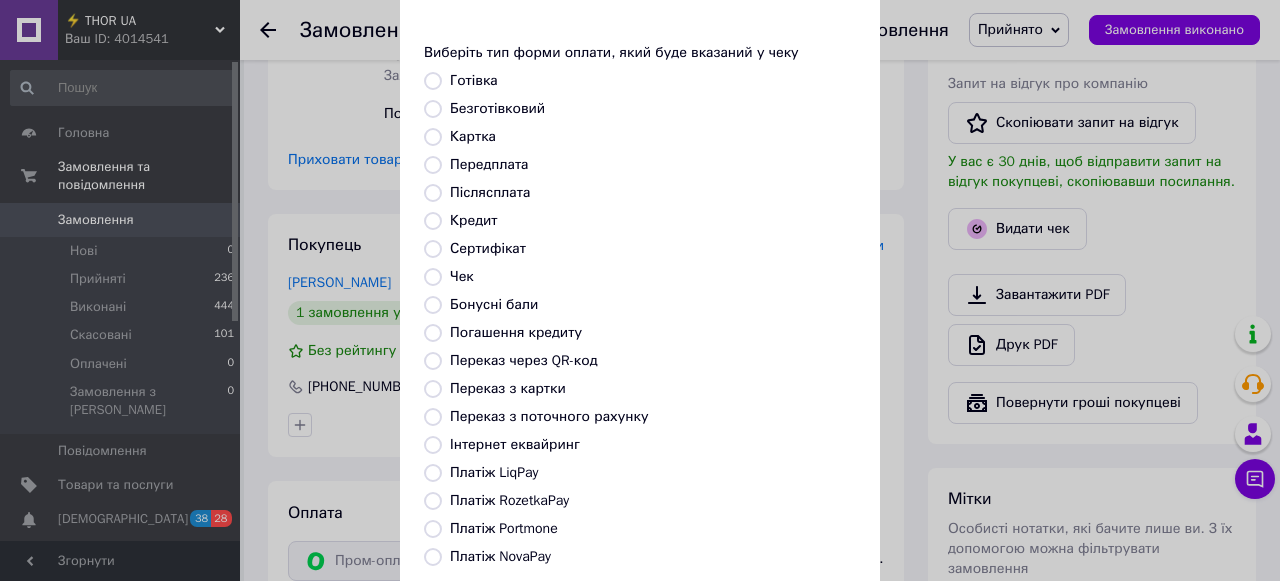 radio on "true" 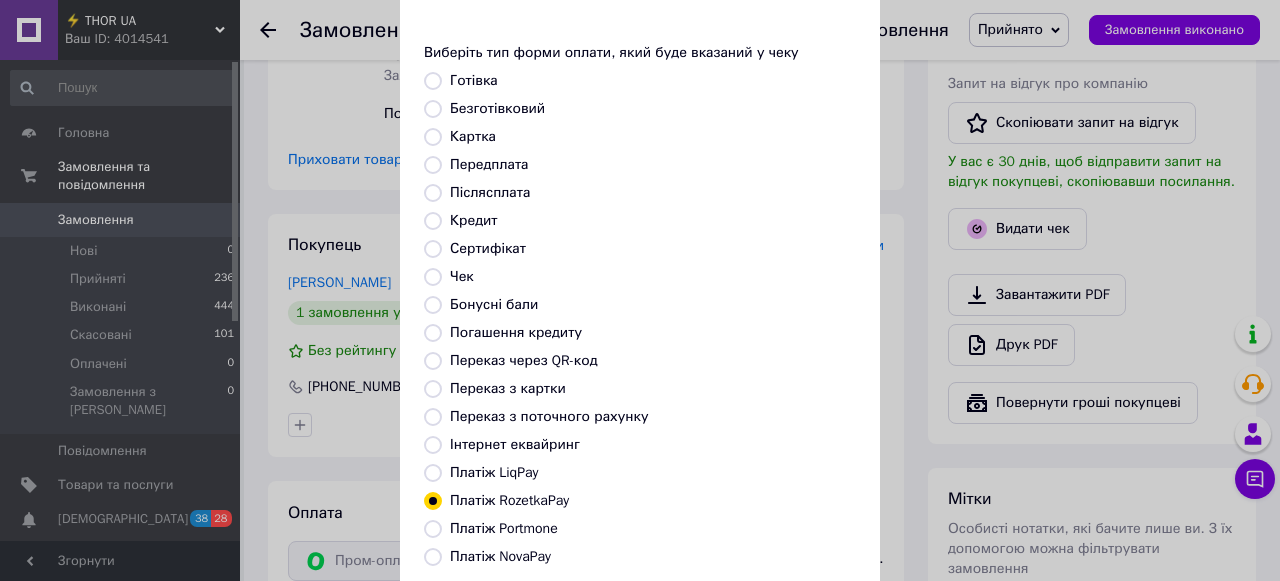 scroll, scrollTop: 278, scrollLeft: 0, axis: vertical 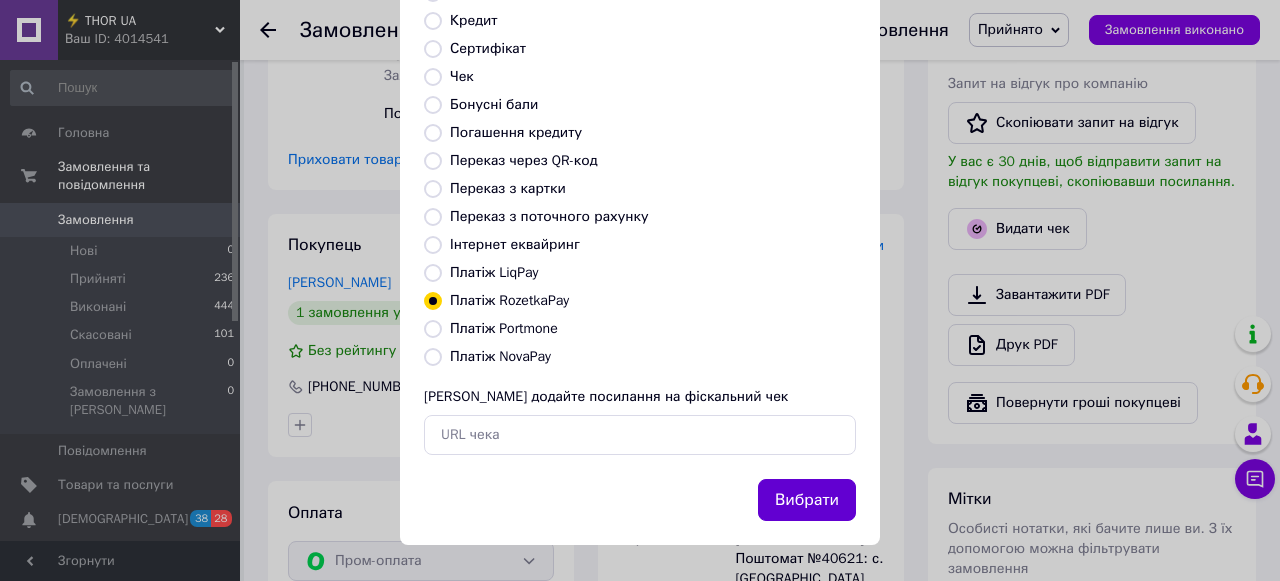 click on "Вибрати" at bounding box center (807, 500) 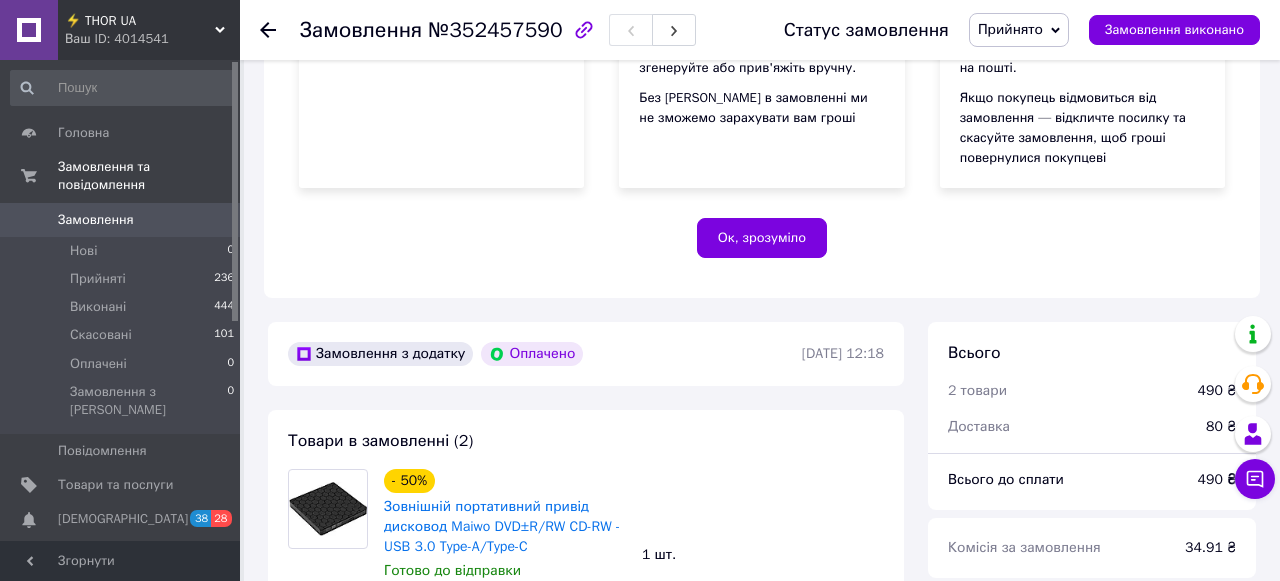 scroll, scrollTop: 365, scrollLeft: 0, axis: vertical 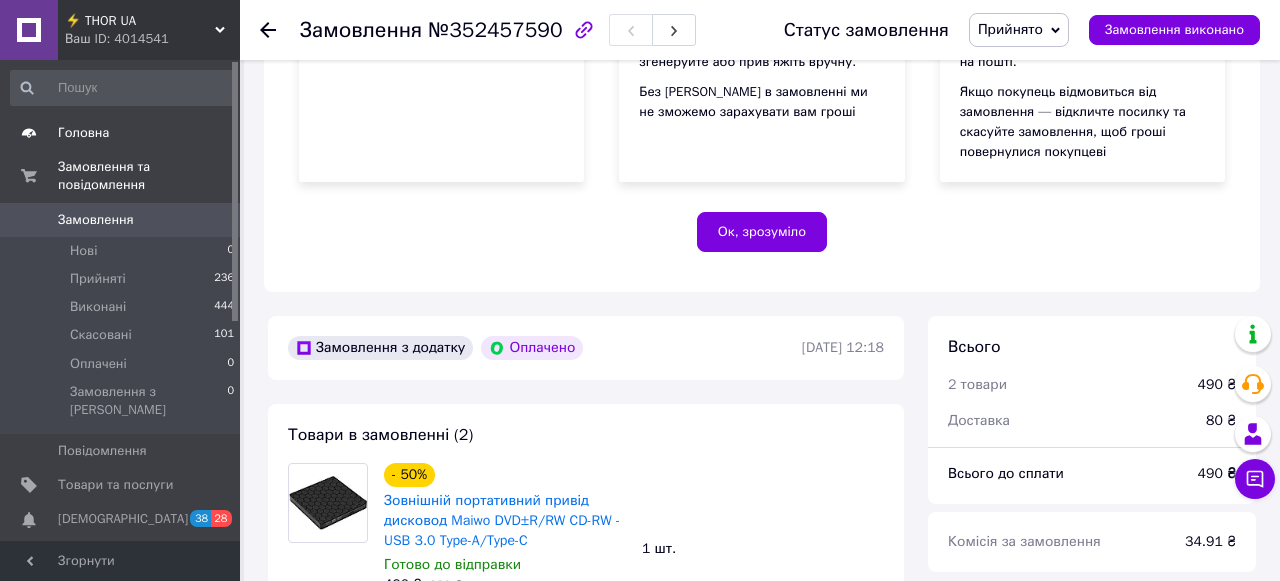 click on "Головна" at bounding box center [83, 133] 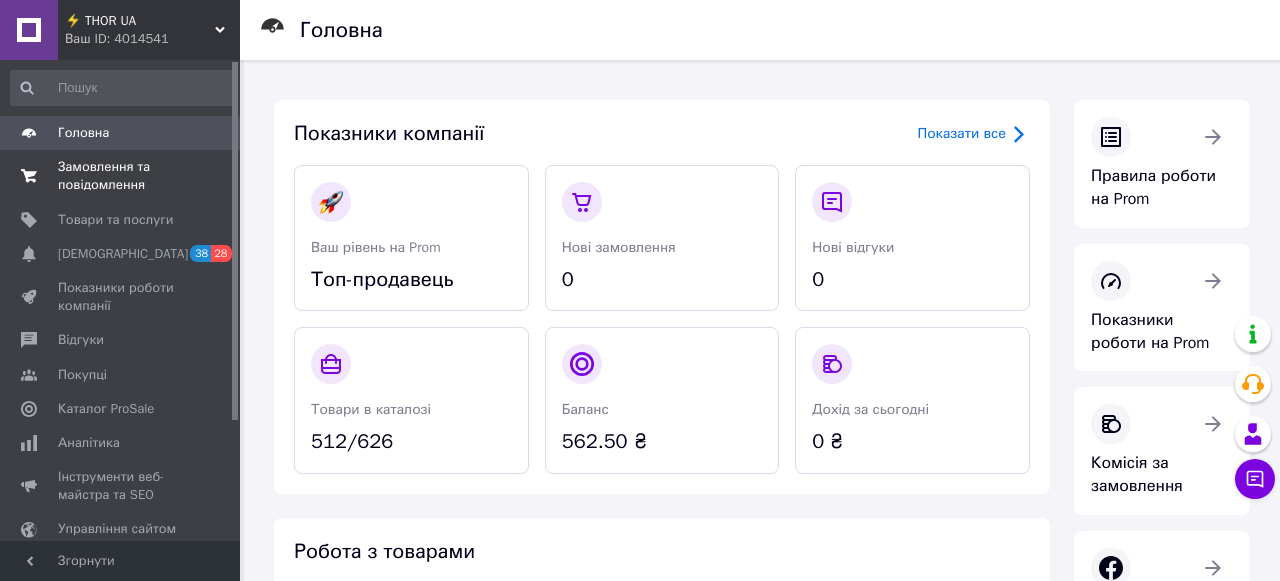 click on "Замовлення та повідомлення" at bounding box center [121, 176] 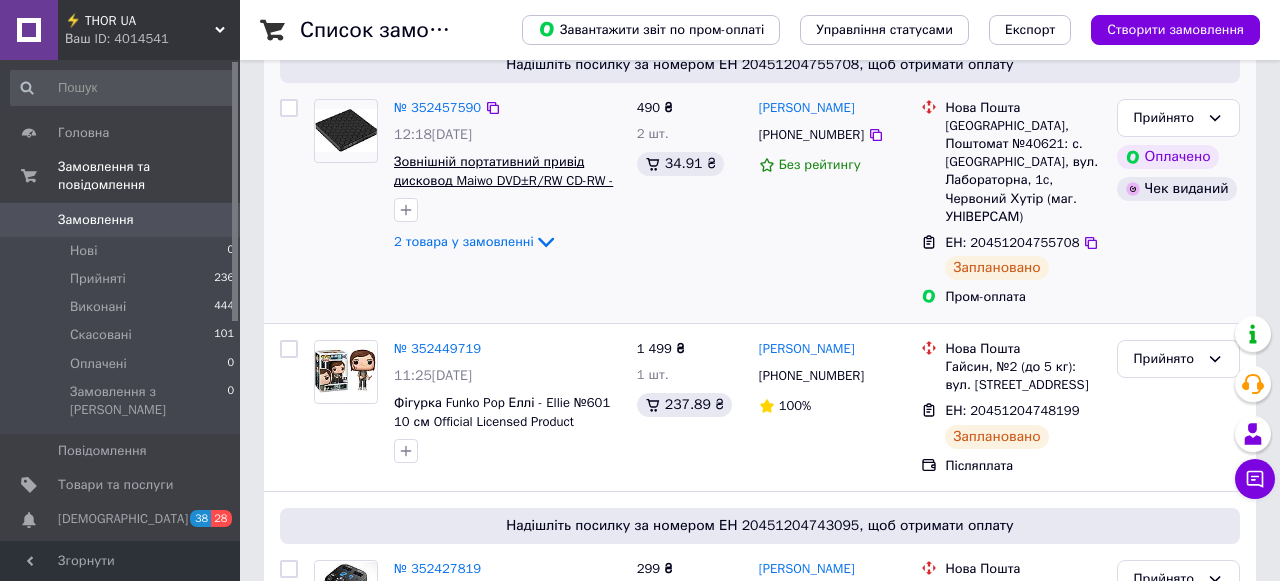 scroll, scrollTop: 212, scrollLeft: 0, axis: vertical 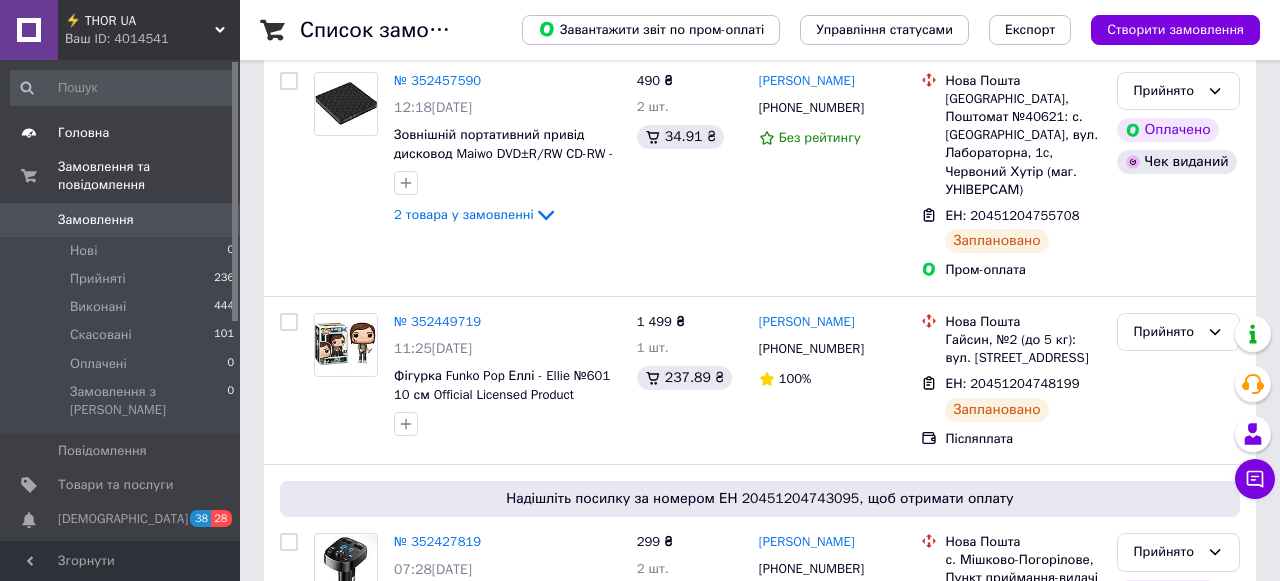 click on "Головна" at bounding box center (83, 133) 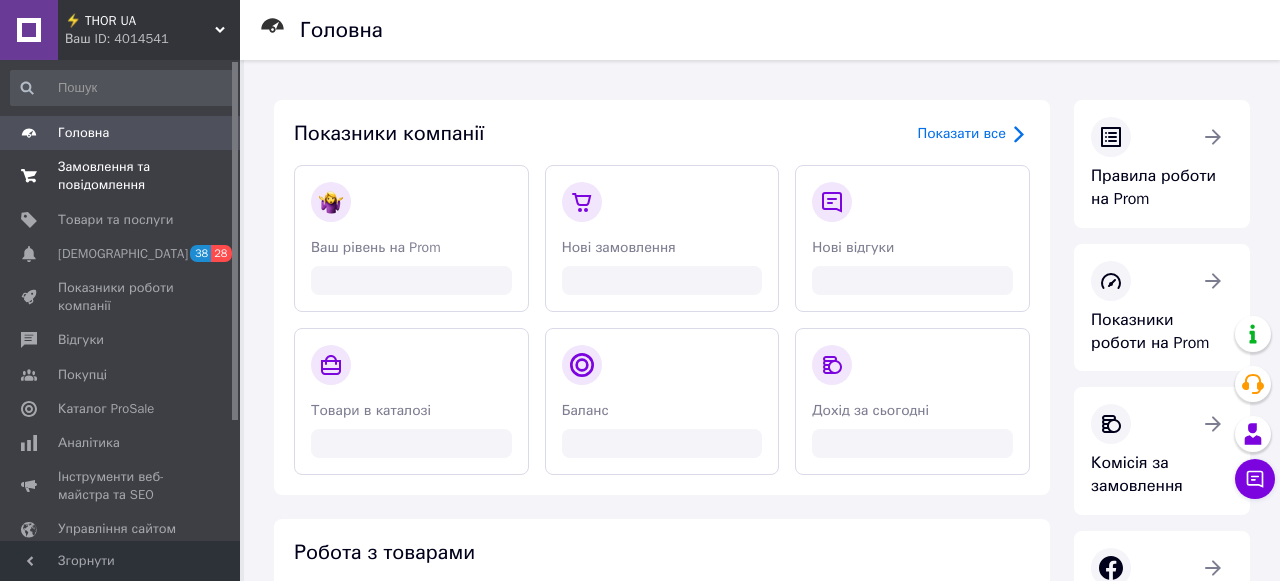 click on "Замовлення та повідомлення" at bounding box center (121, 176) 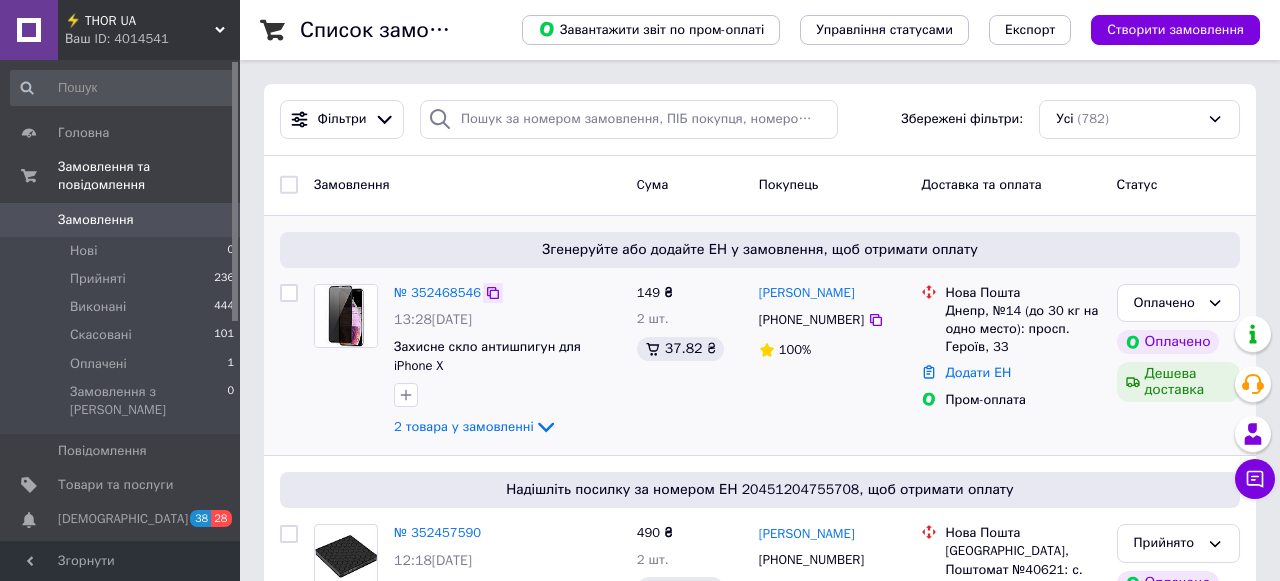click 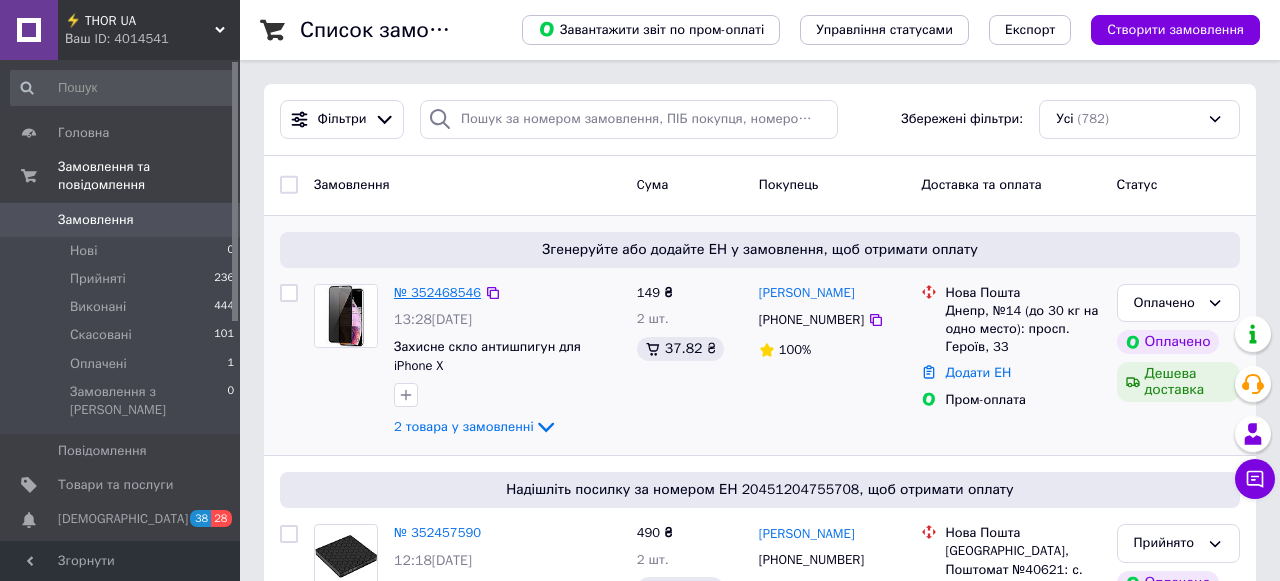 click on "№ 352468546" at bounding box center (437, 292) 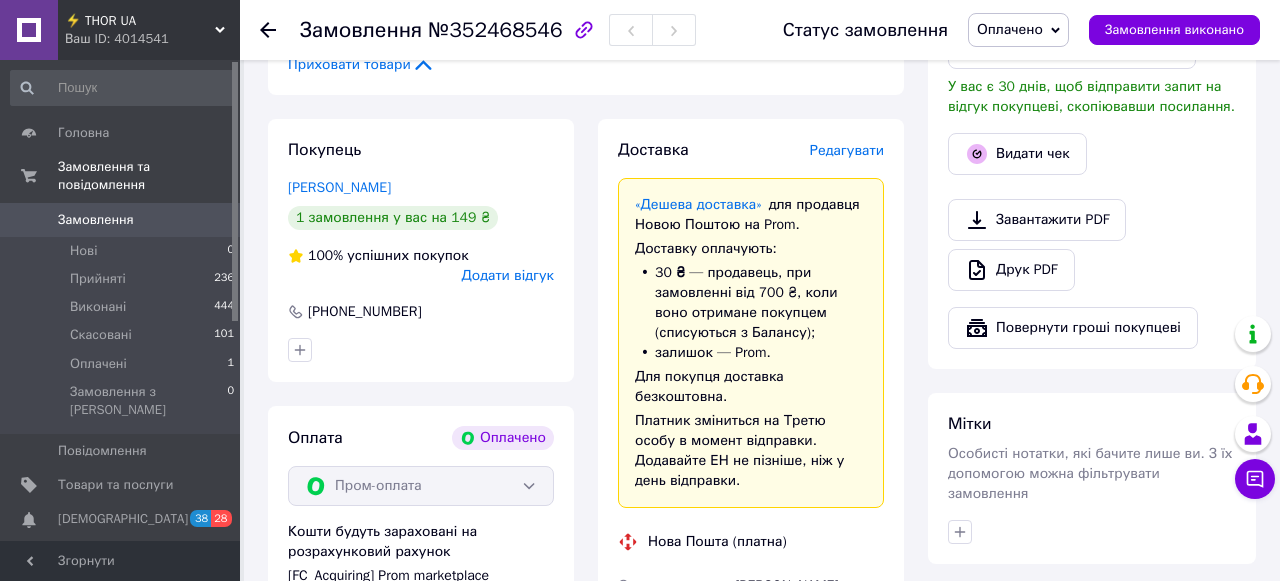 scroll, scrollTop: 1208, scrollLeft: 0, axis: vertical 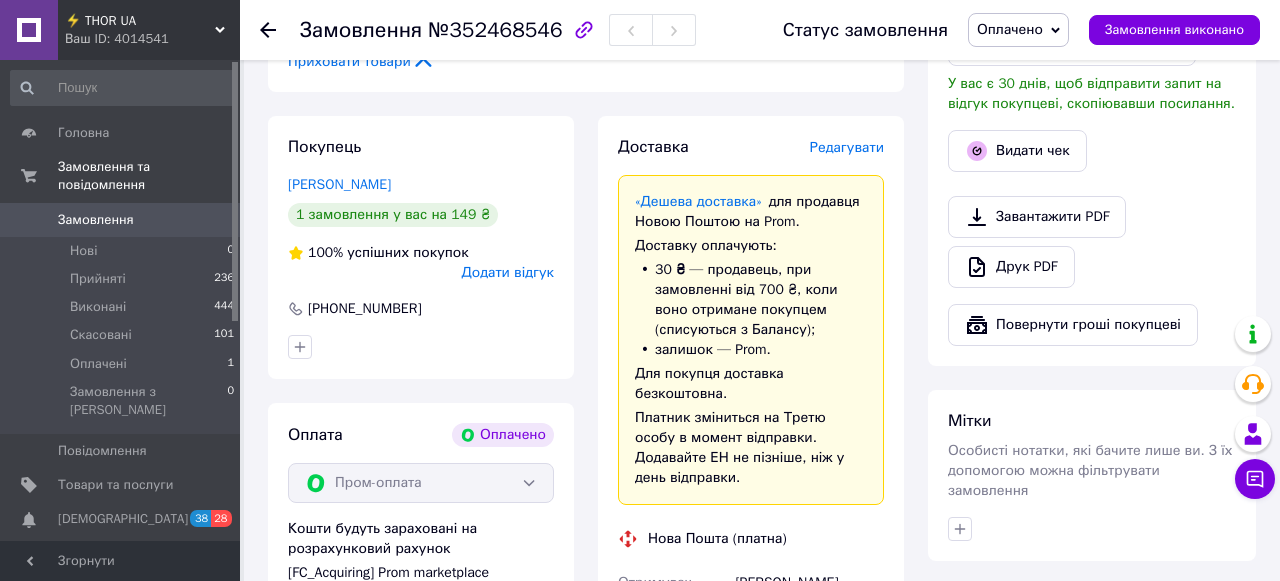 click on "Редагувати" at bounding box center (847, 147) 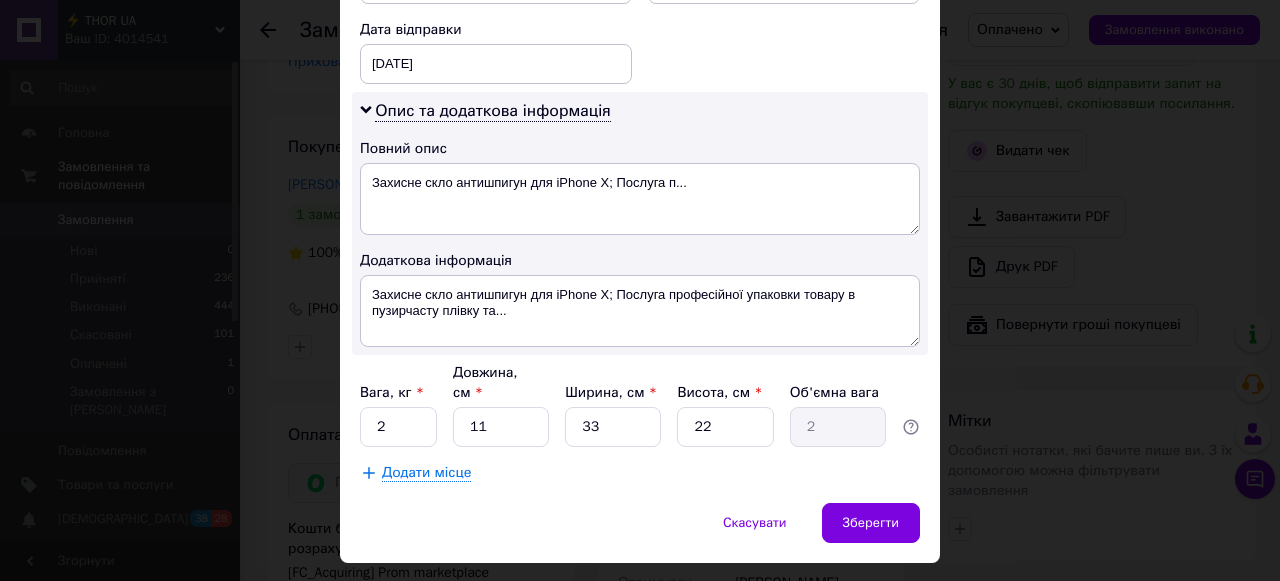 scroll, scrollTop: 991, scrollLeft: 0, axis: vertical 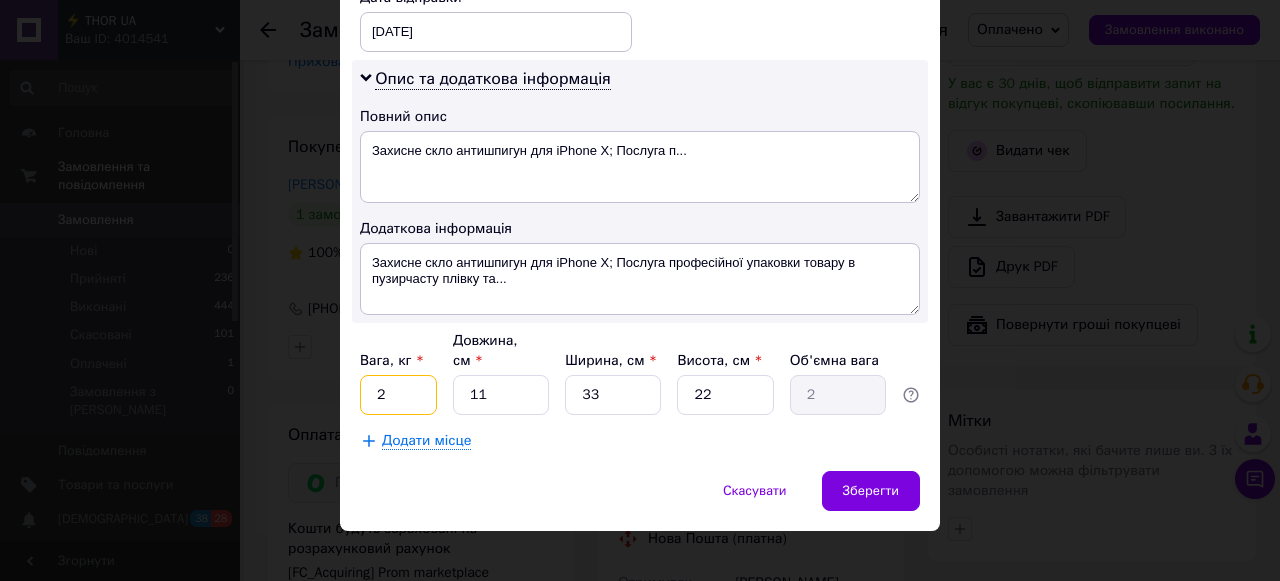 click on "2" at bounding box center [398, 395] 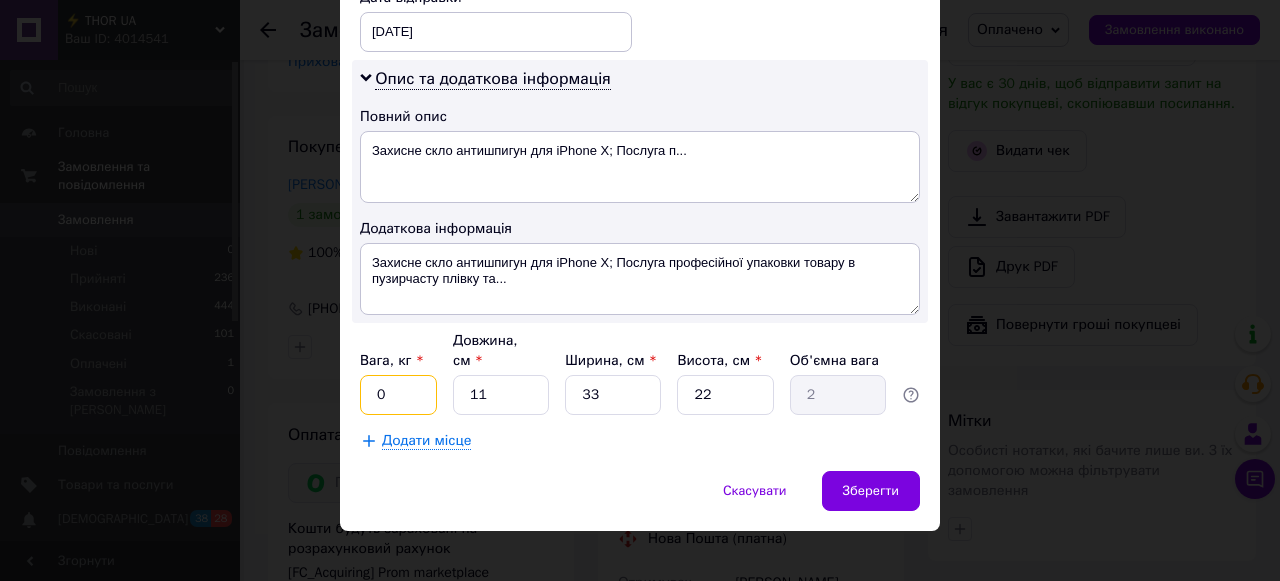 type on "0.3" 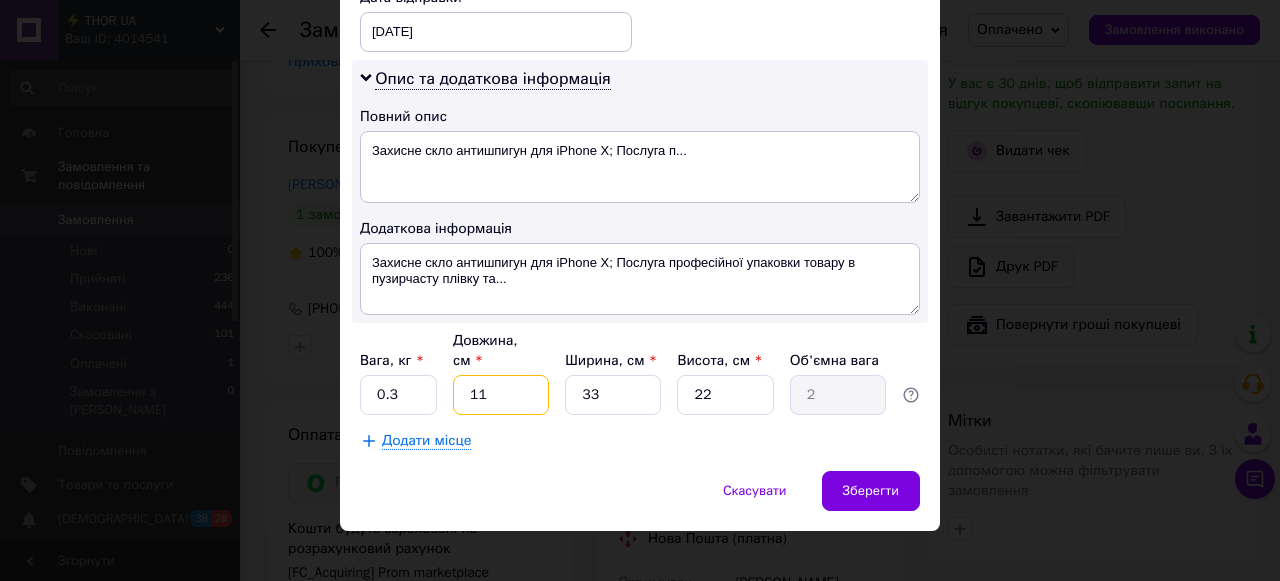 click on "11" at bounding box center [501, 395] 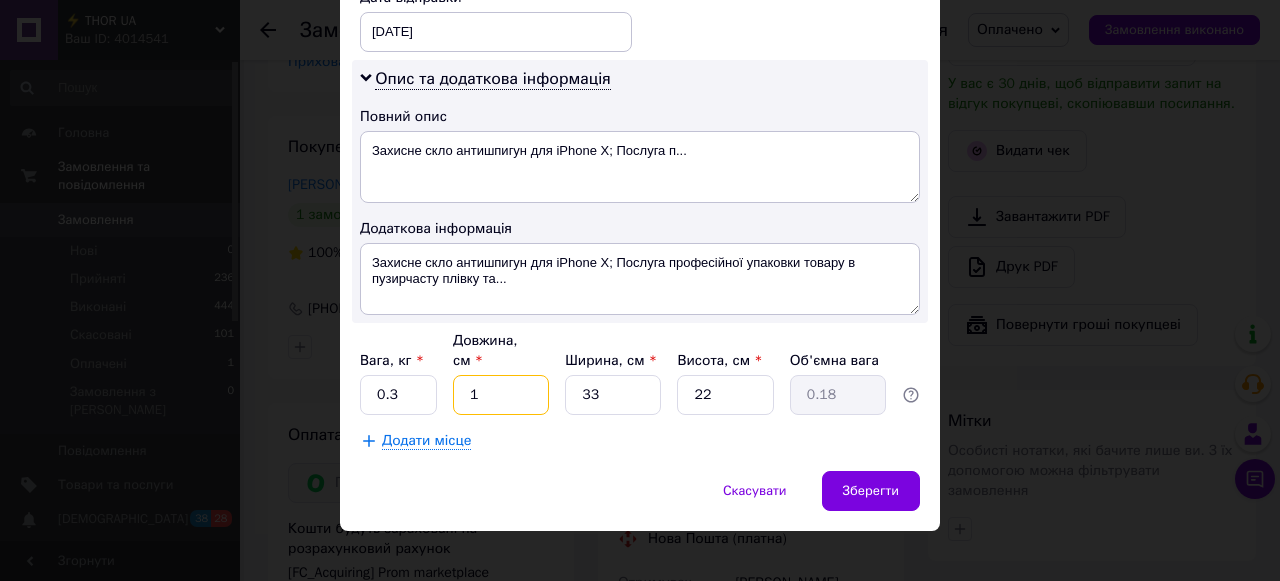 type 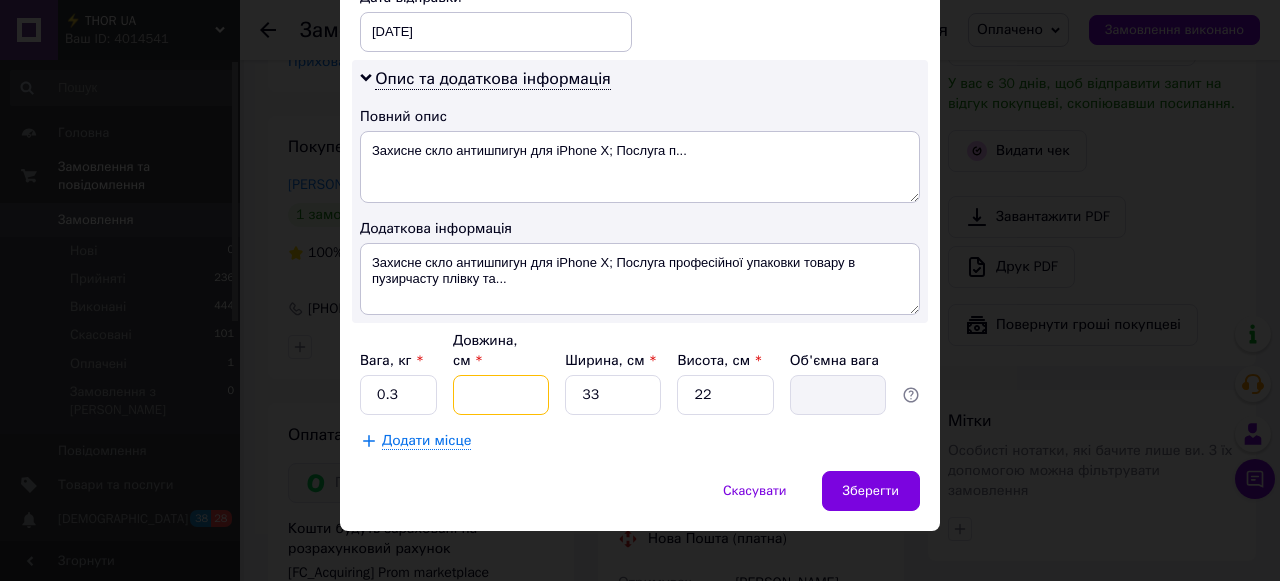 type on "2" 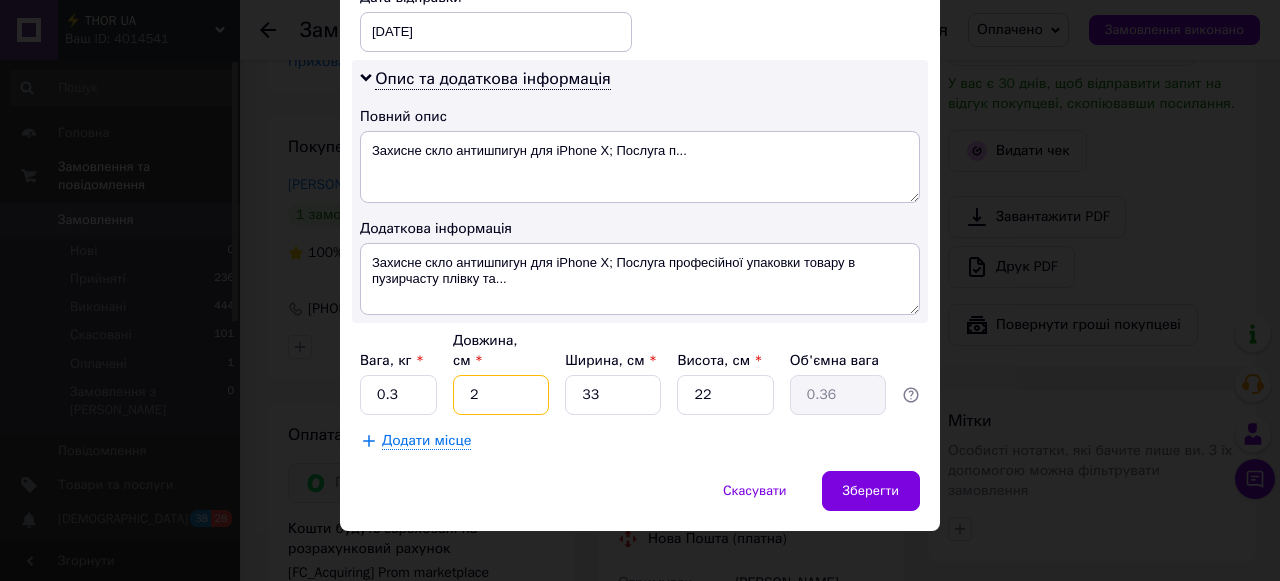 type on "24" 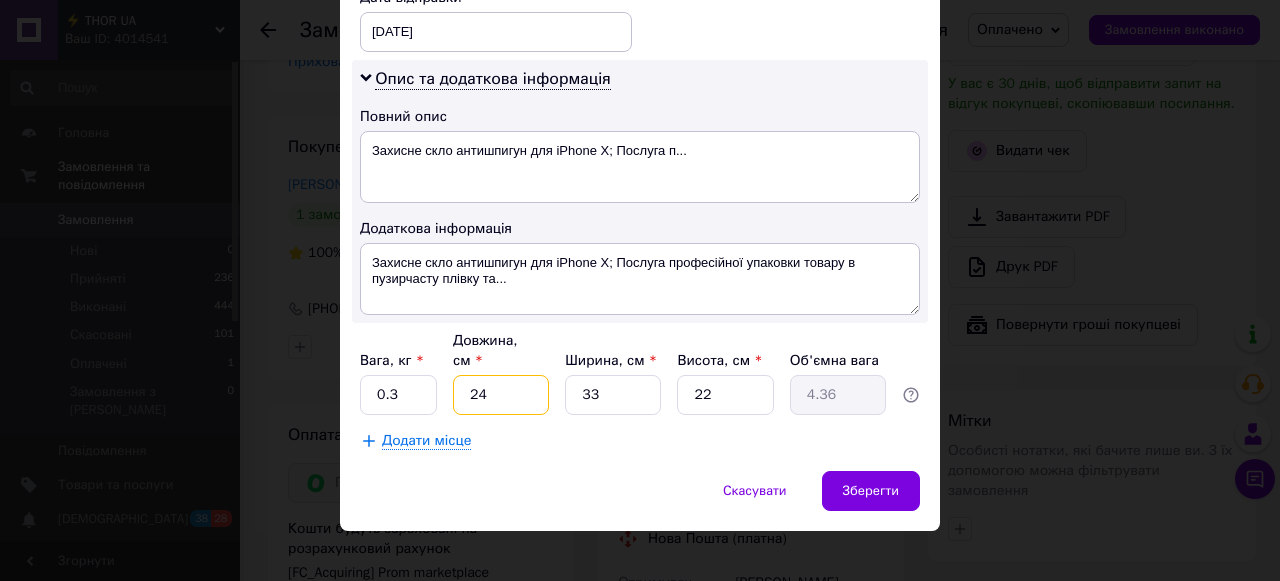 type on "24" 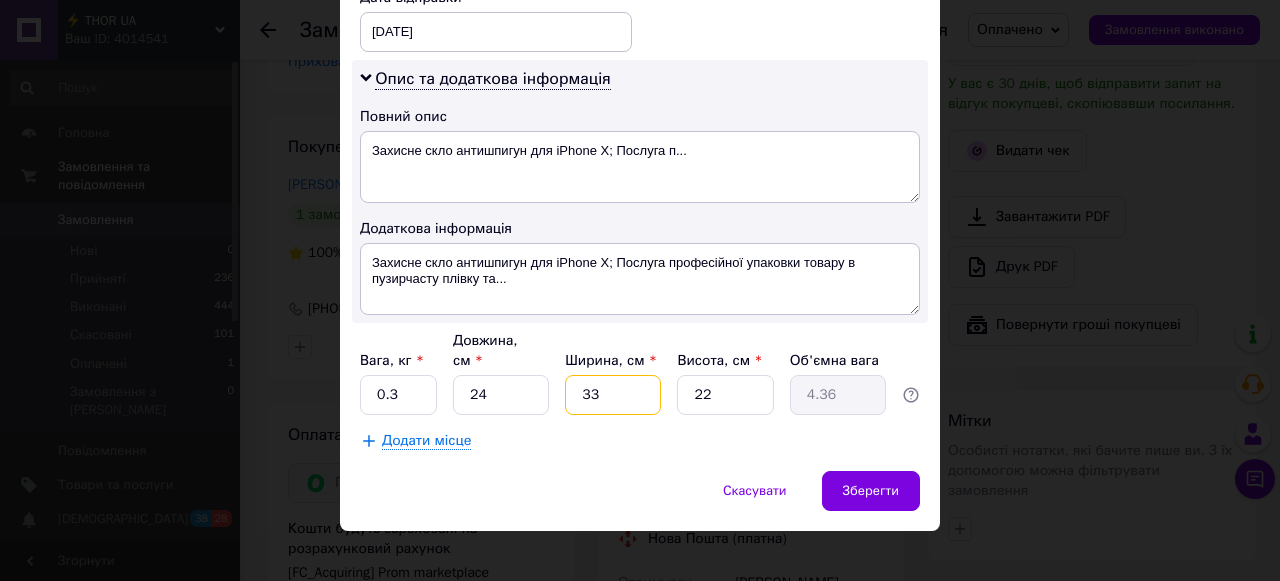 click on "33" at bounding box center (613, 395) 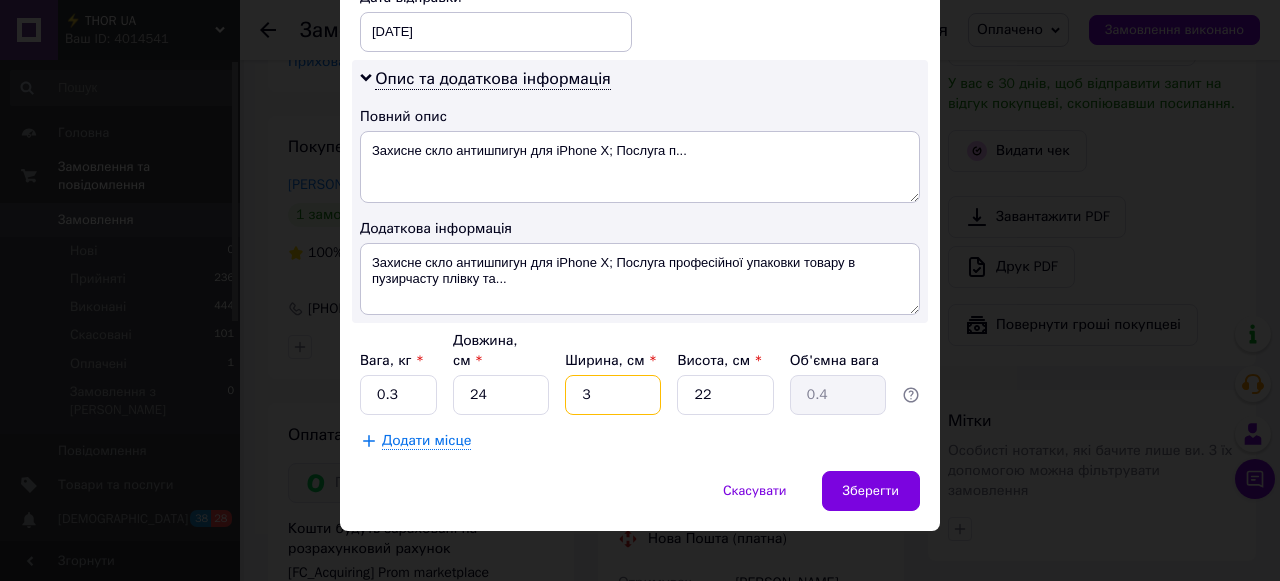 type 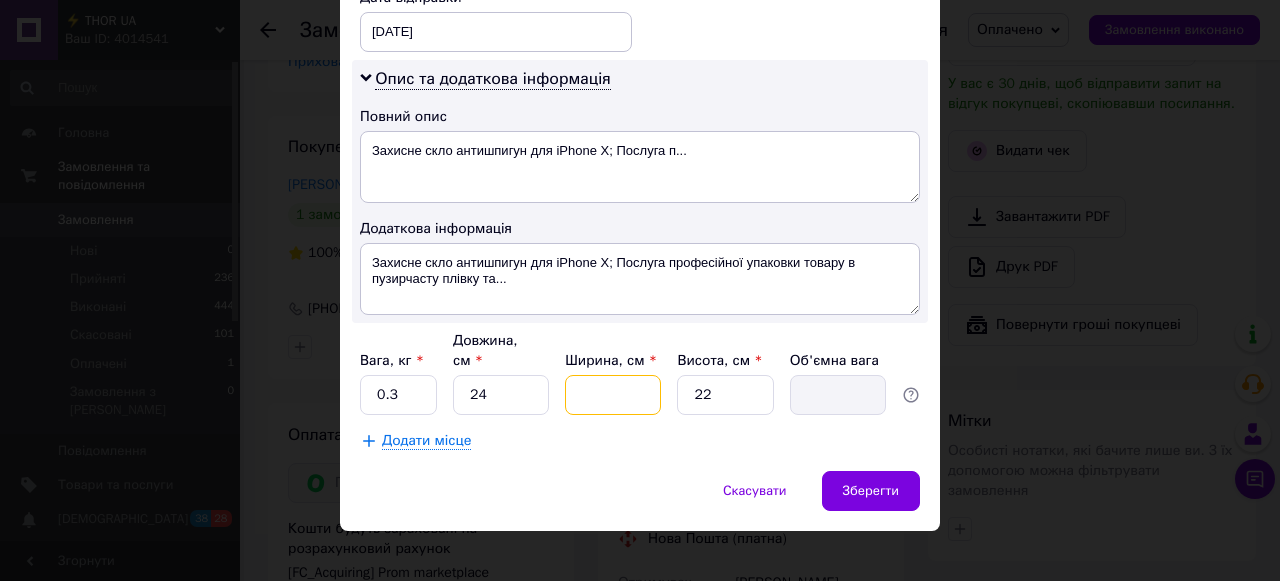 type on "1" 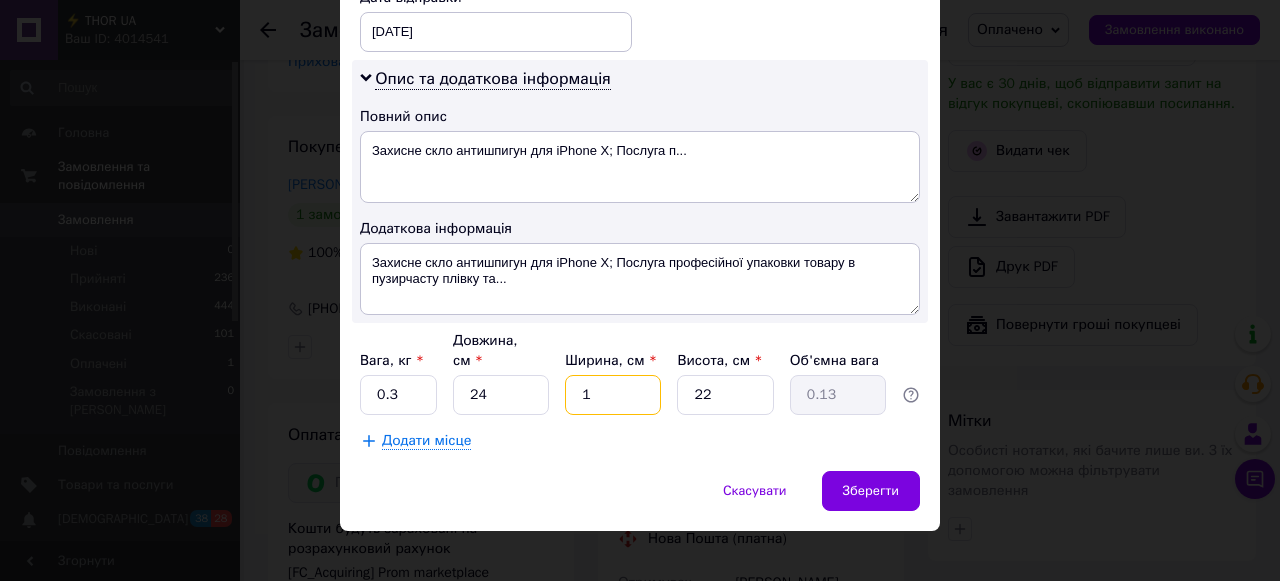 type on "17" 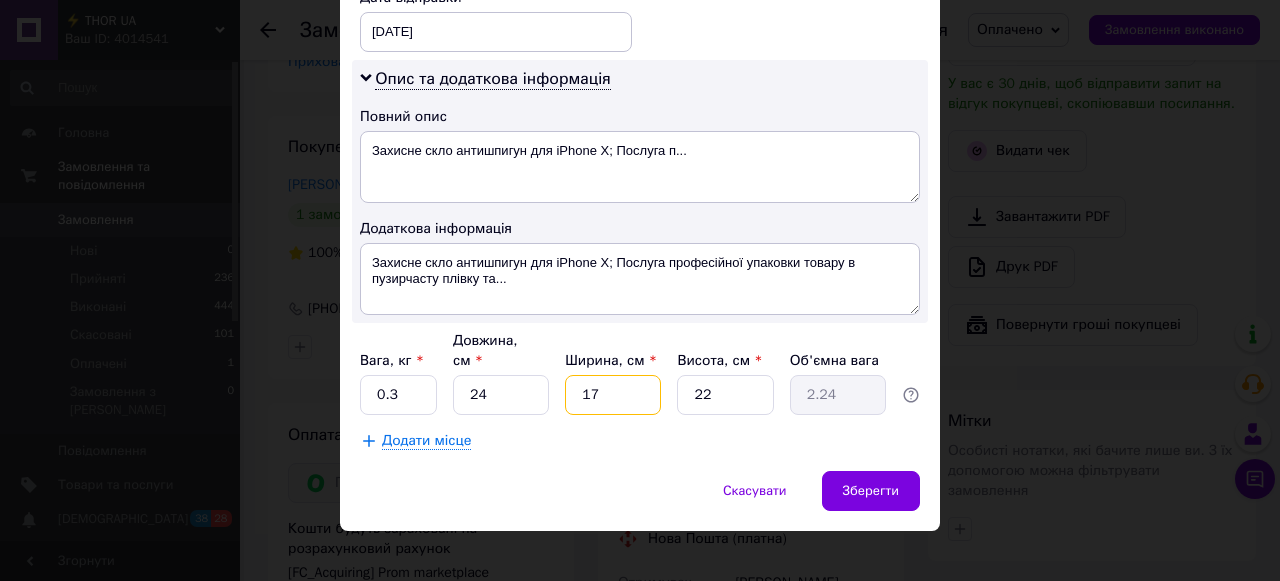 type on "17" 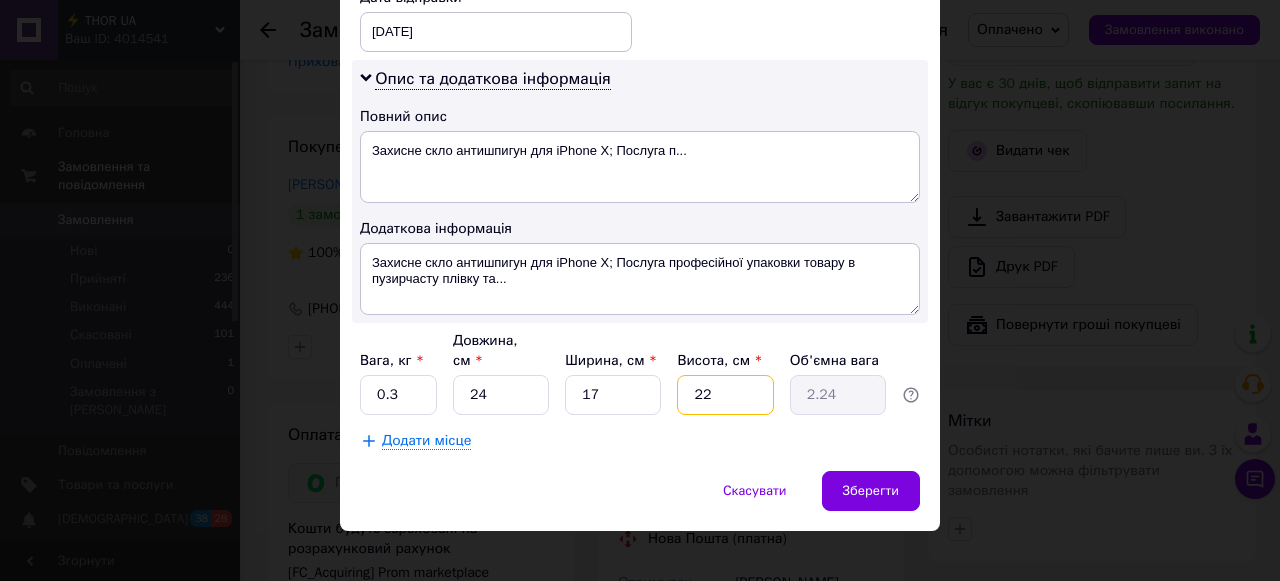click on "22" at bounding box center [725, 395] 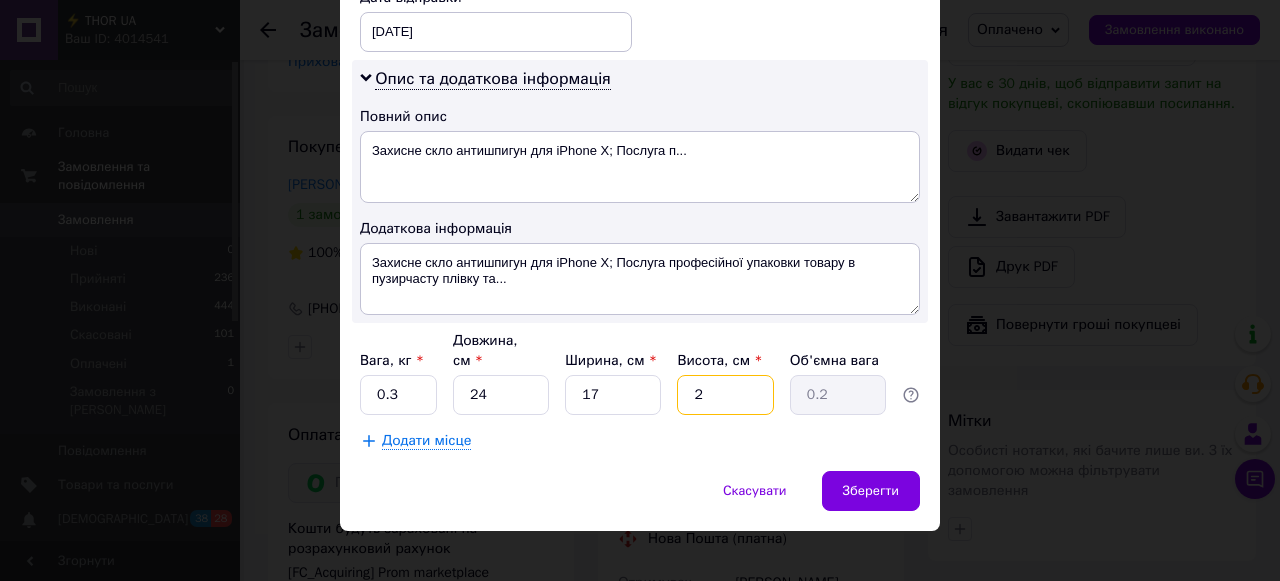 type 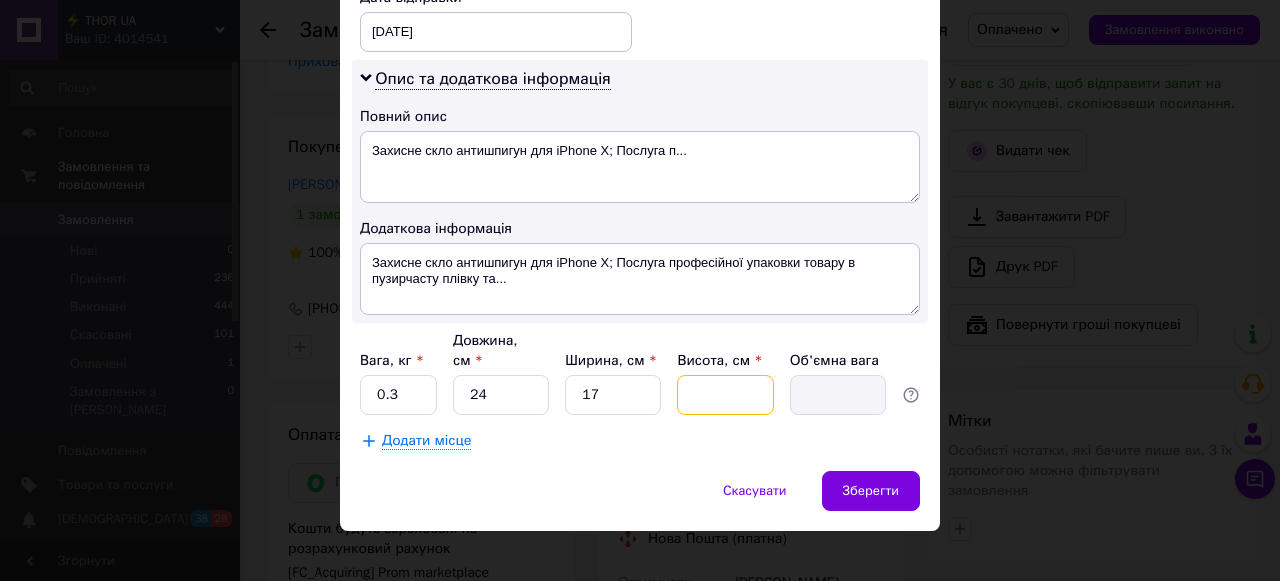 type on "4" 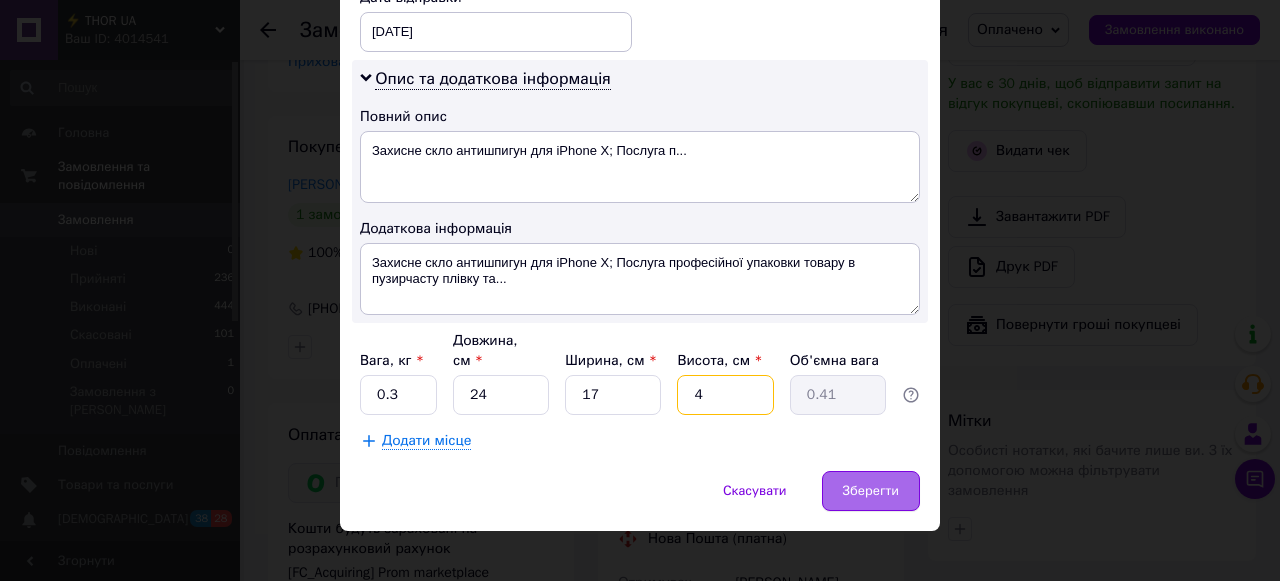type on "4" 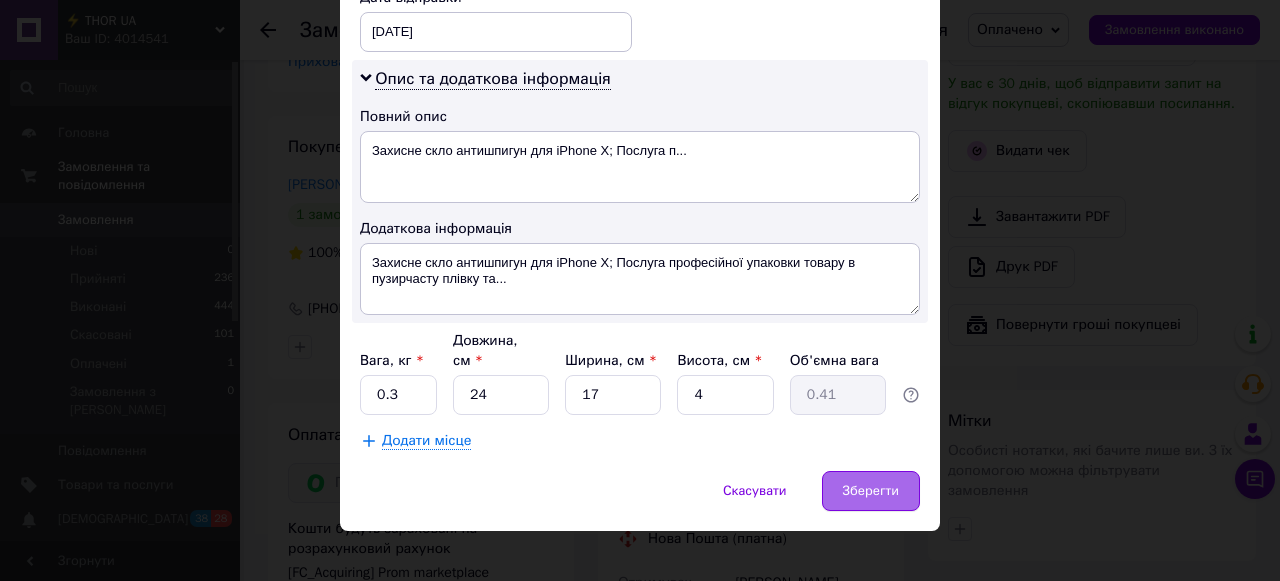 click on "Зберегти" at bounding box center (871, 491) 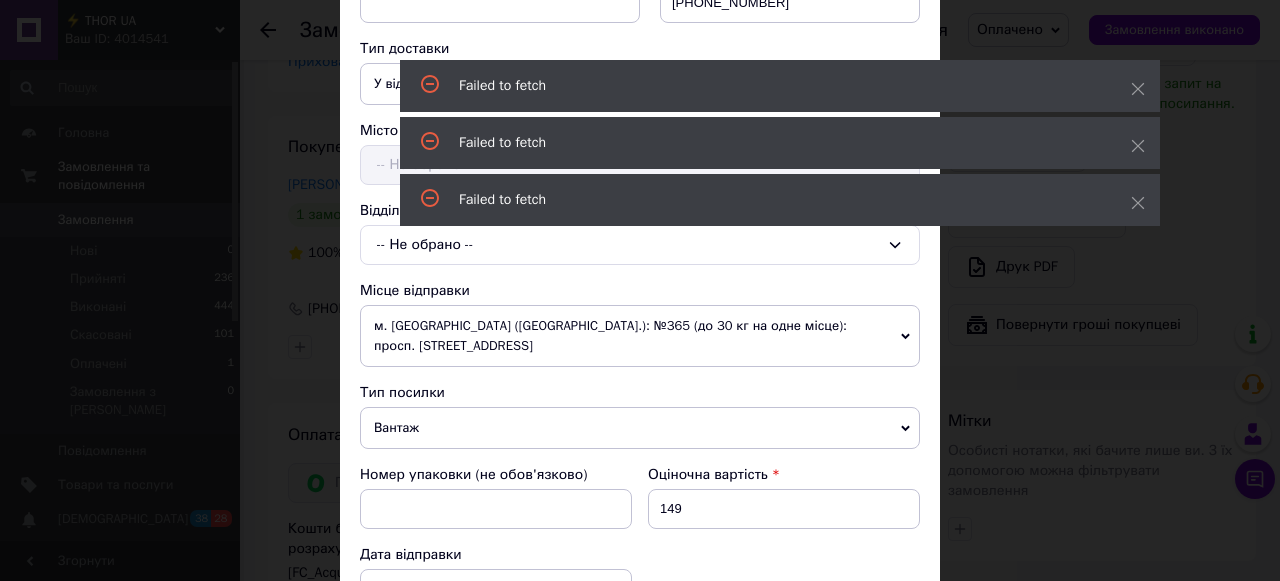 scroll, scrollTop: 0, scrollLeft: 0, axis: both 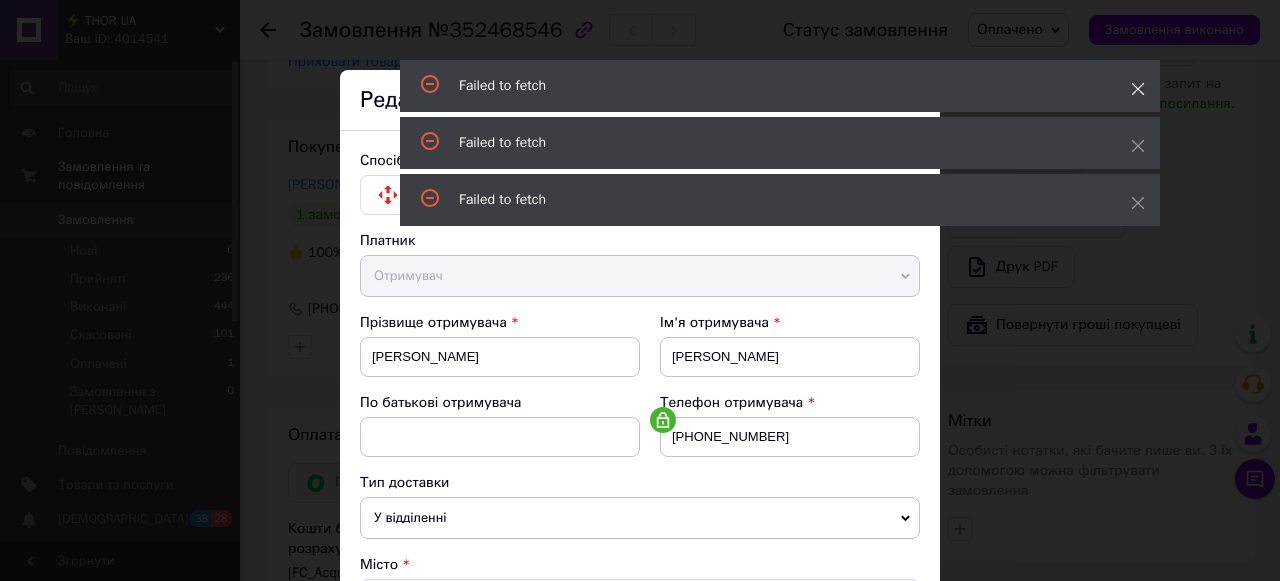 click 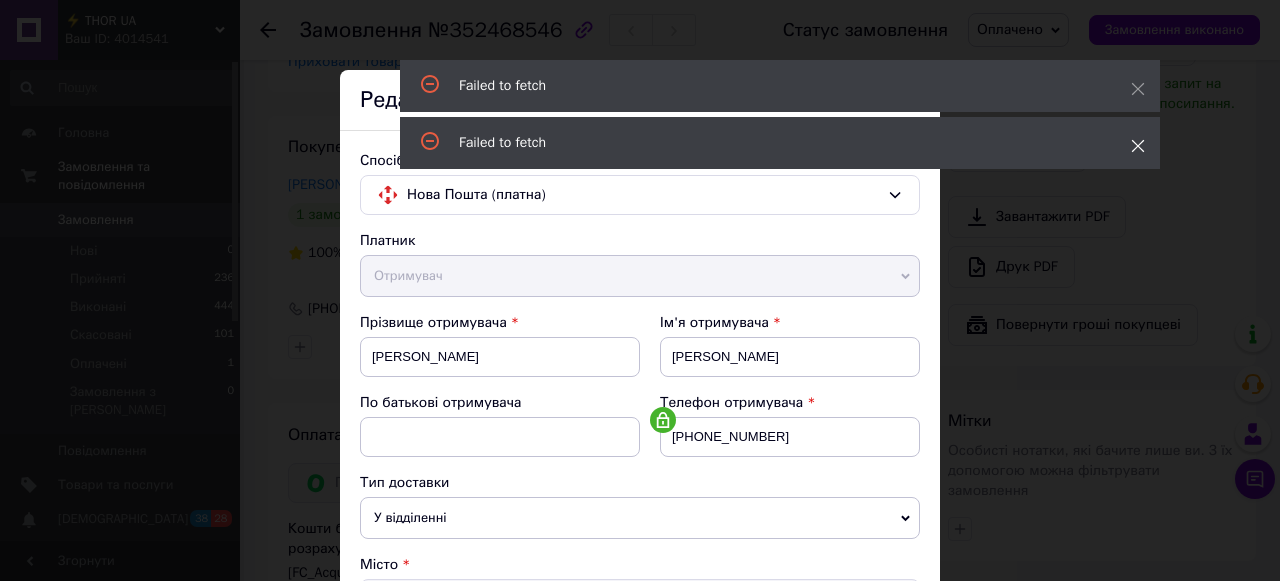 click 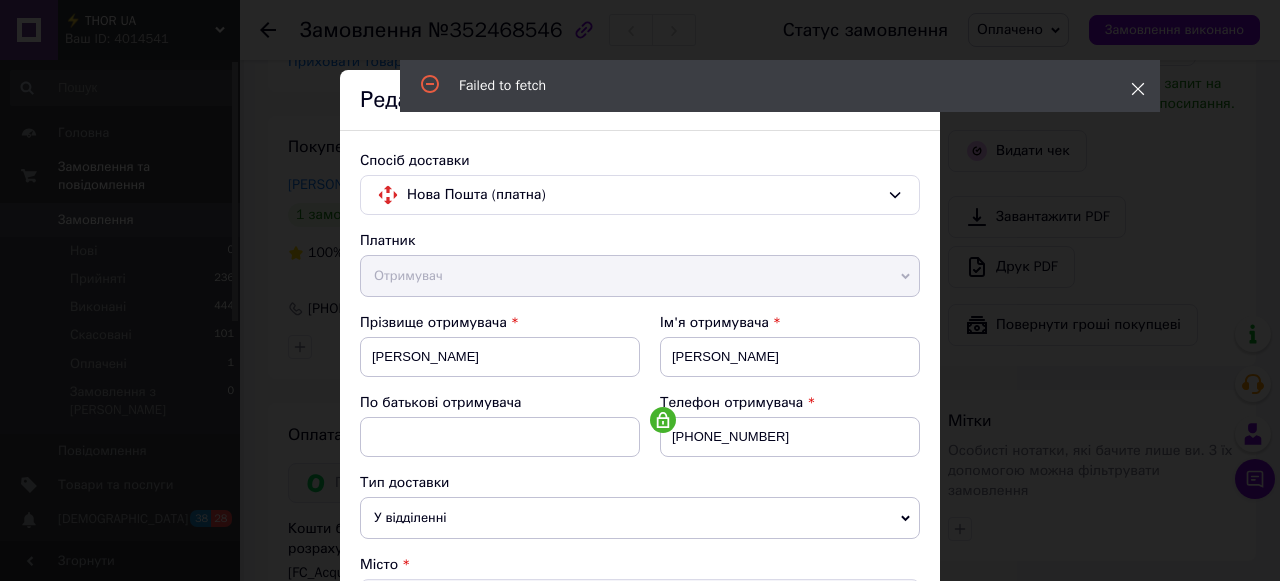 click 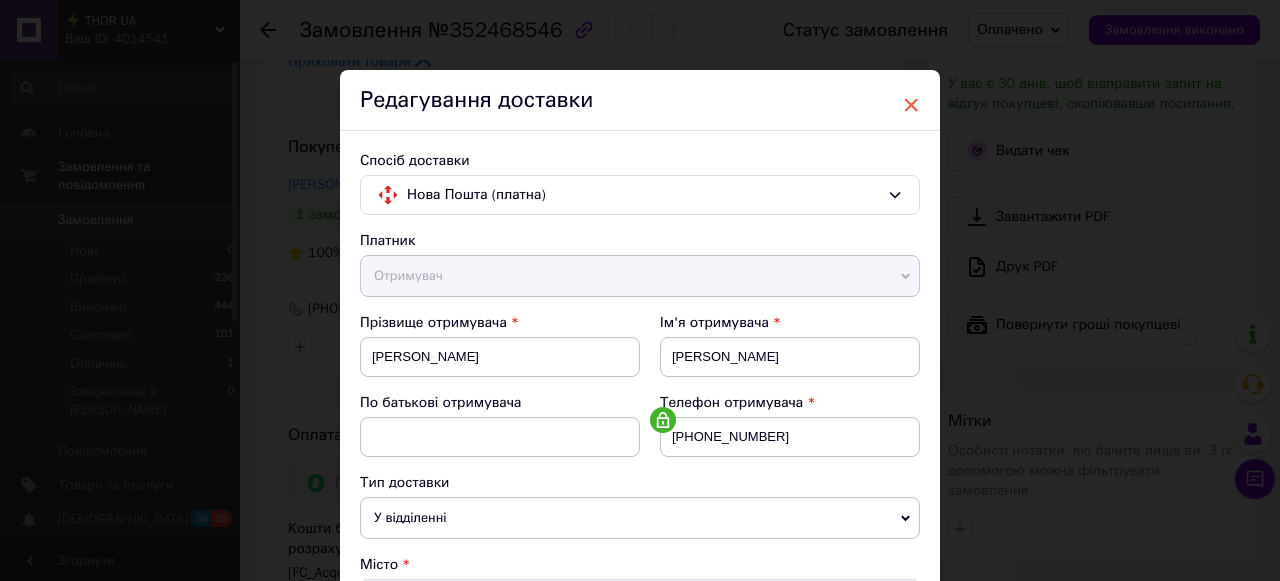 click on "×" at bounding box center [911, 105] 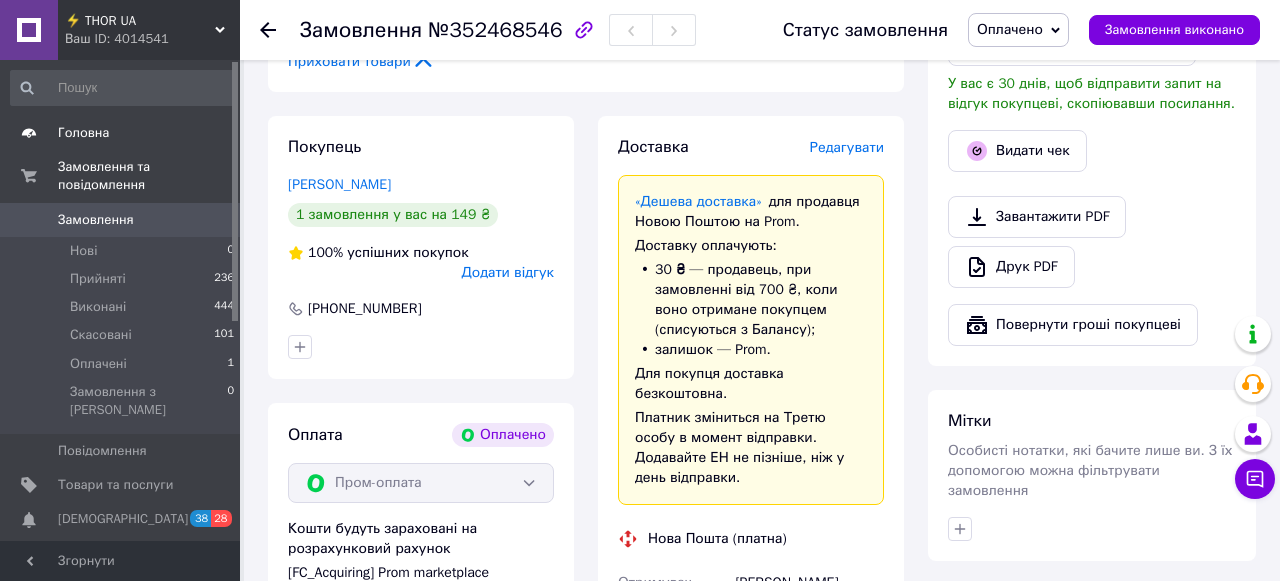click on "Головна" at bounding box center [123, 133] 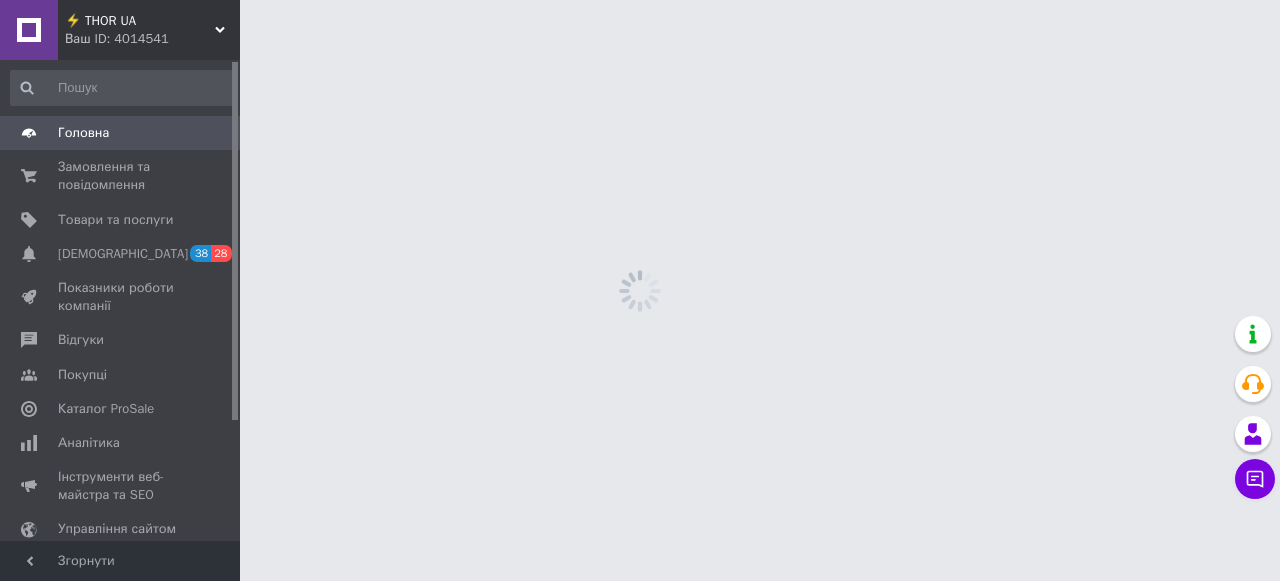 scroll, scrollTop: 0, scrollLeft: 0, axis: both 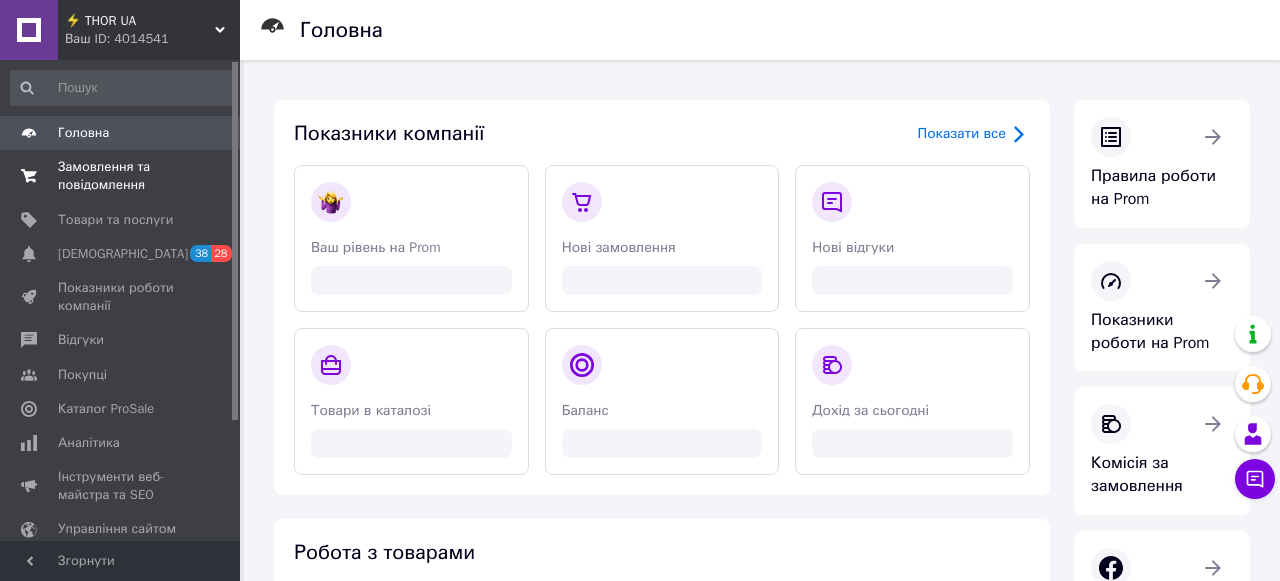 click on "Замовлення та повідомлення" at bounding box center [121, 176] 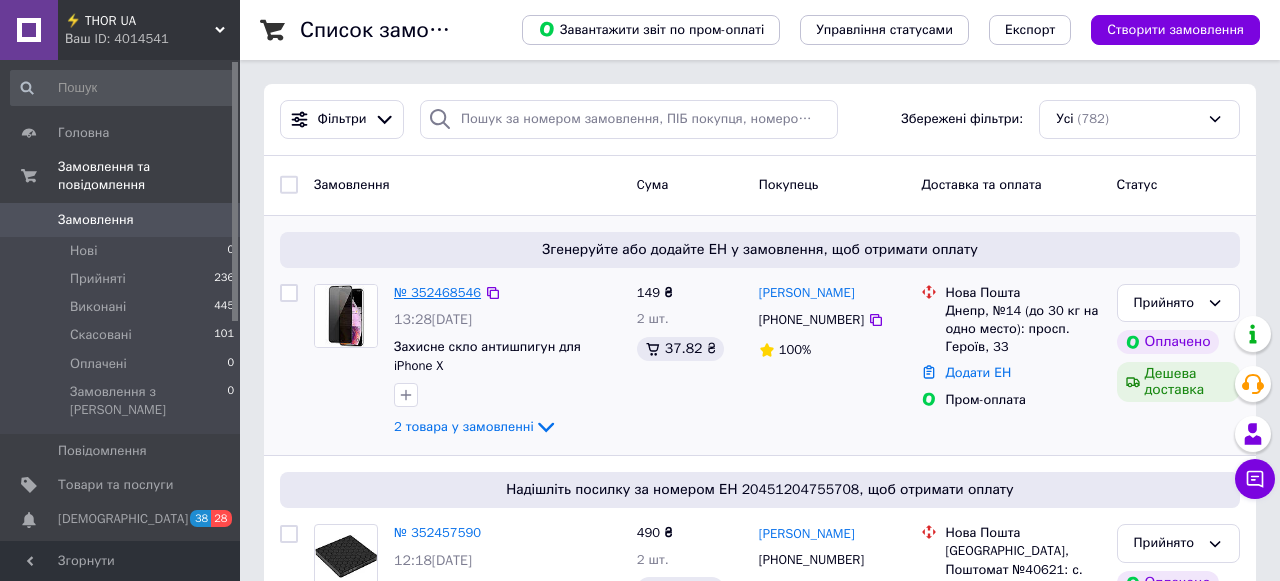 click on "№ 352468546" at bounding box center (437, 292) 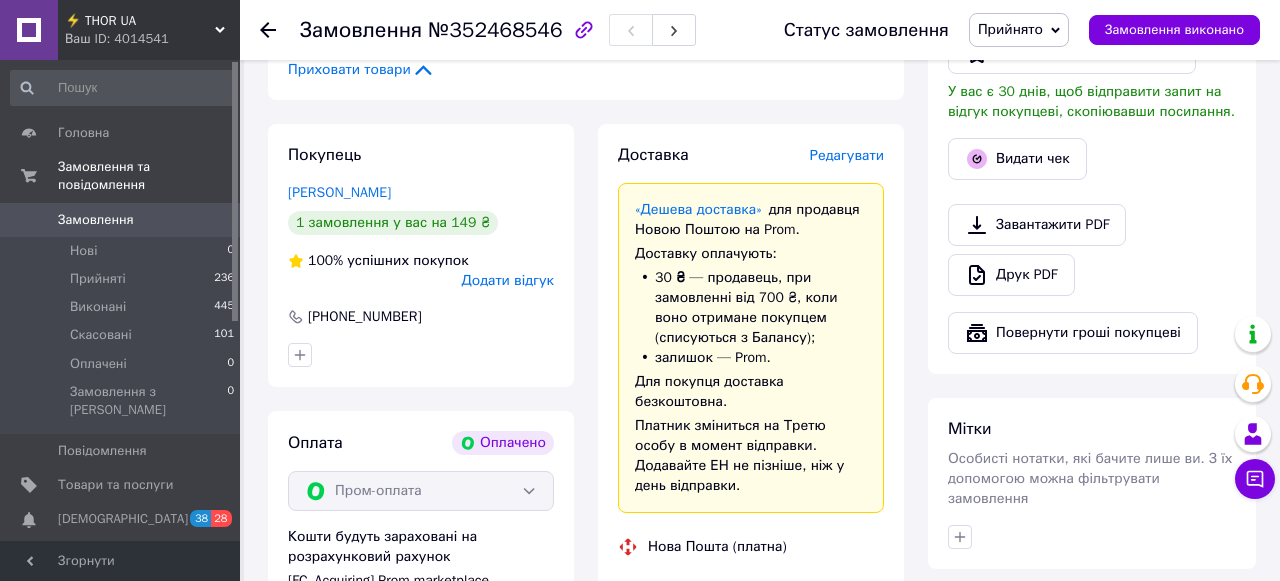 scroll, scrollTop: 1203, scrollLeft: 0, axis: vertical 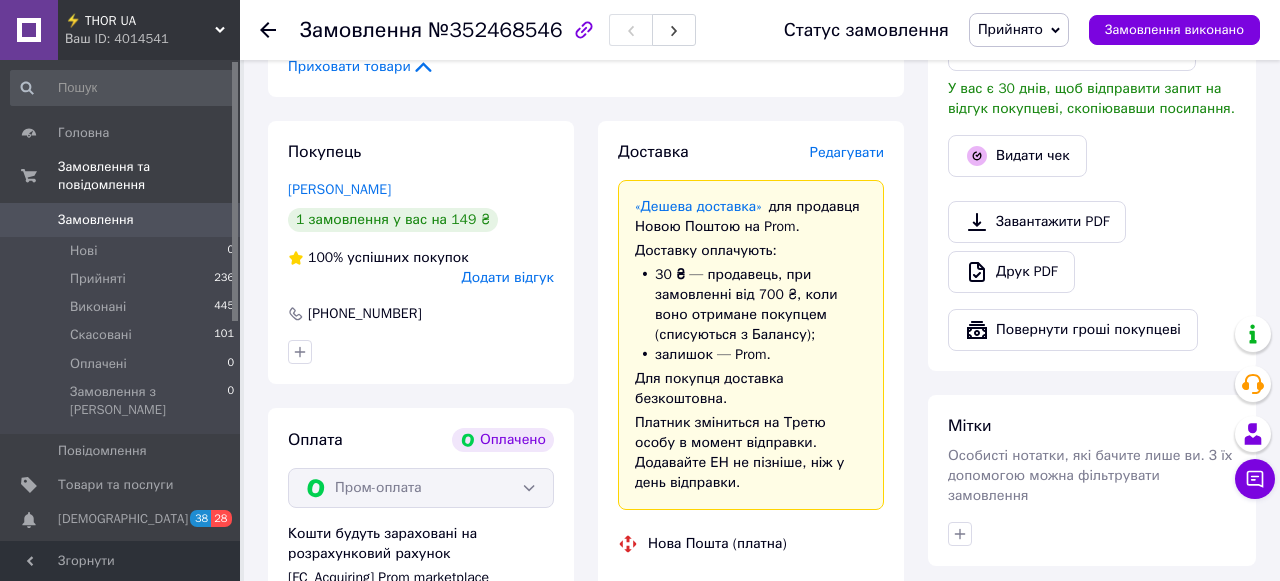 click on "Редагувати" at bounding box center [847, 152] 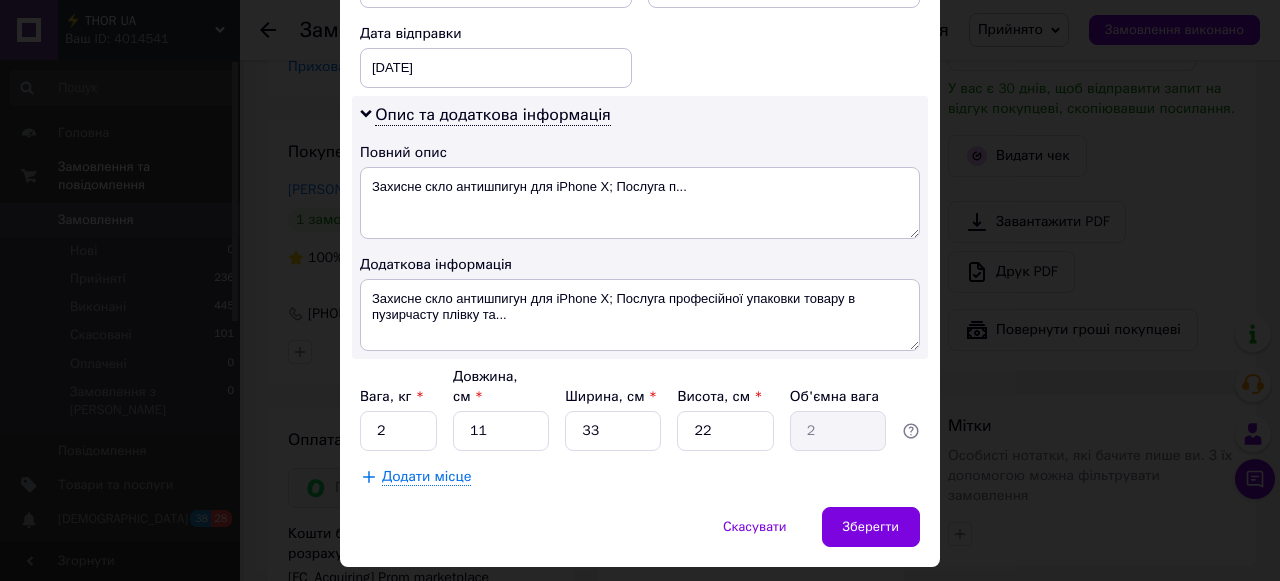 scroll, scrollTop: 991, scrollLeft: 0, axis: vertical 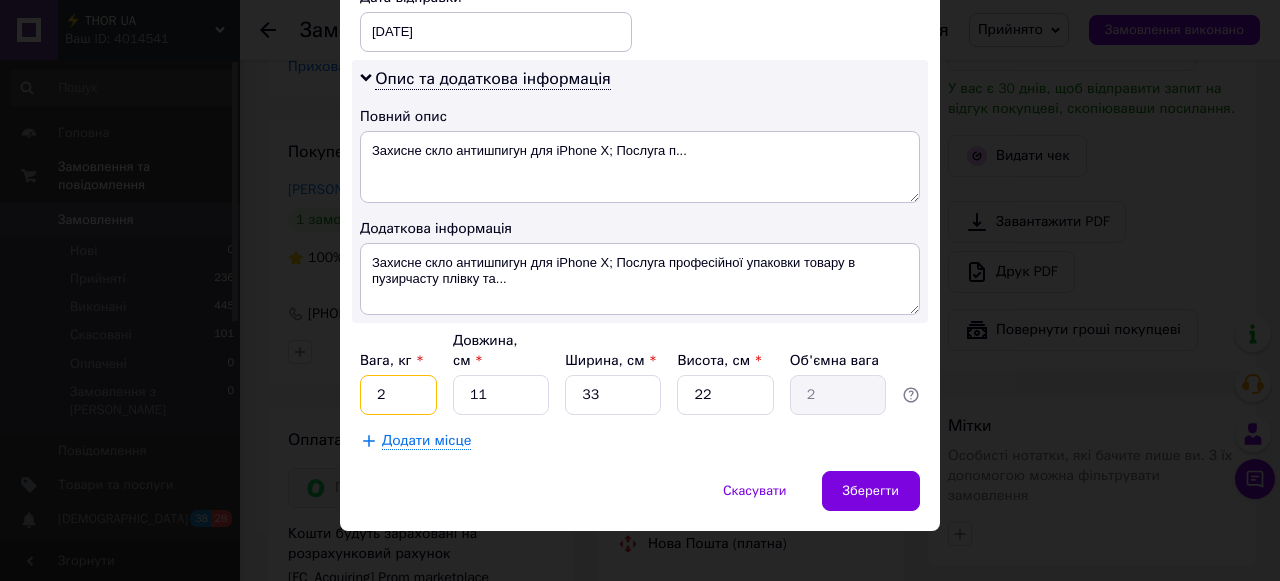 click on "2" at bounding box center (398, 395) 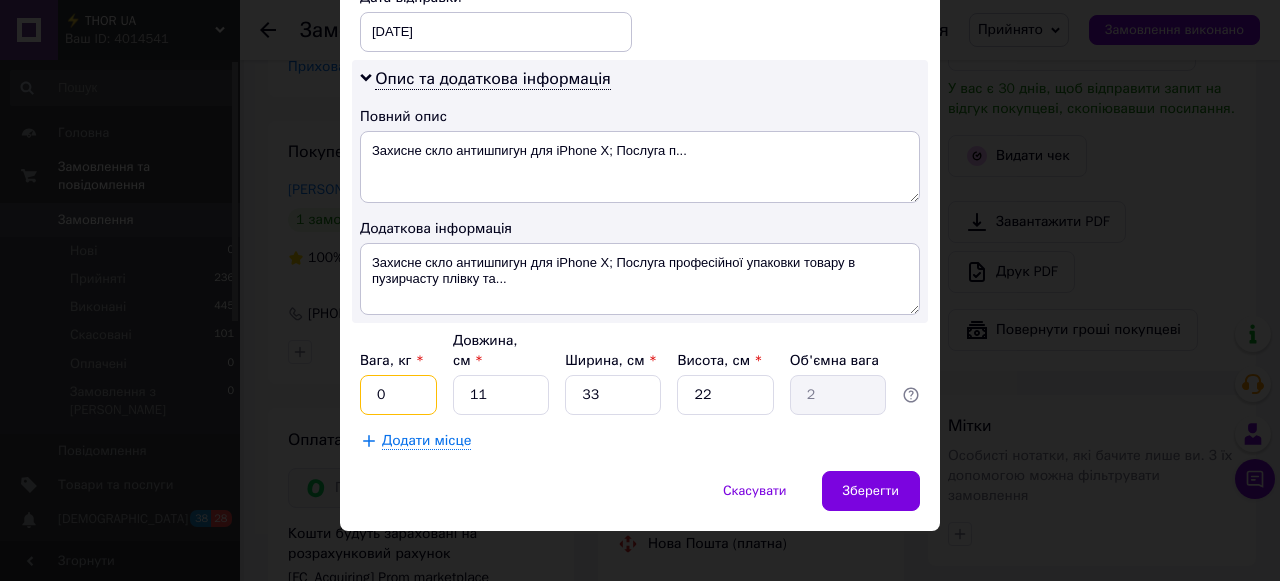 type on "0.3" 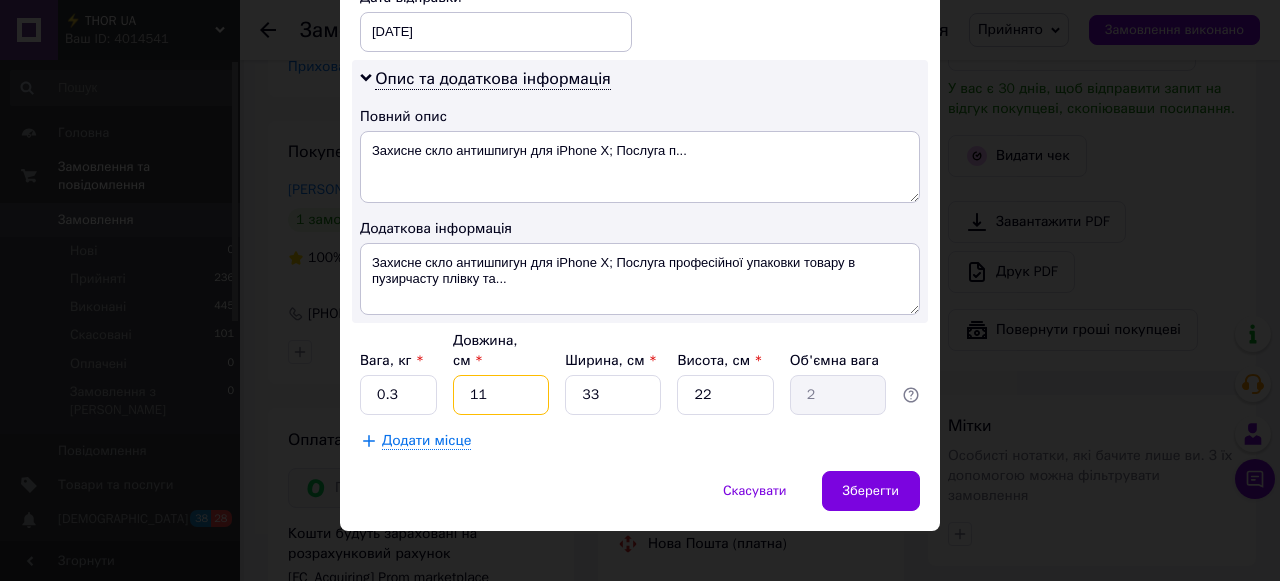 click on "11" at bounding box center (501, 395) 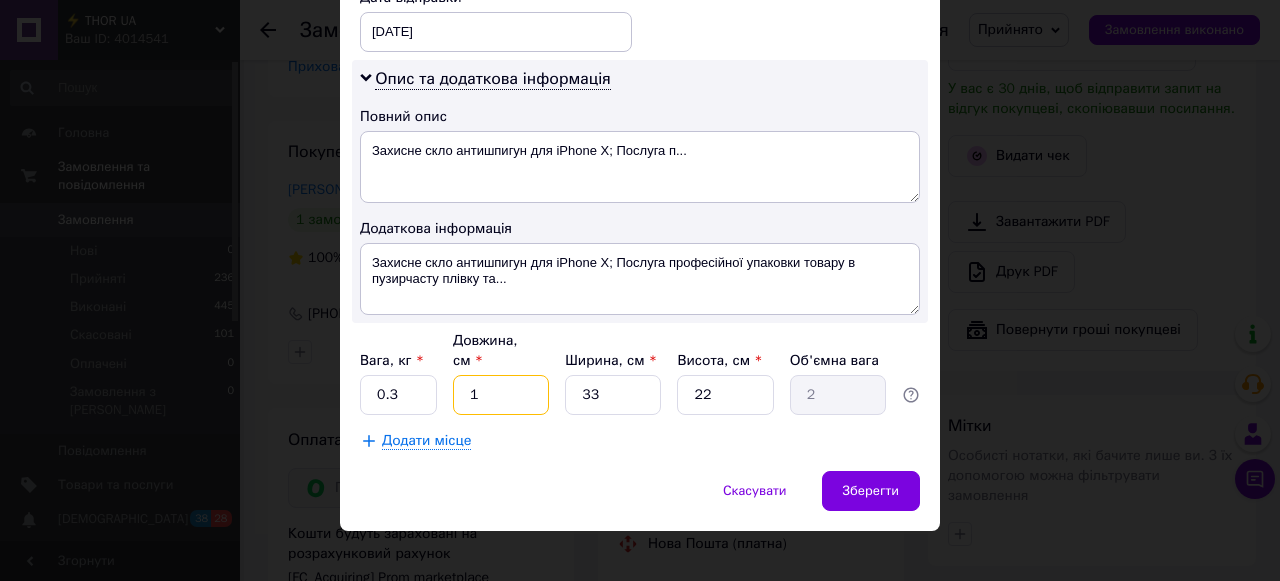 type on "0.18" 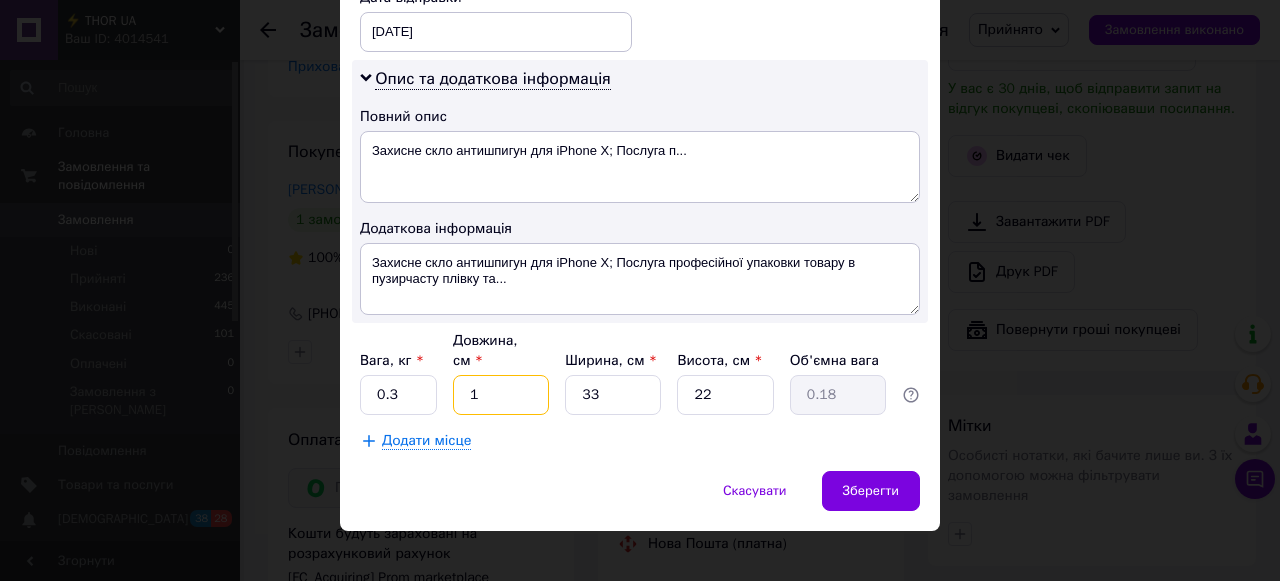 type 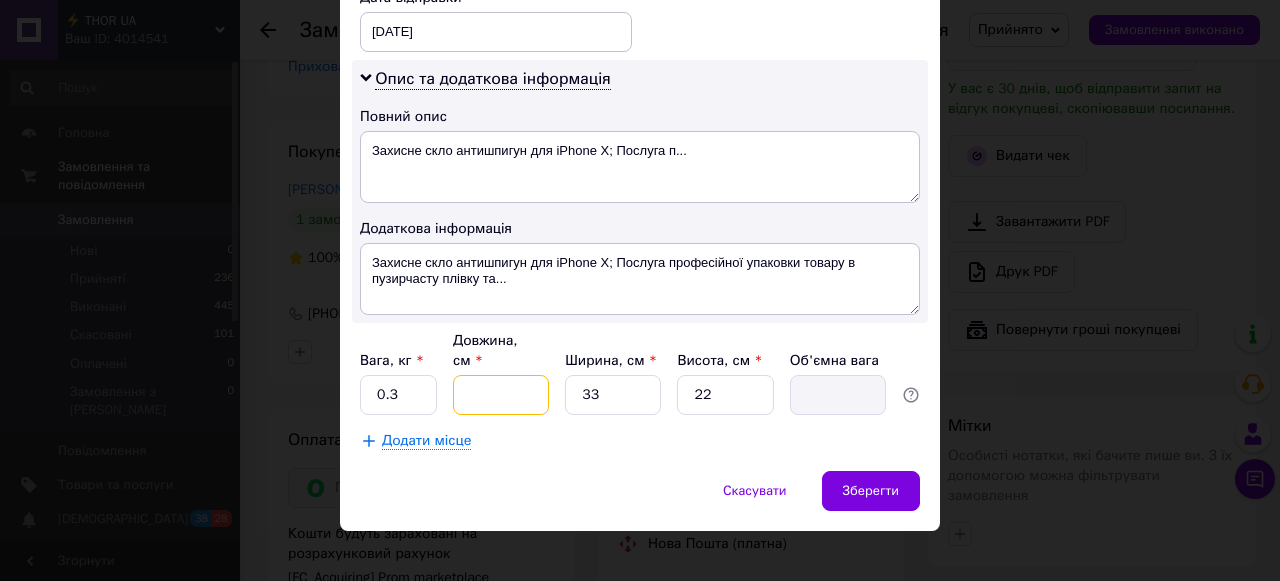 type on "2" 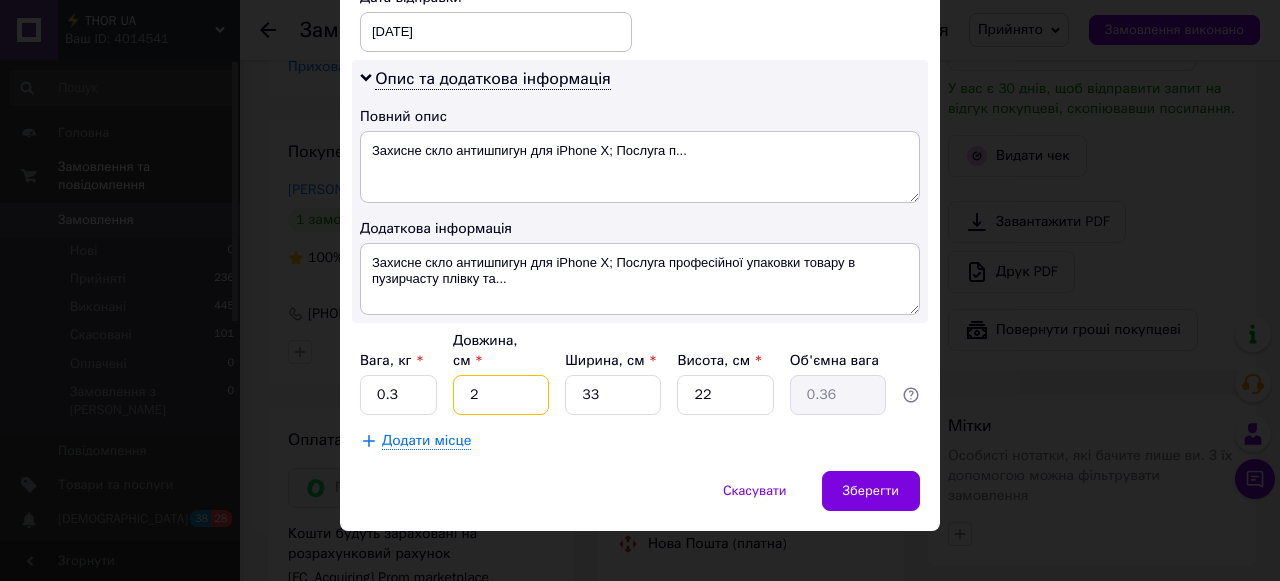 type on "24" 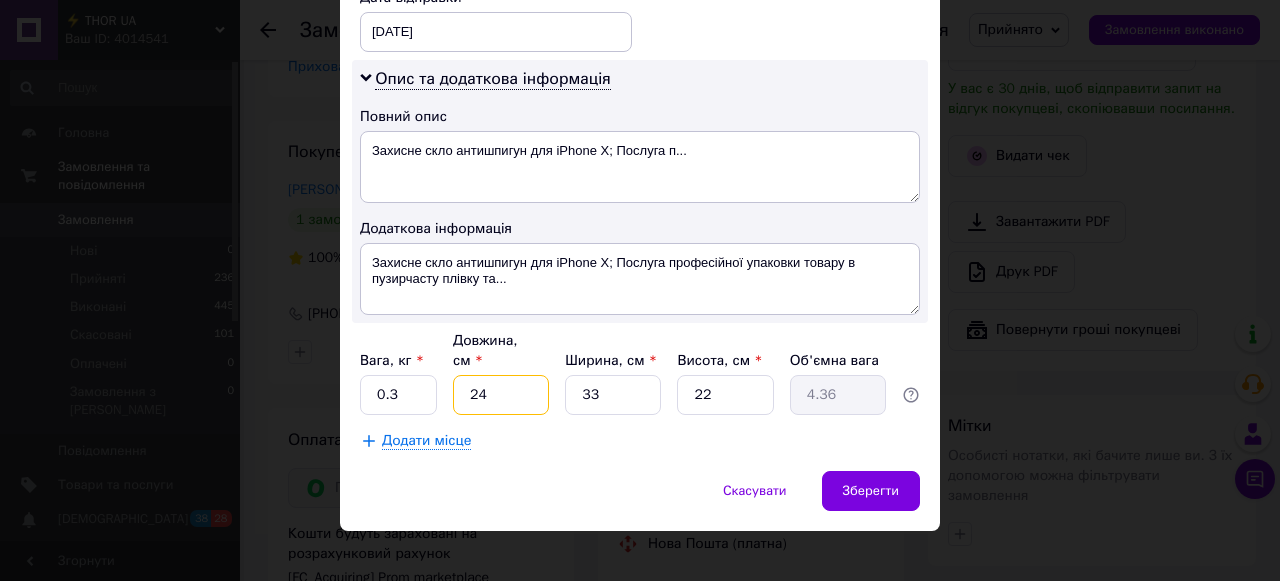 type on "24" 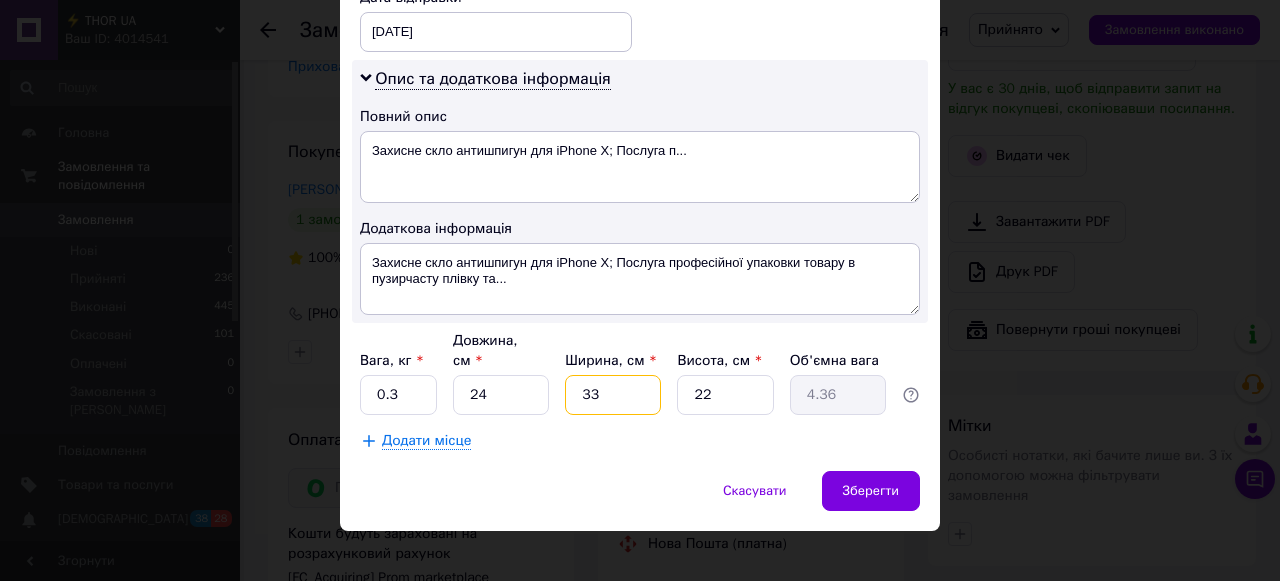 click on "33" at bounding box center [613, 395] 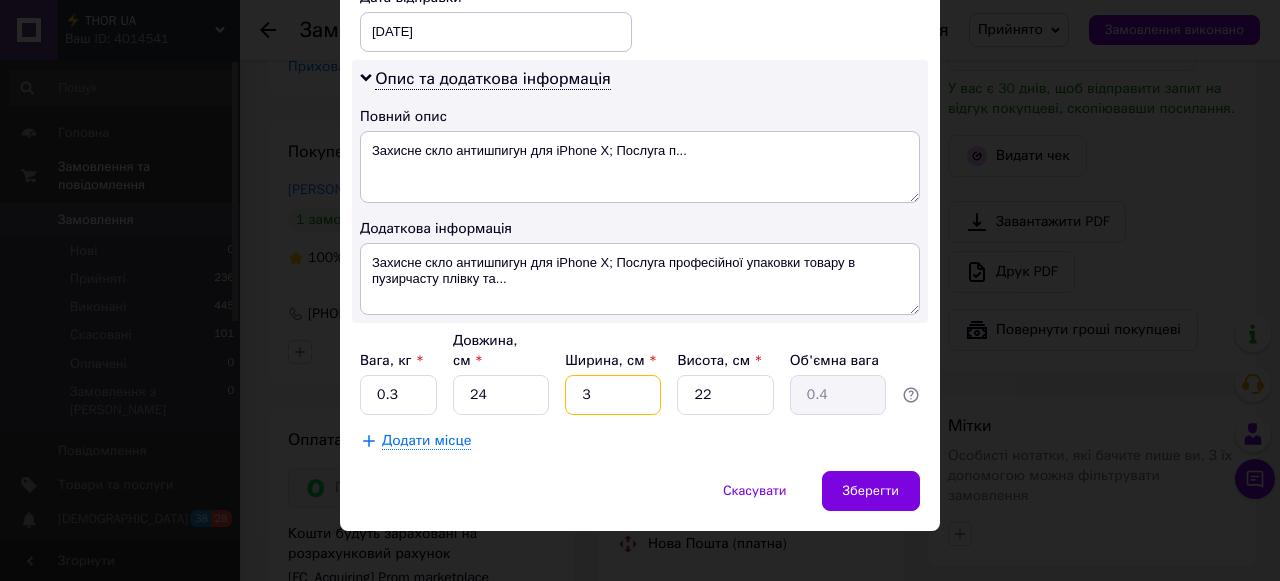 type 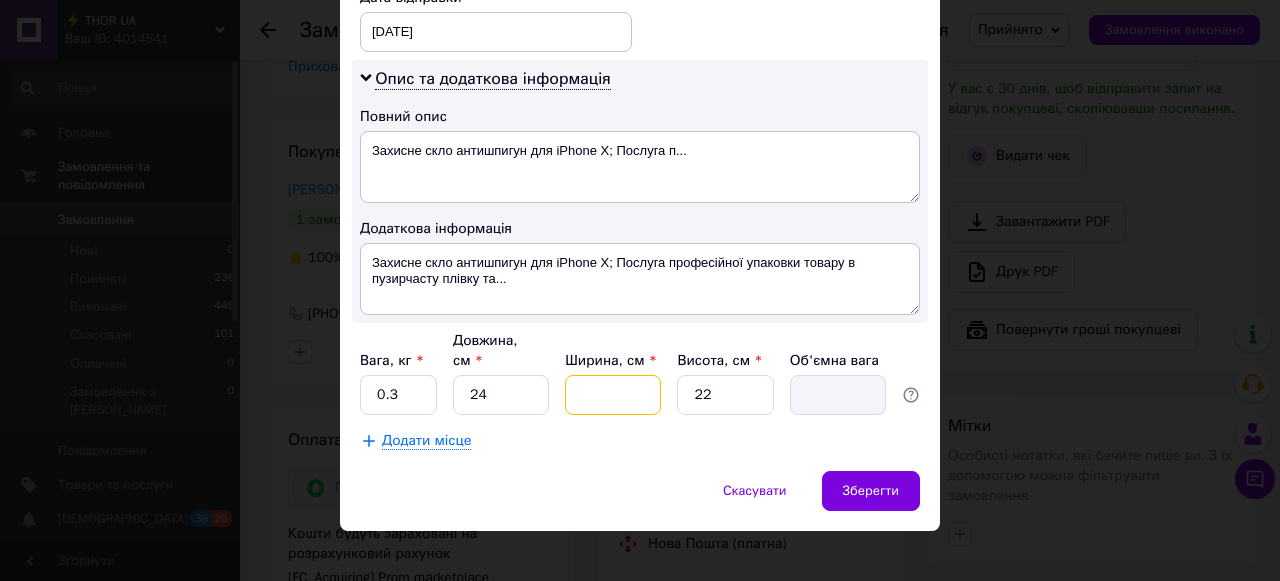 type on "1" 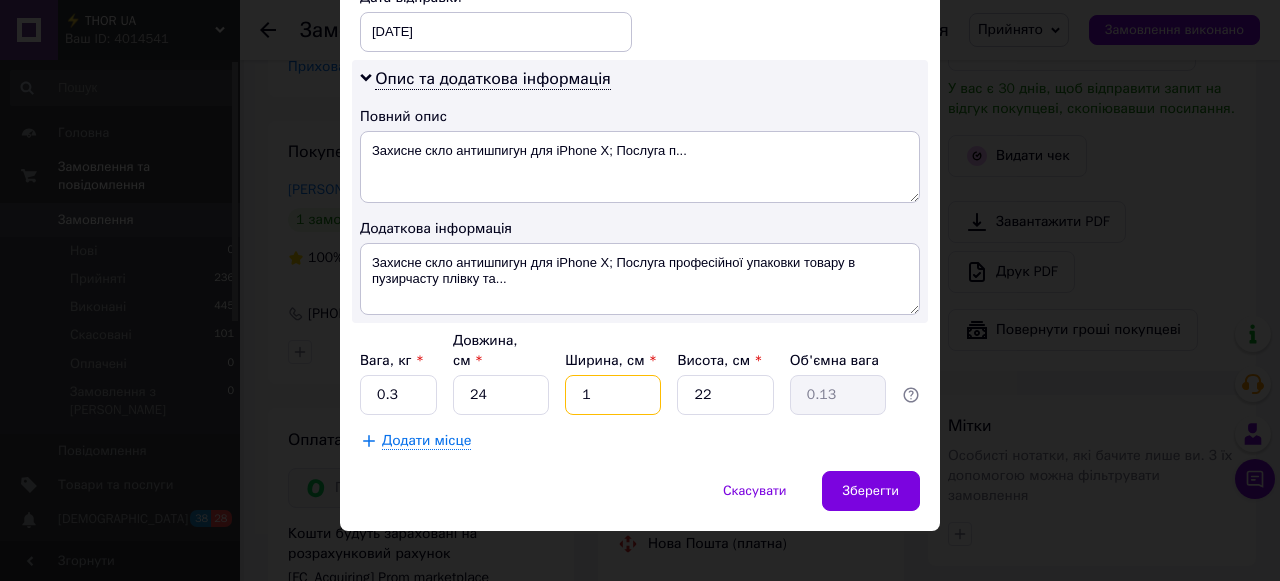 type on "17" 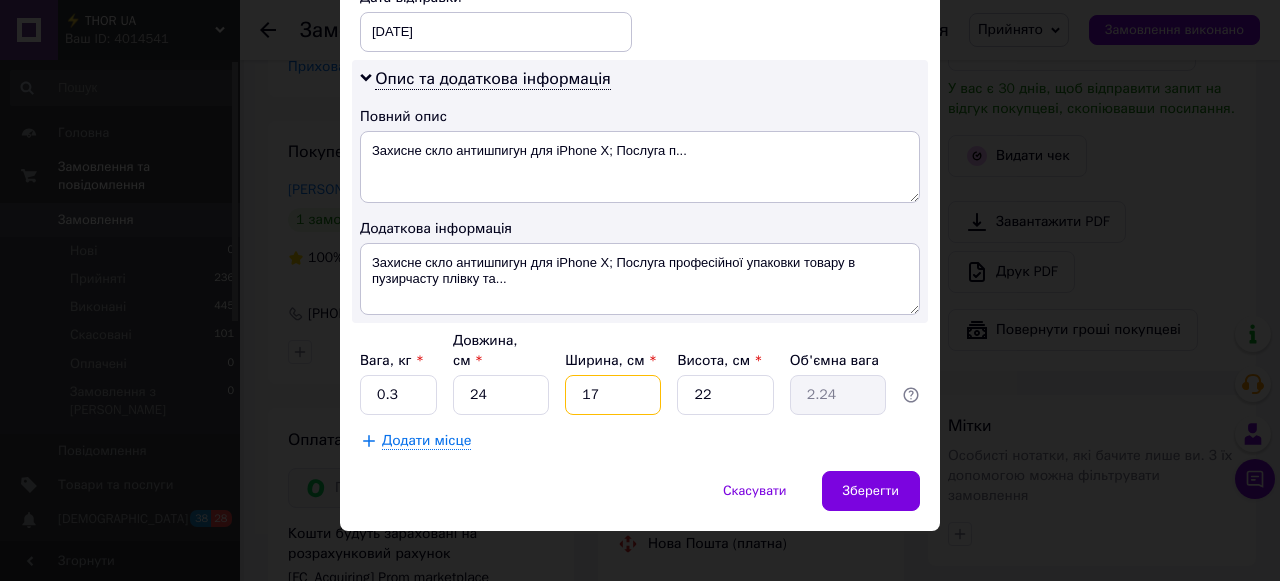 type on "17" 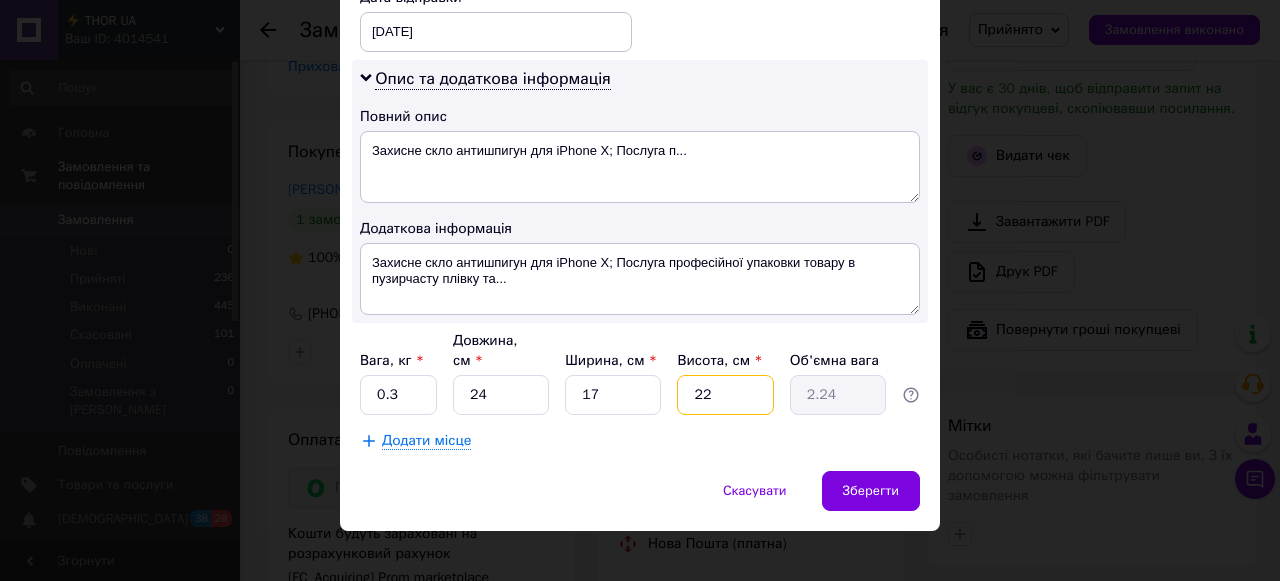 click on "22" at bounding box center [725, 395] 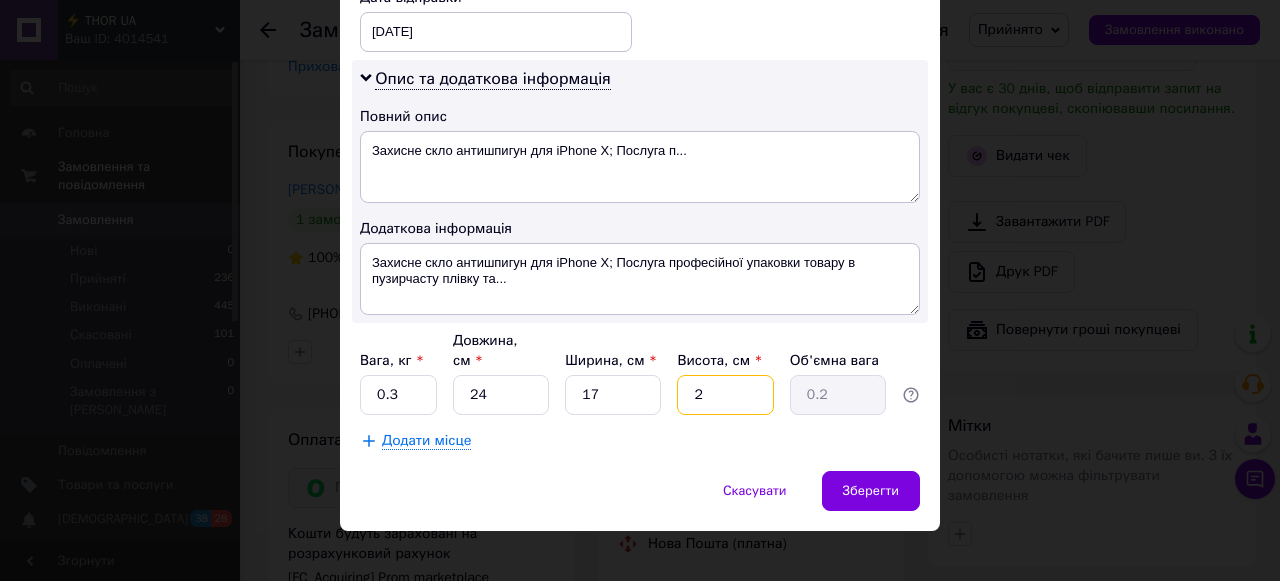 type 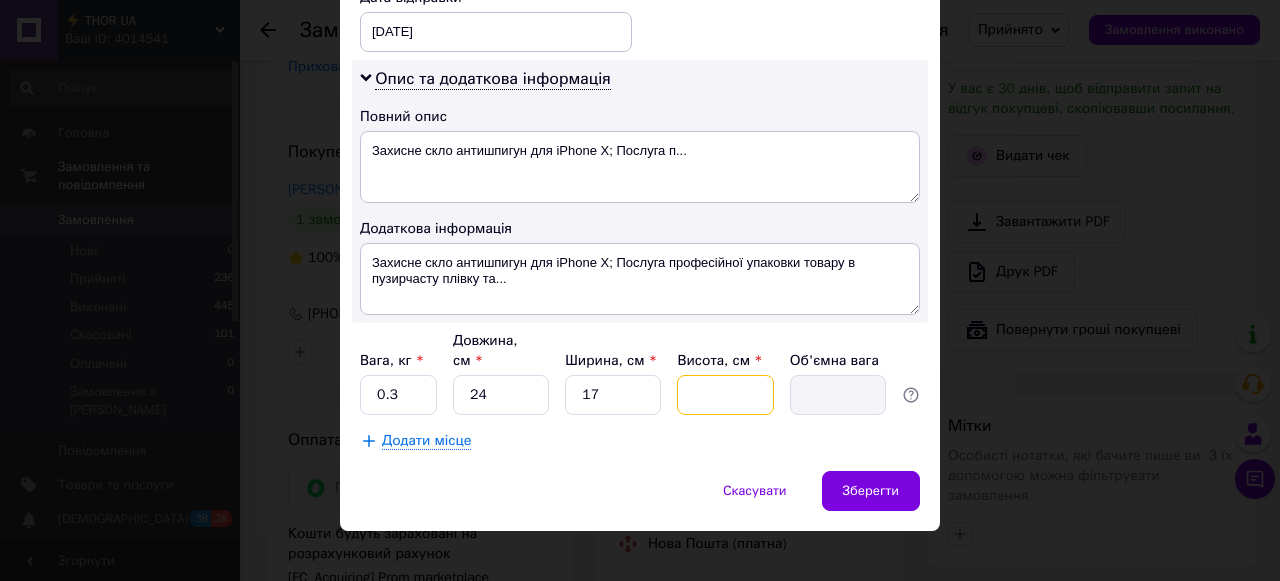 type on "4" 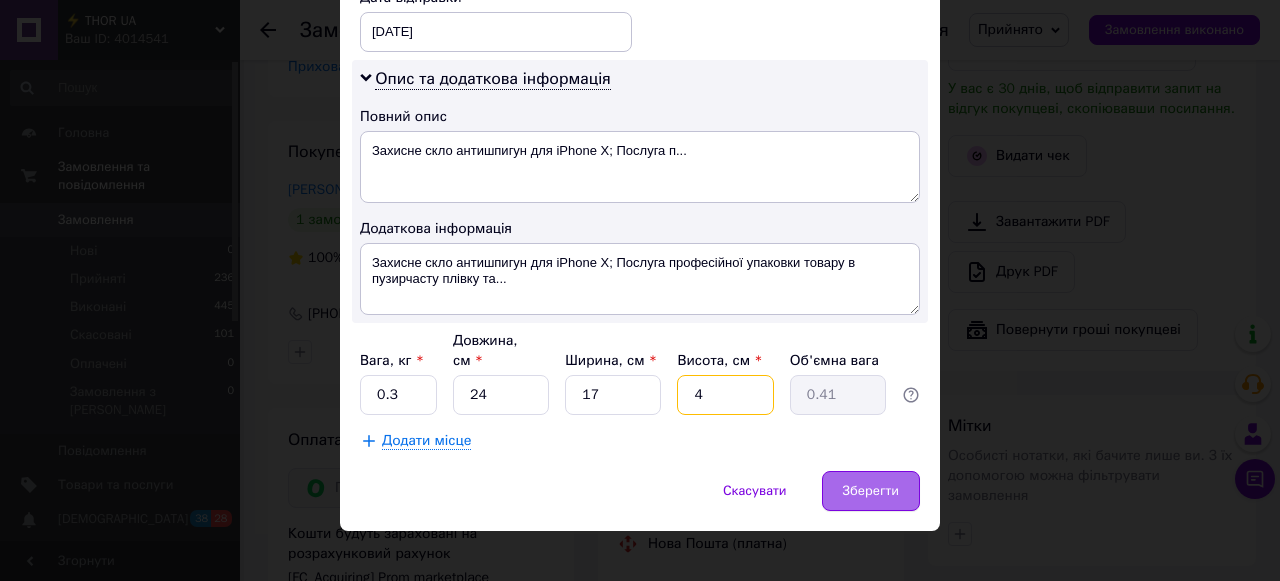 type on "4" 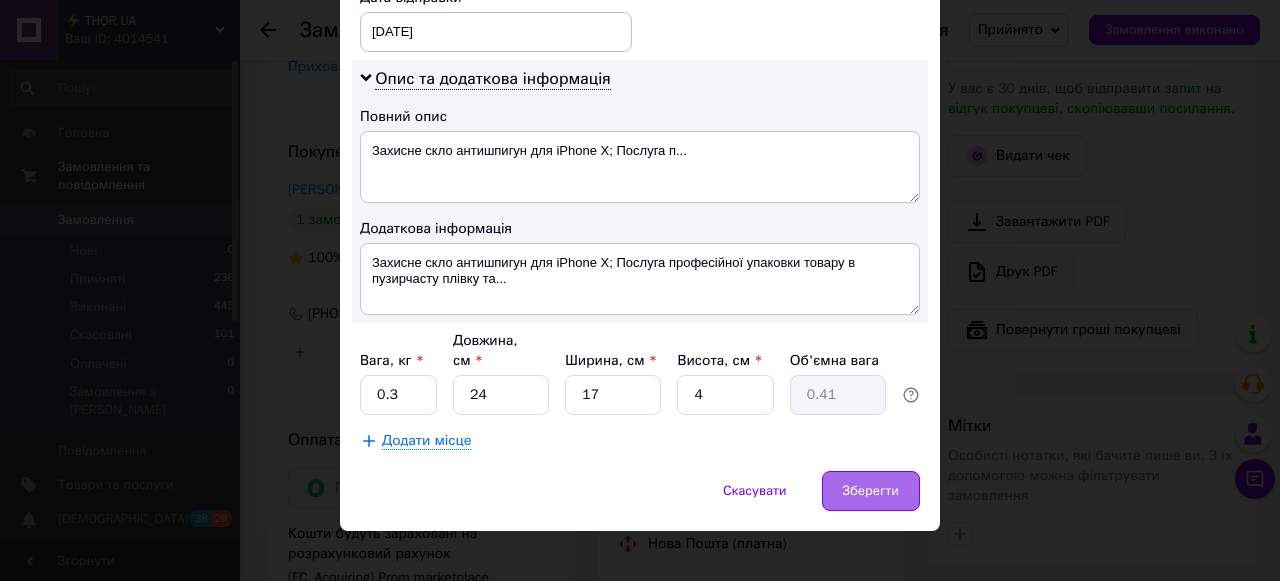 click on "Зберегти" at bounding box center (871, 491) 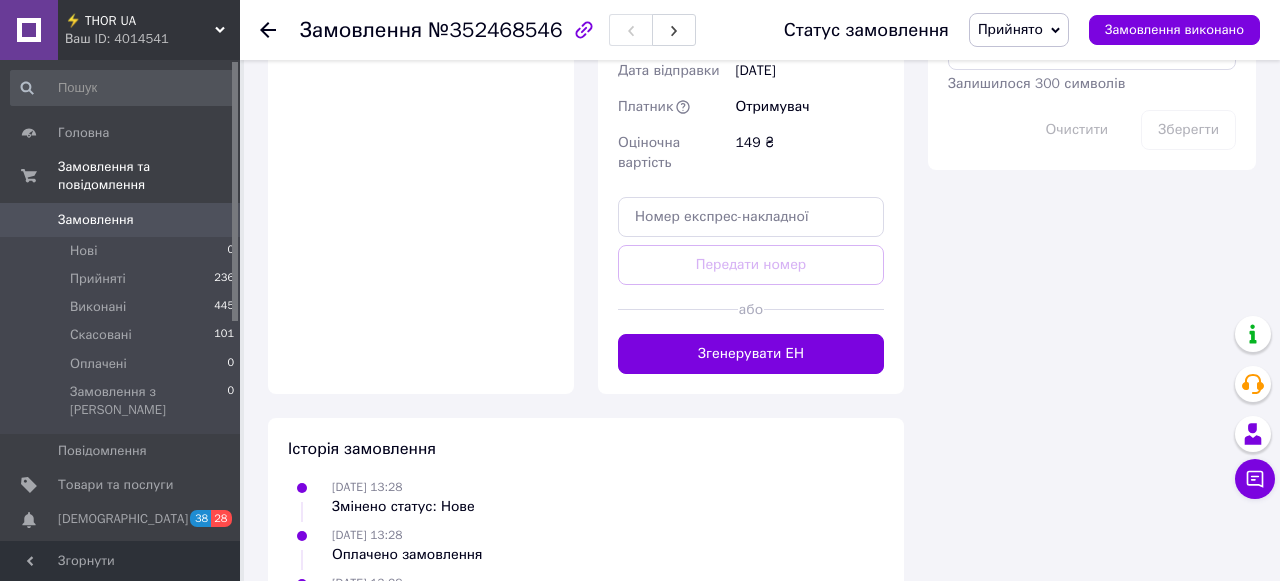 scroll, scrollTop: 1886, scrollLeft: 0, axis: vertical 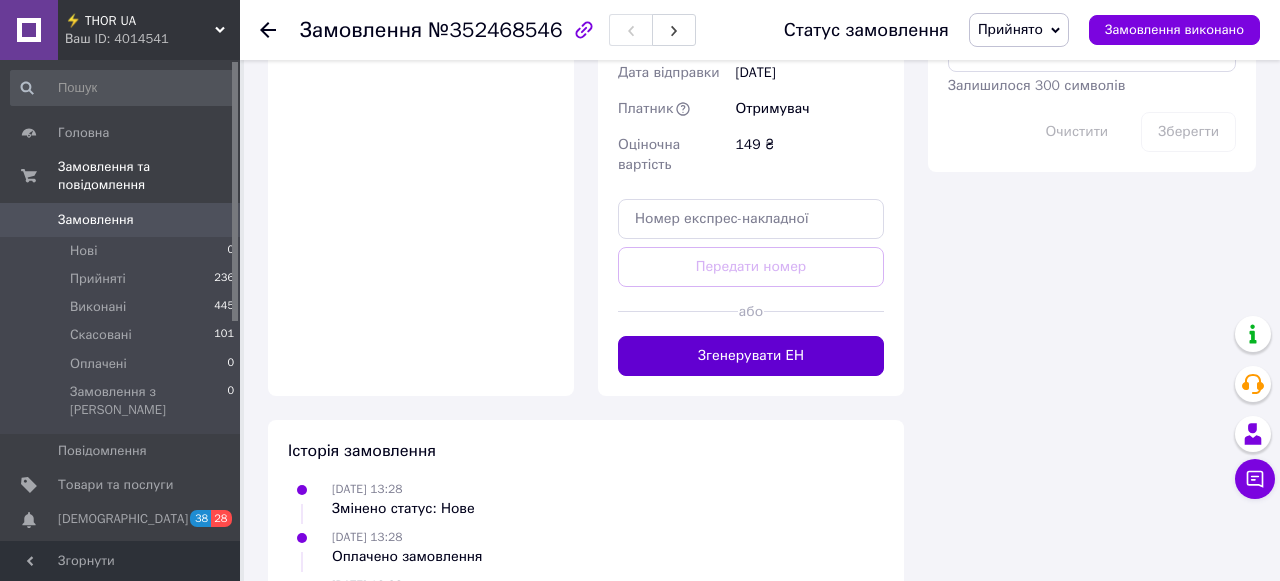 click on "Згенерувати ЕН" at bounding box center [751, 356] 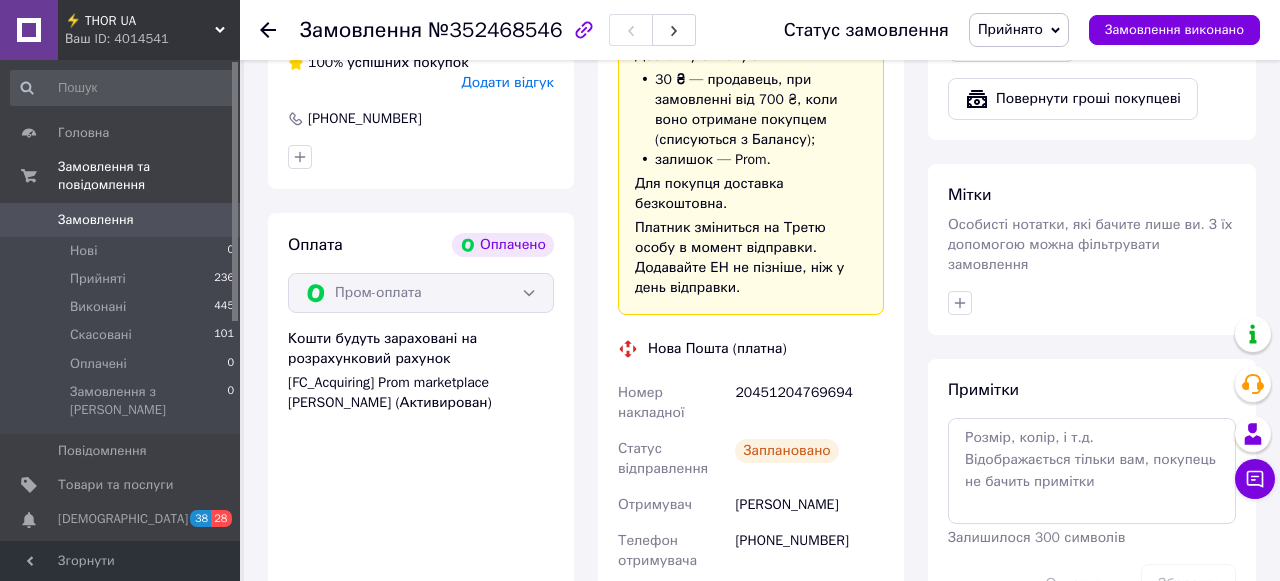 scroll, scrollTop: 1417, scrollLeft: 0, axis: vertical 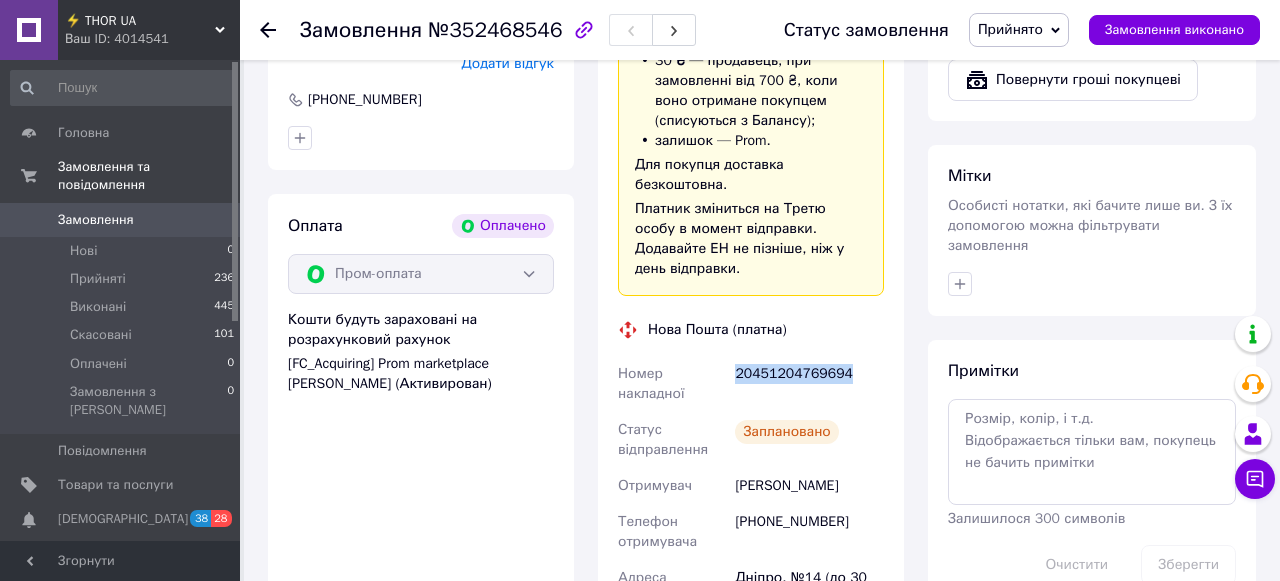 drag, startPoint x: 737, startPoint y: 396, endPoint x: 855, endPoint y: 388, distance: 118.270874 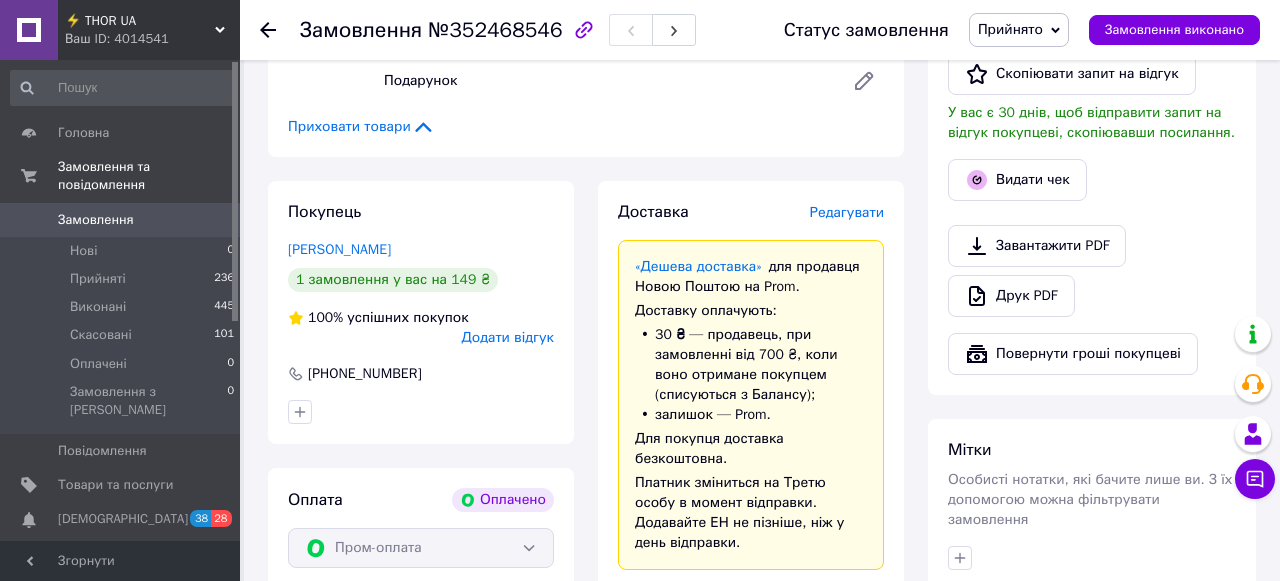 scroll, scrollTop: 1123, scrollLeft: 0, axis: vertical 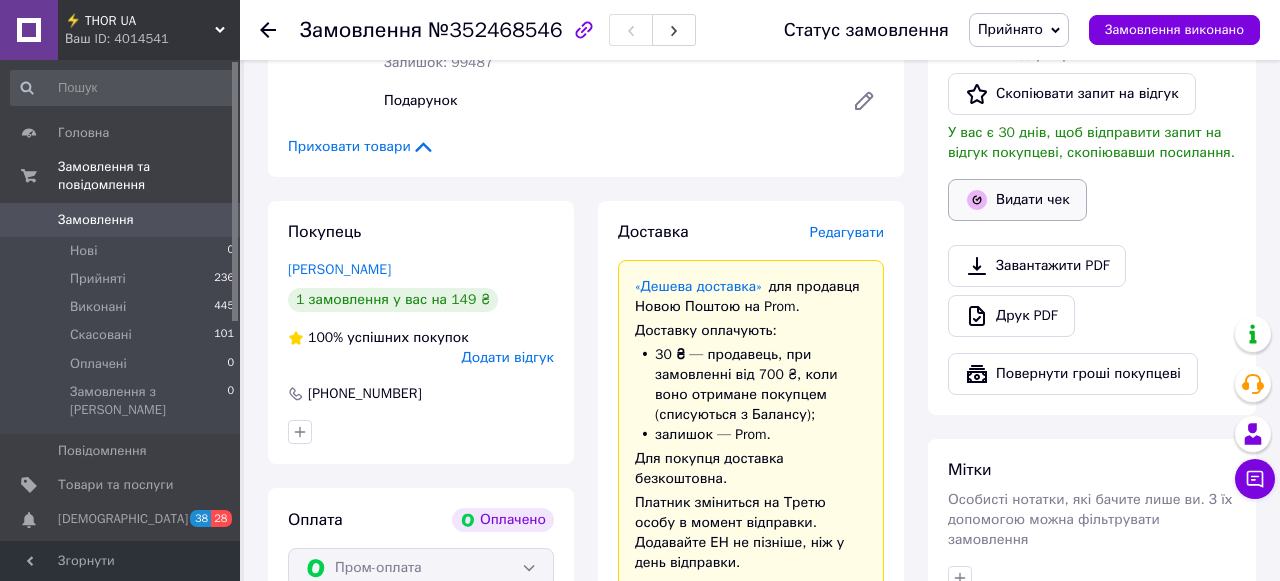 click on "Видати чек" at bounding box center [1017, 200] 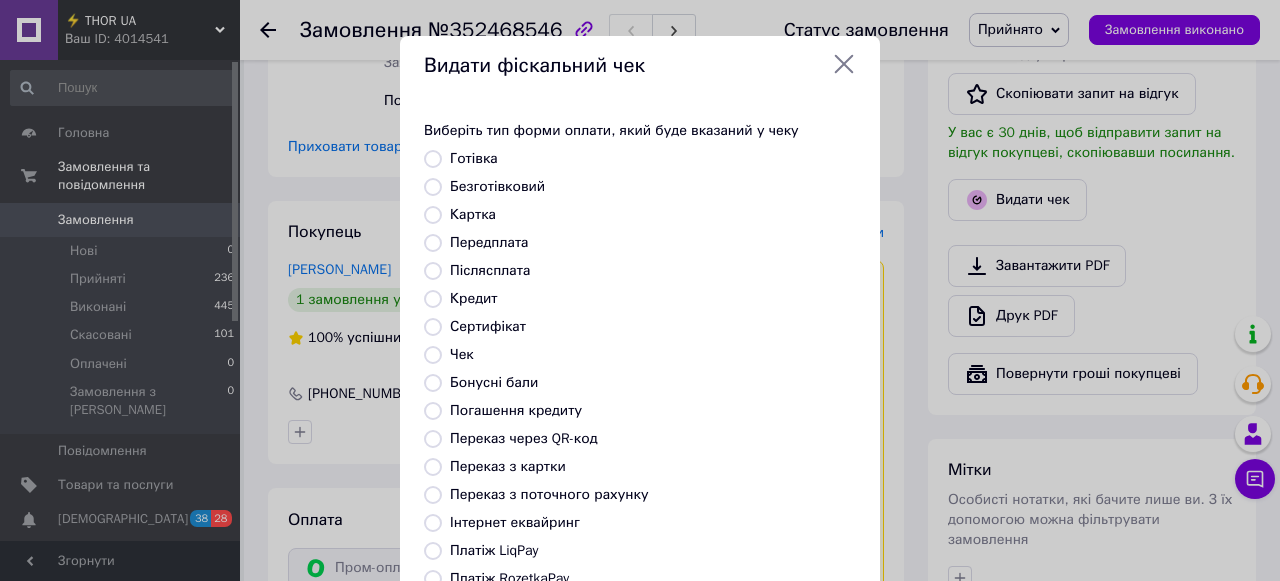 scroll, scrollTop: 23, scrollLeft: 0, axis: vertical 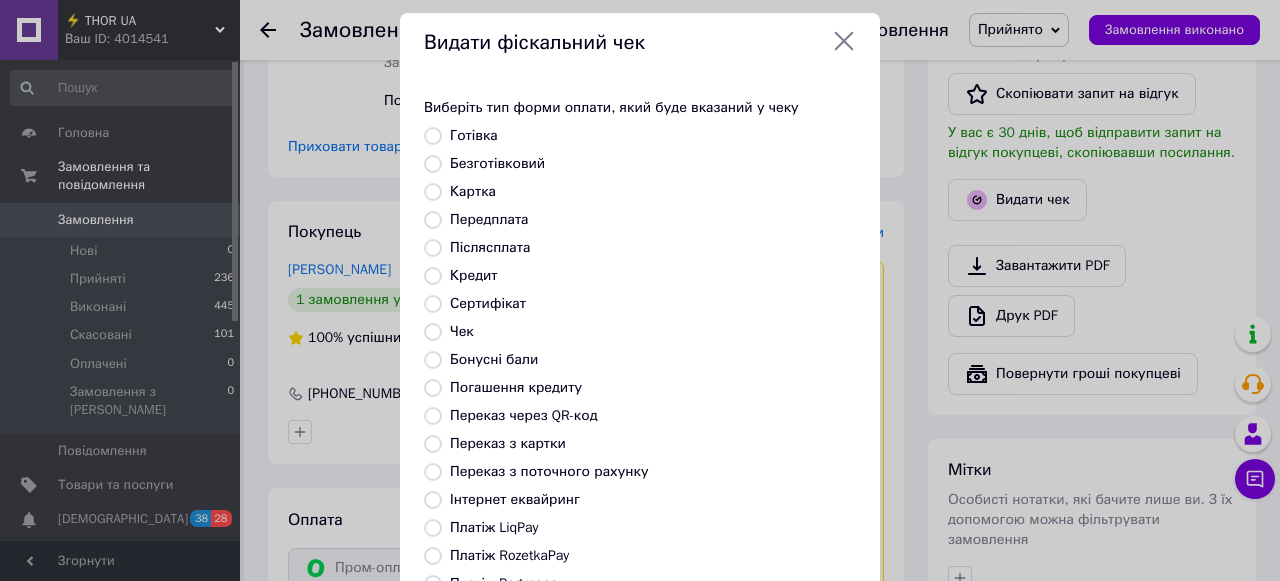 click on "Платіж RozetkaPay" at bounding box center (433, 556) 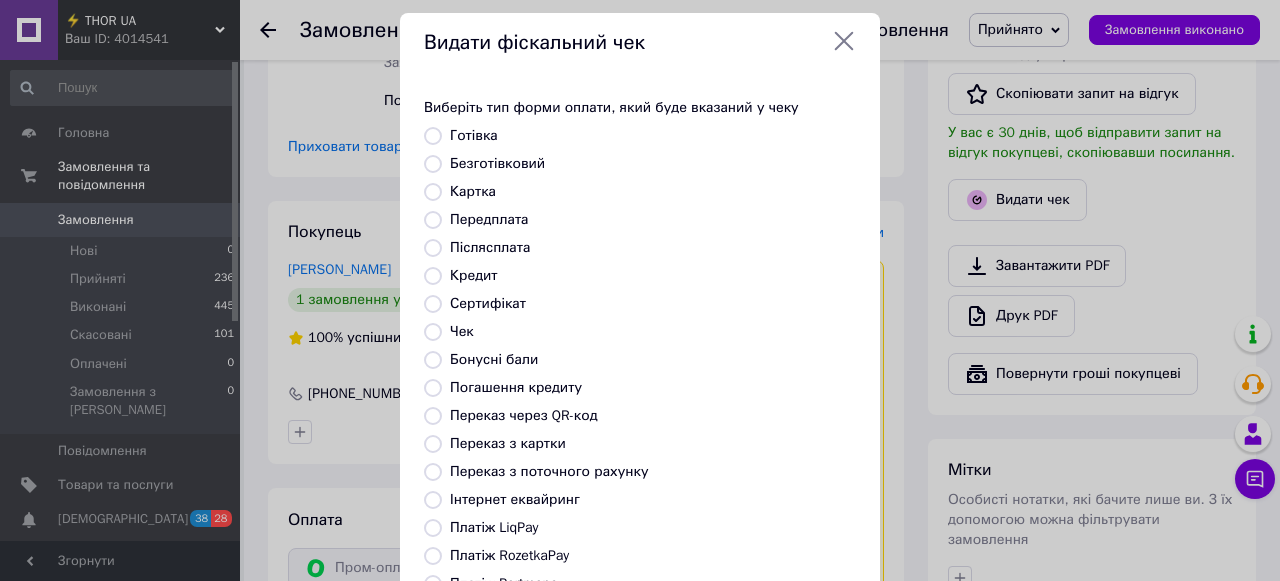radio on "true" 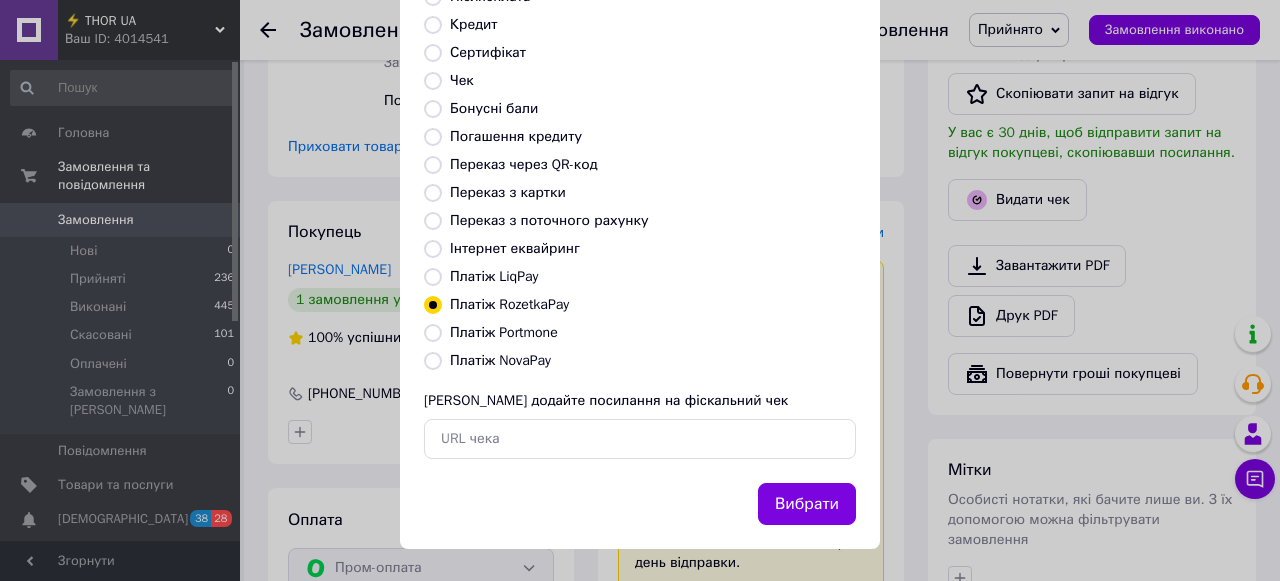 scroll, scrollTop: 278, scrollLeft: 0, axis: vertical 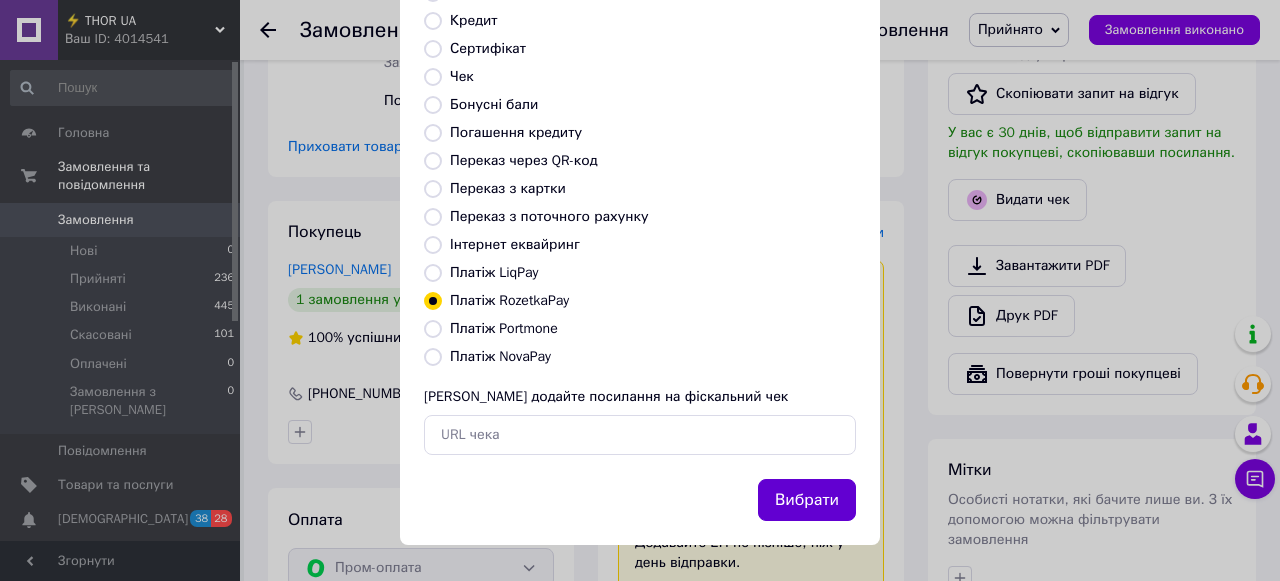 click on "Вибрати" at bounding box center (807, 500) 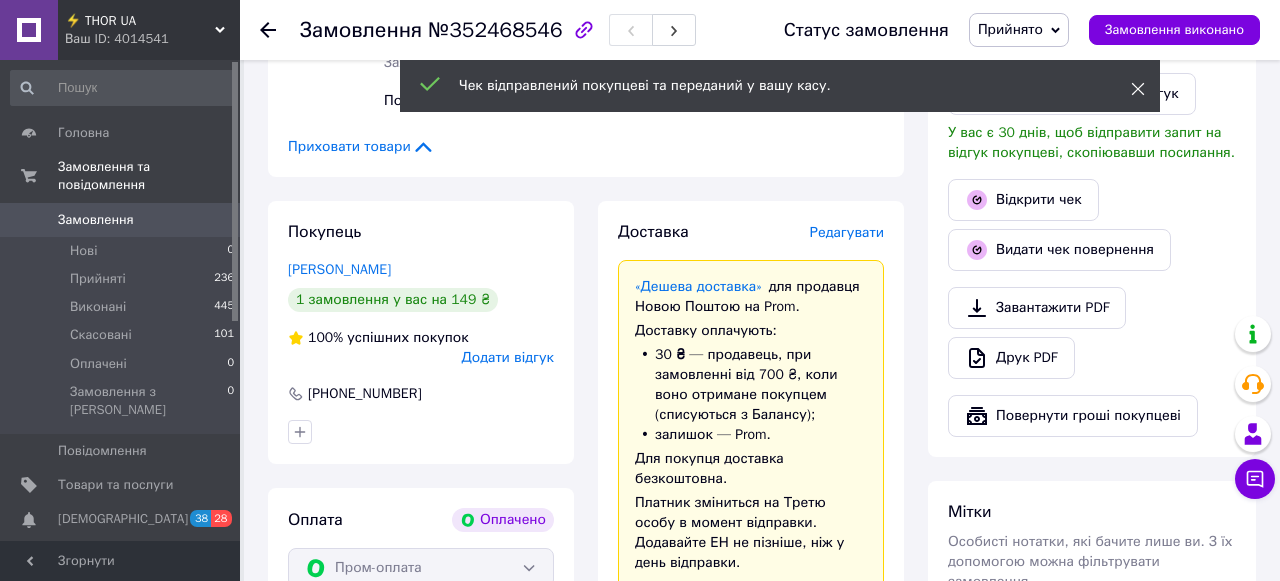 click 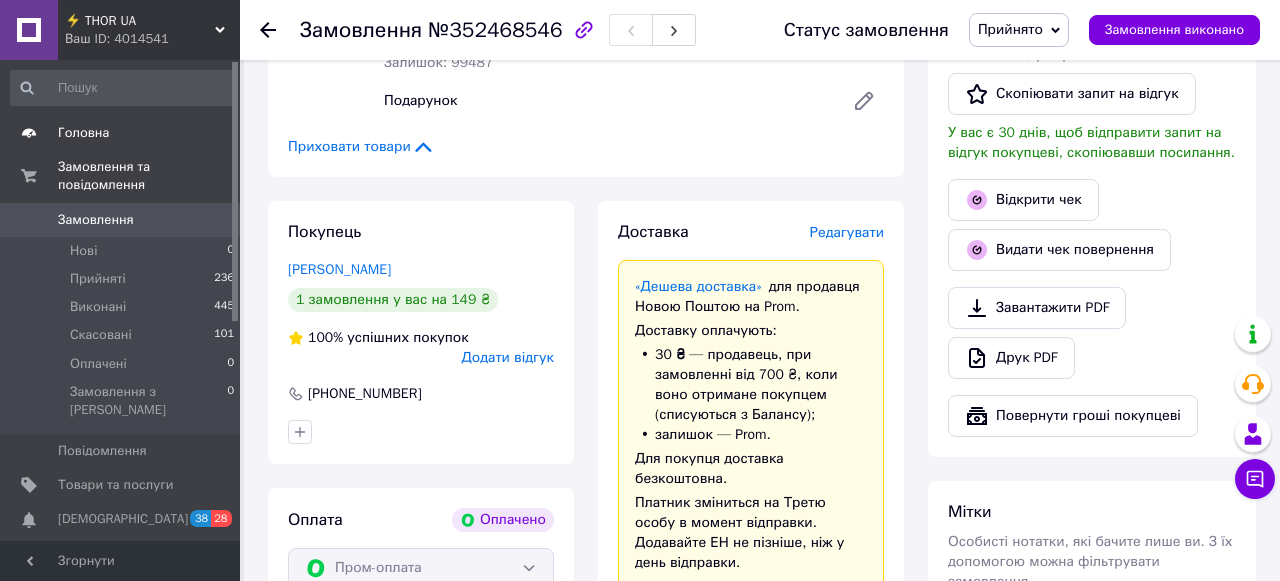 click on "Головна" at bounding box center [83, 133] 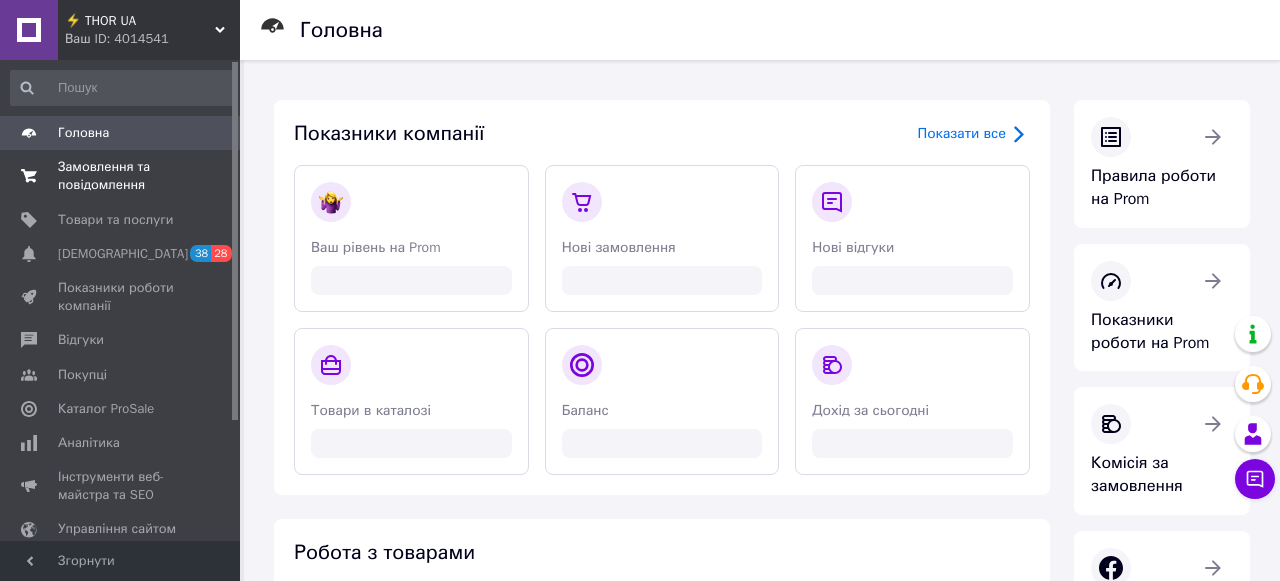 click on "Замовлення та повідомлення" at bounding box center (121, 176) 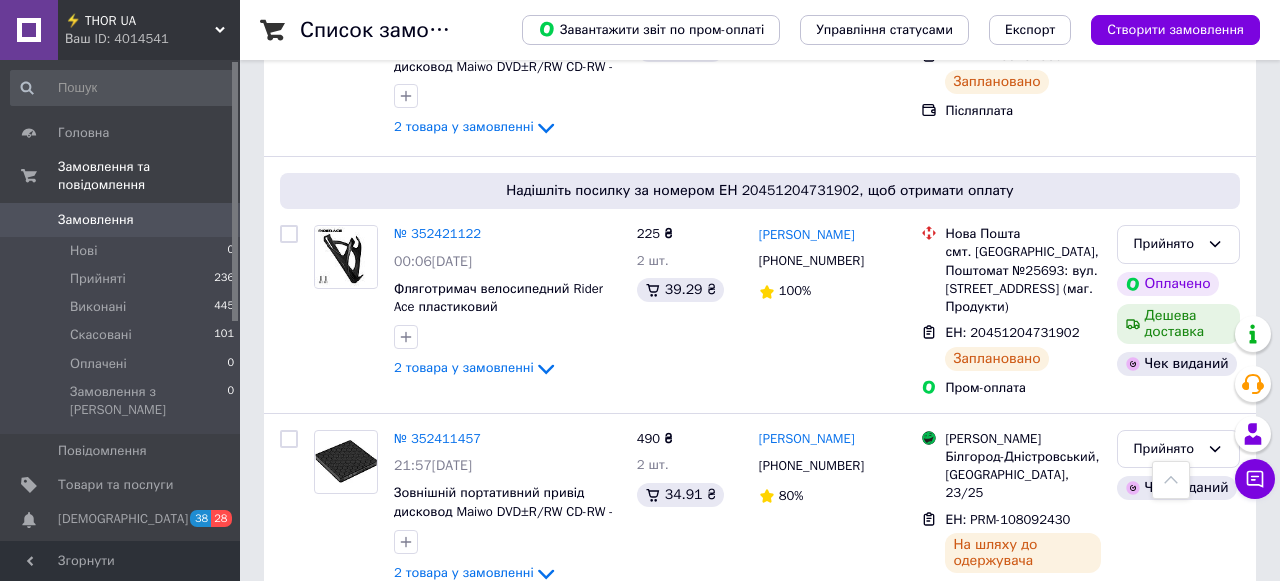 scroll, scrollTop: 1221, scrollLeft: 0, axis: vertical 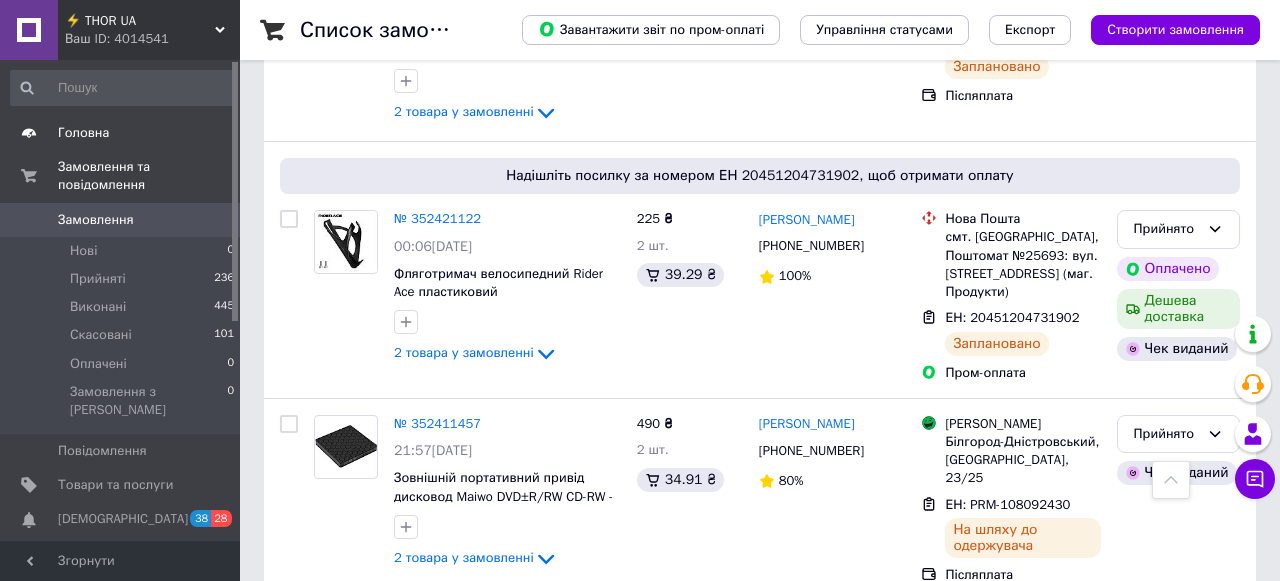 click on "Головна" at bounding box center [83, 133] 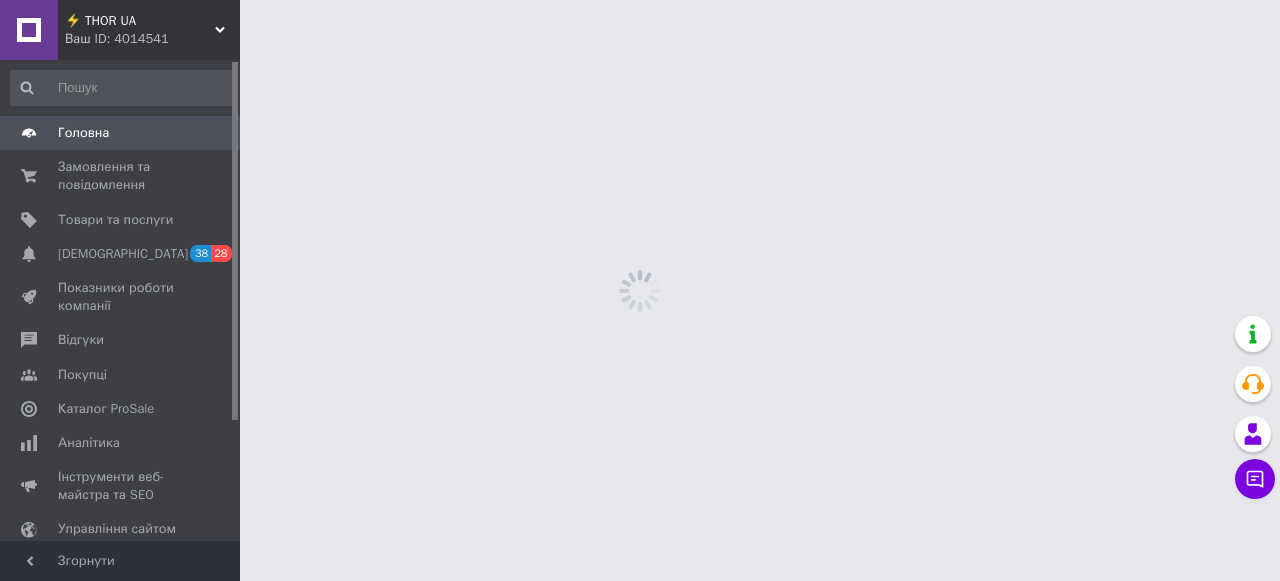 scroll, scrollTop: 0, scrollLeft: 0, axis: both 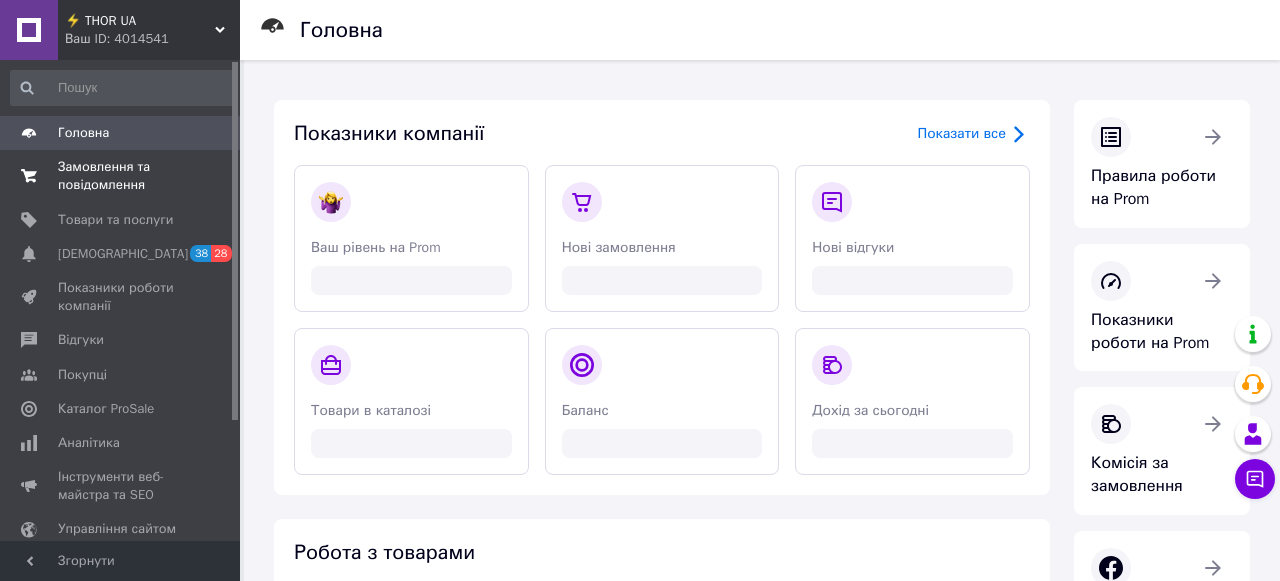 click on "Замовлення та повідомлення" at bounding box center (121, 176) 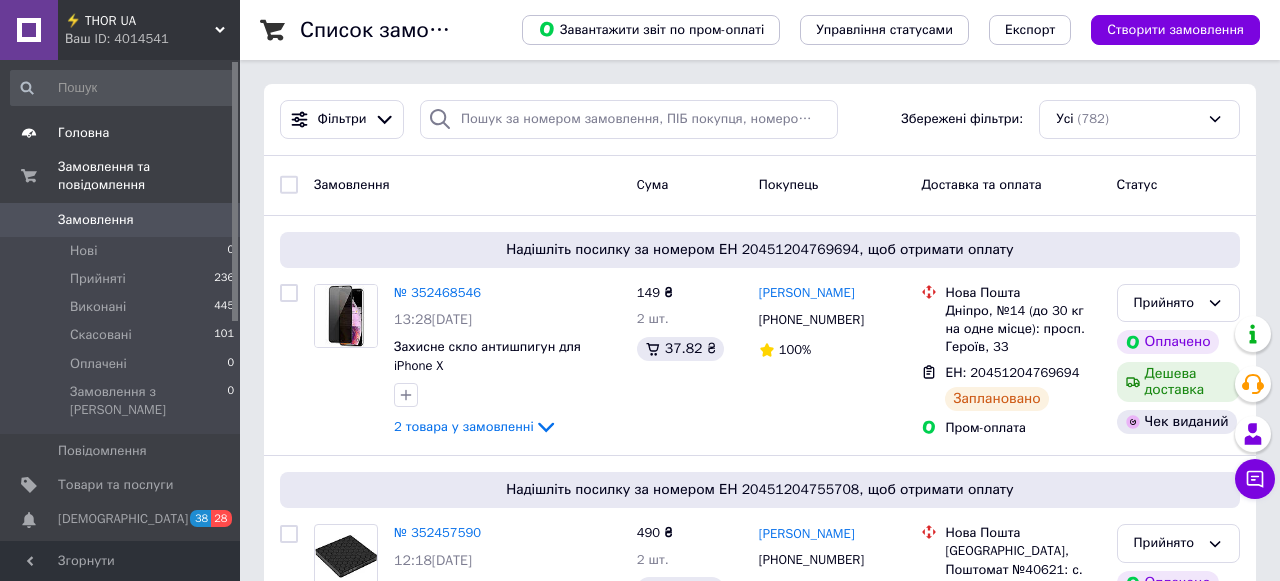 click on "Головна" at bounding box center (83, 133) 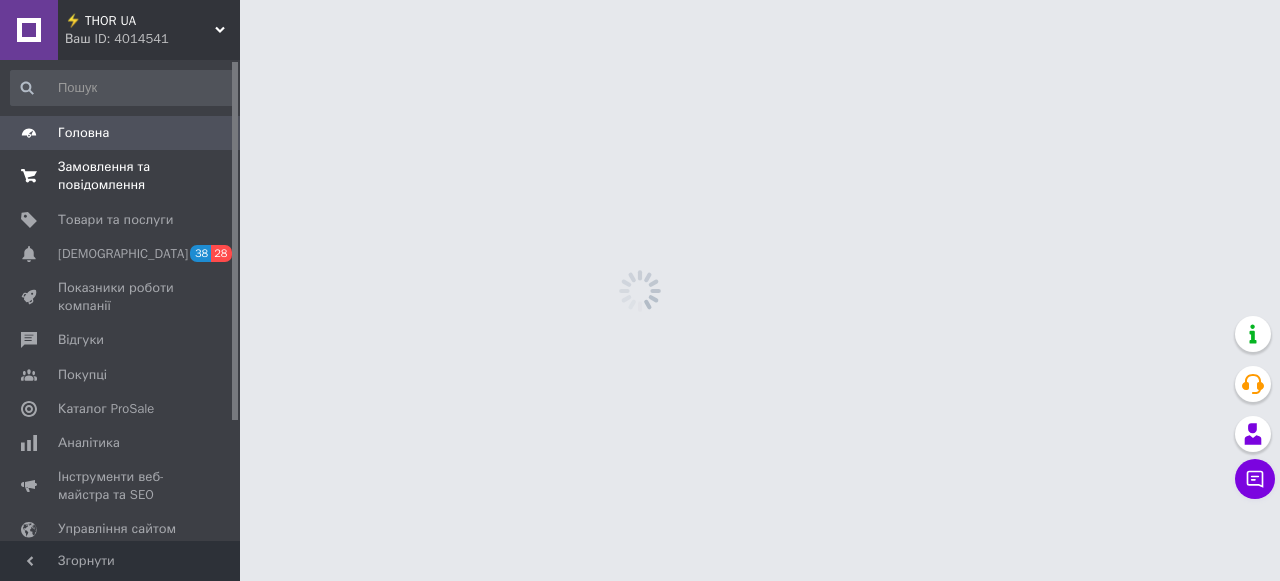 click on "Замовлення та повідомлення" at bounding box center [121, 176] 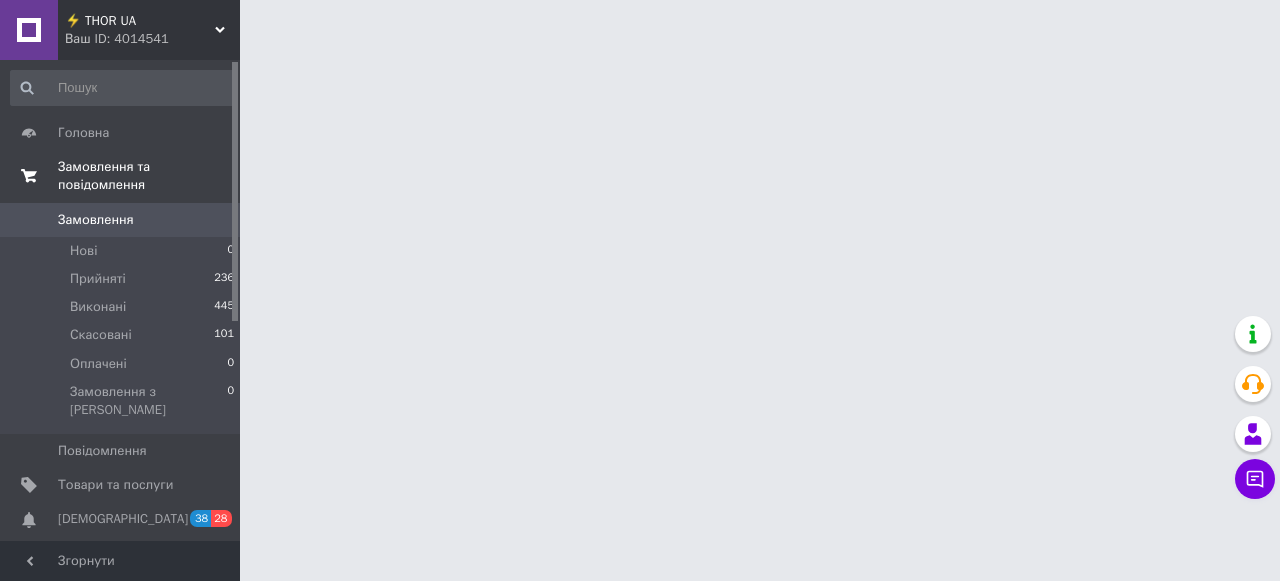 click on "Замовлення та повідомлення" at bounding box center (149, 176) 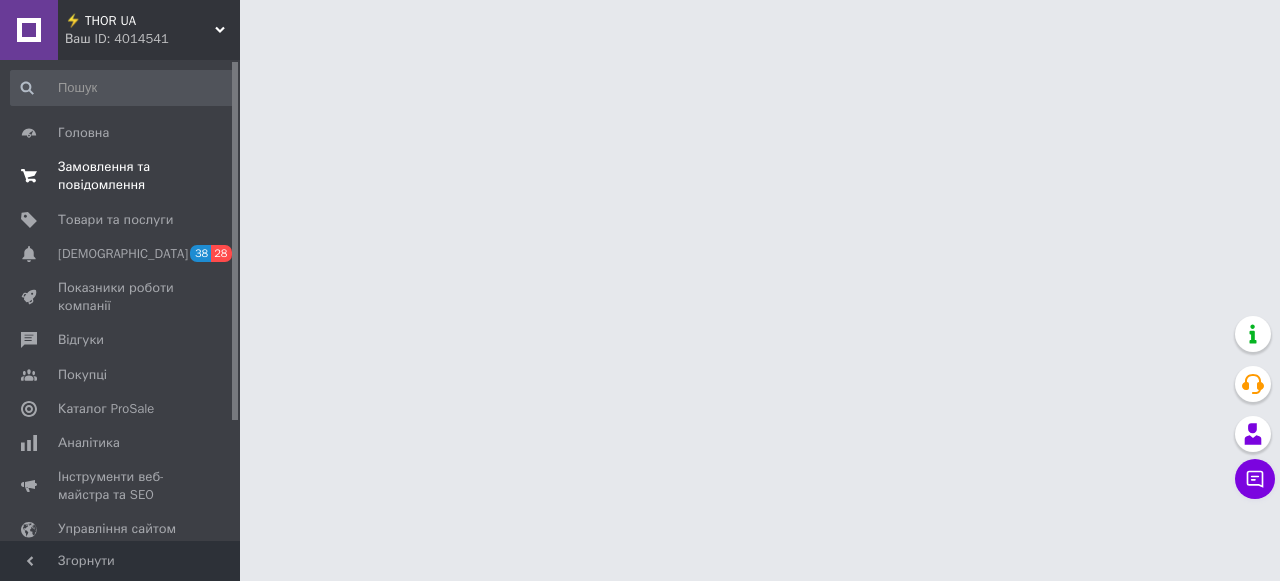 click on "Замовлення та повідомлення" at bounding box center [121, 176] 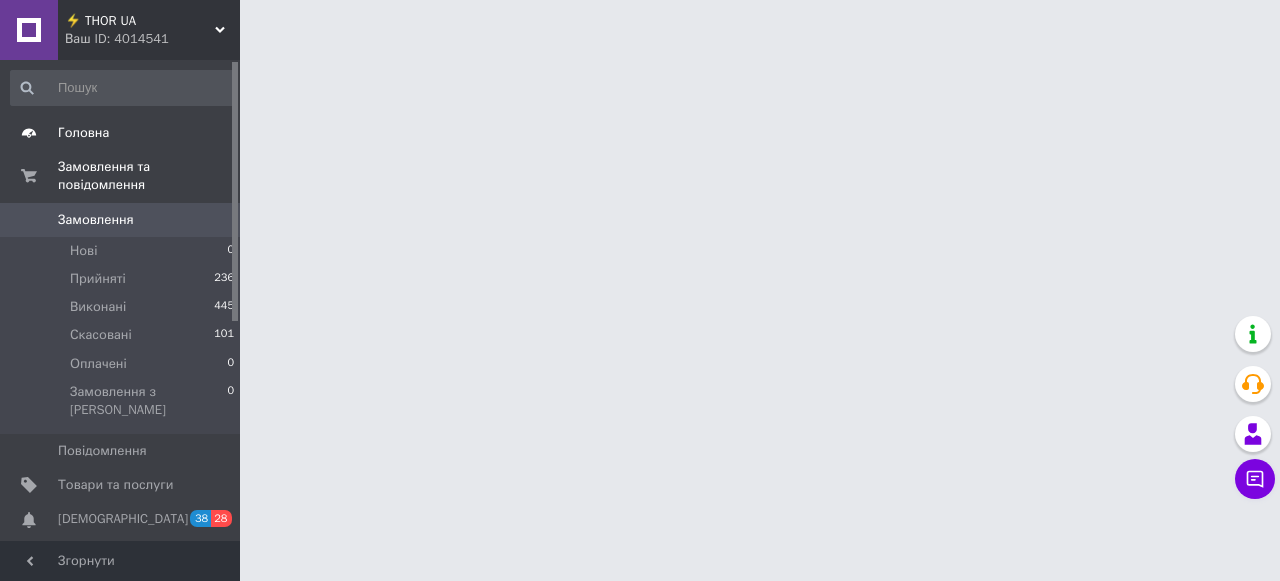 click on "Головна" at bounding box center (83, 133) 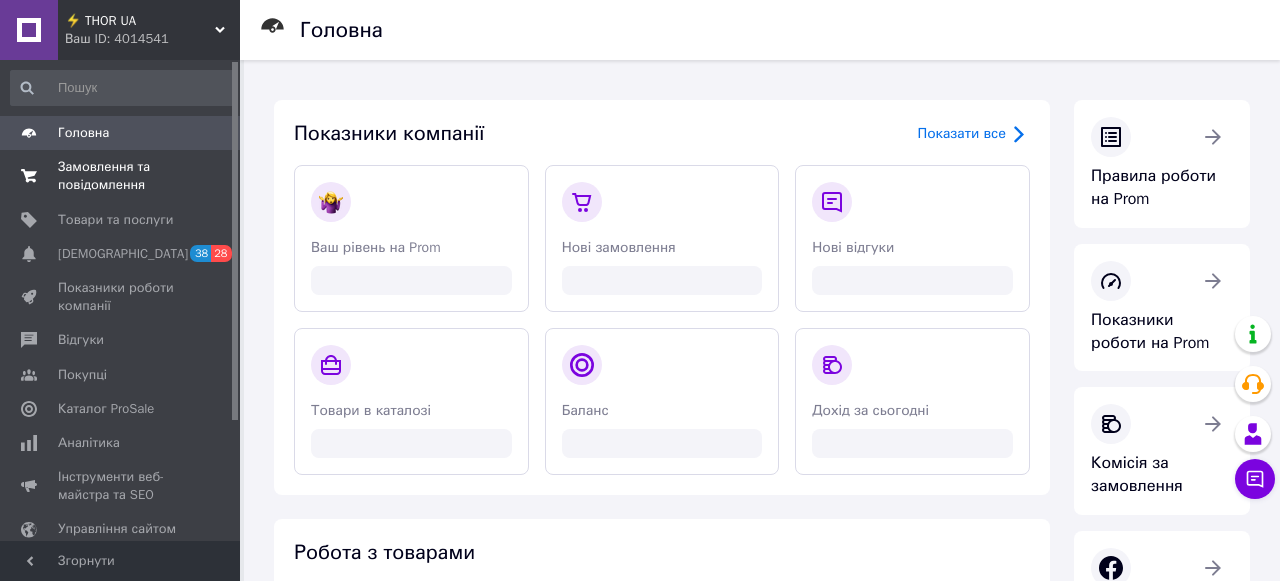 click on "Замовлення та повідомлення" at bounding box center [121, 176] 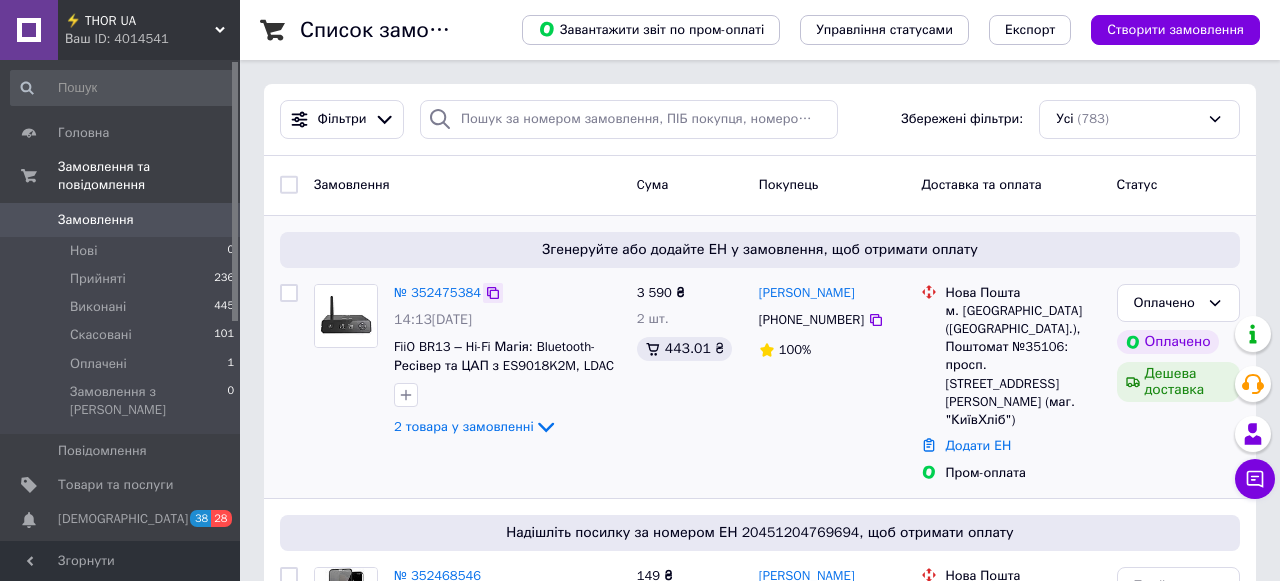 click 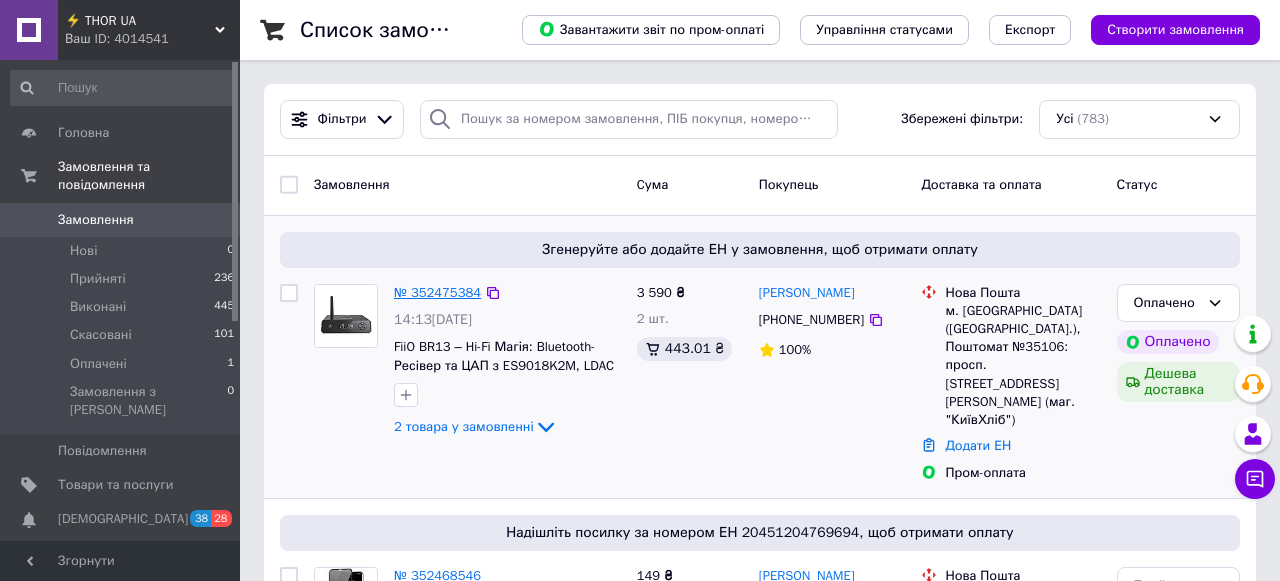click on "№ 352475384" at bounding box center [437, 292] 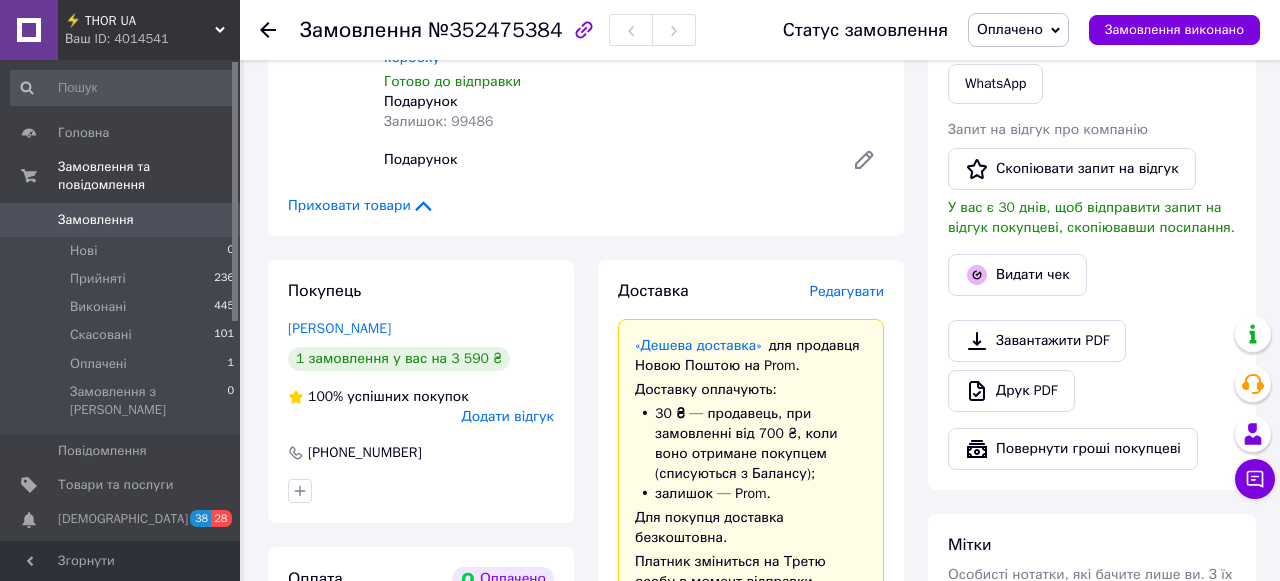 scroll, scrollTop: 1117, scrollLeft: 0, axis: vertical 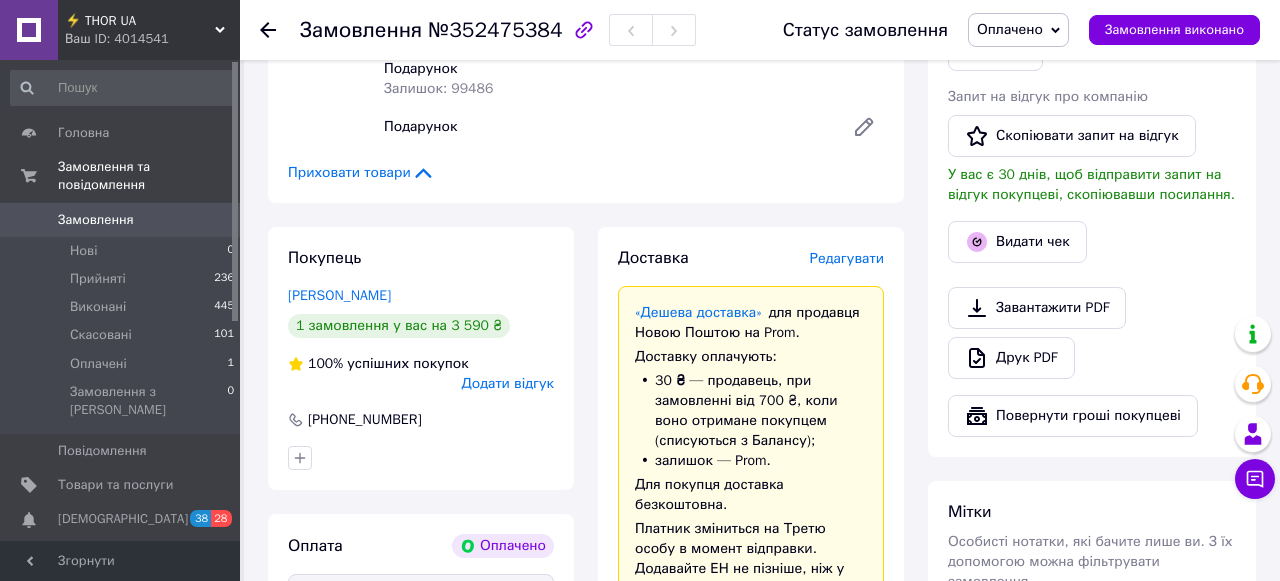 click on "Редагувати" at bounding box center [847, 258] 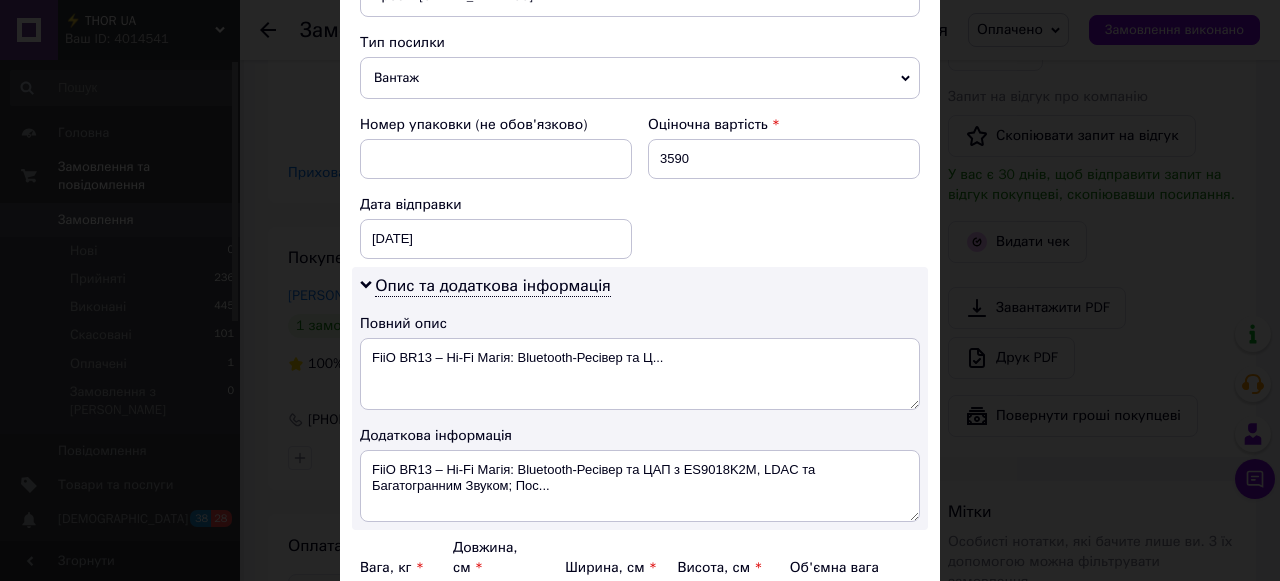 scroll, scrollTop: 991, scrollLeft: 0, axis: vertical 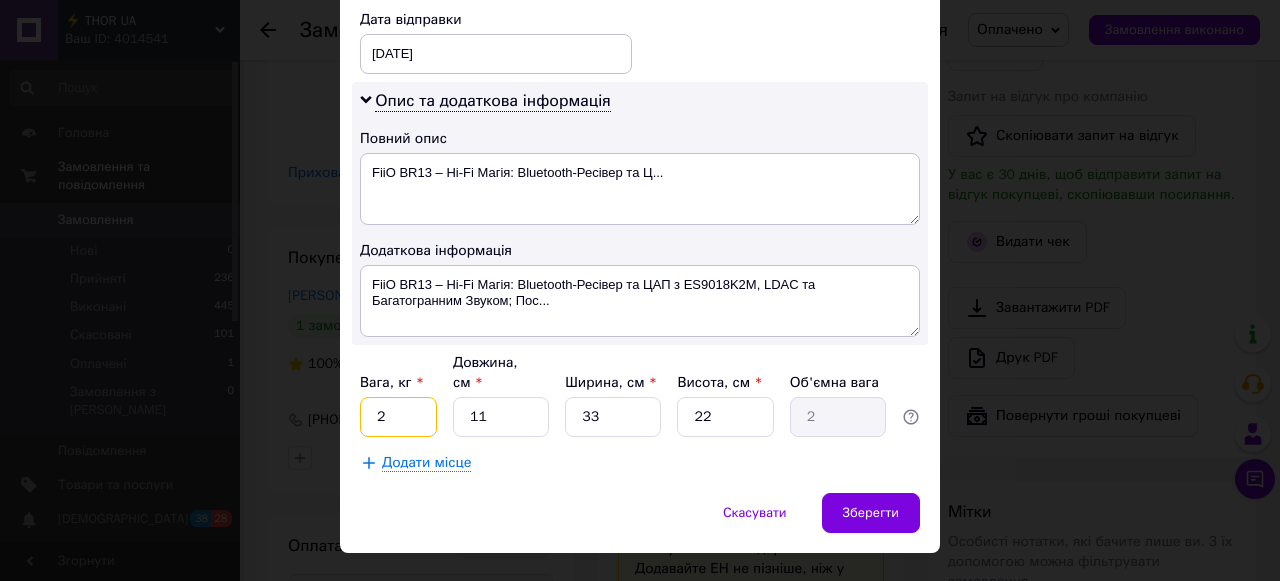 click on "2" at bounding box center (398, 417) 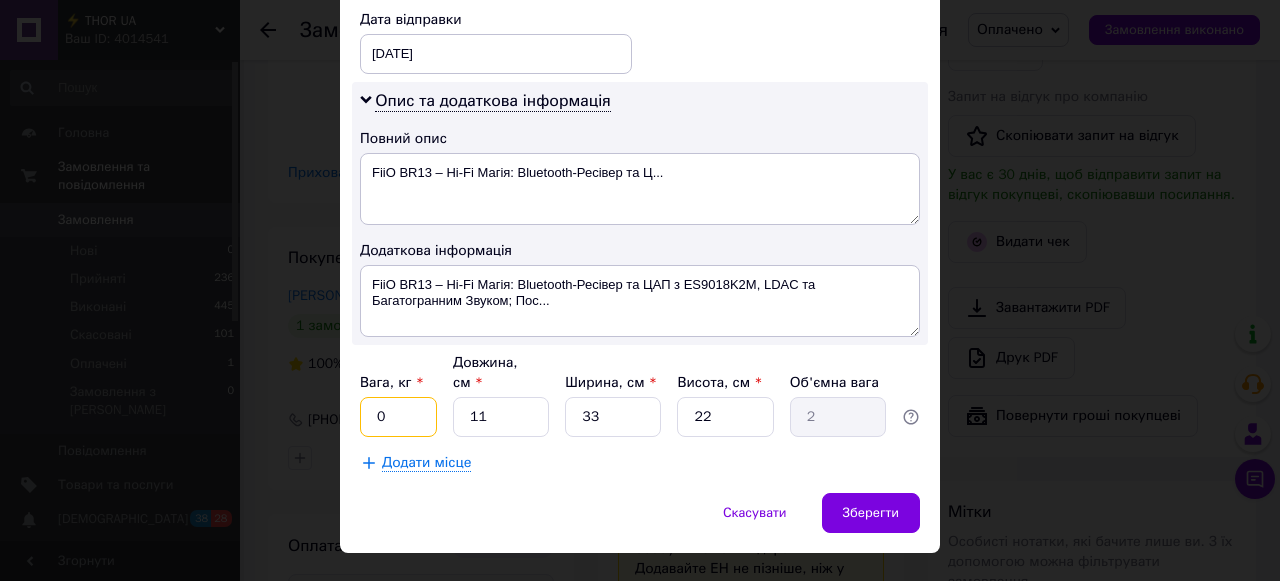 type on "0.5" 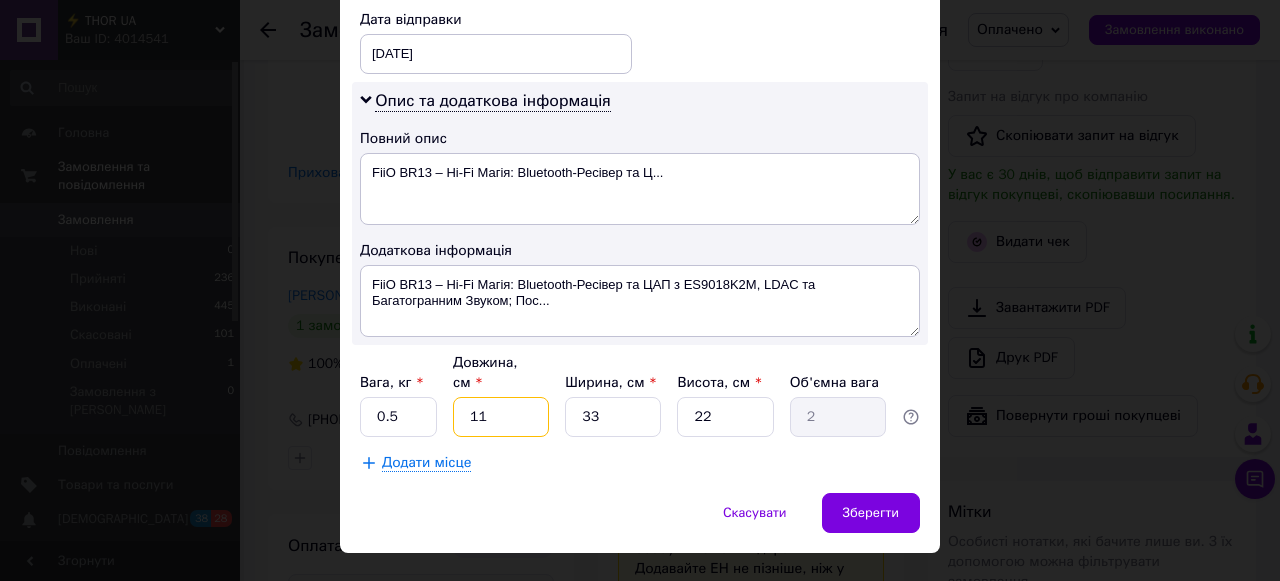 click on "11" at bounding box center (501, 417) 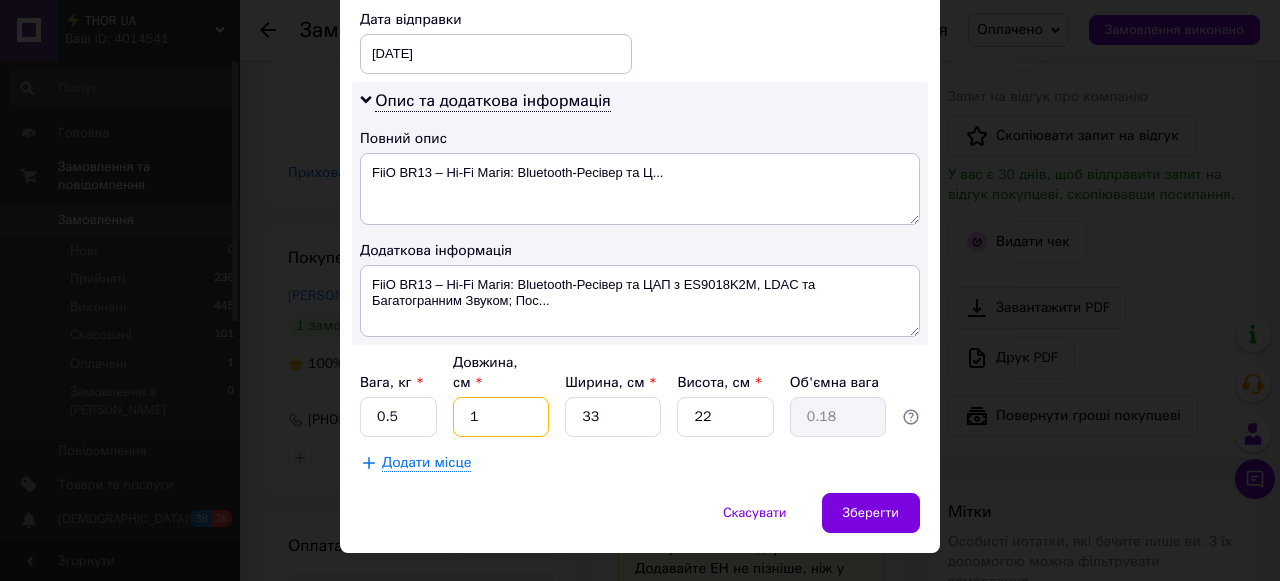 type on "17" 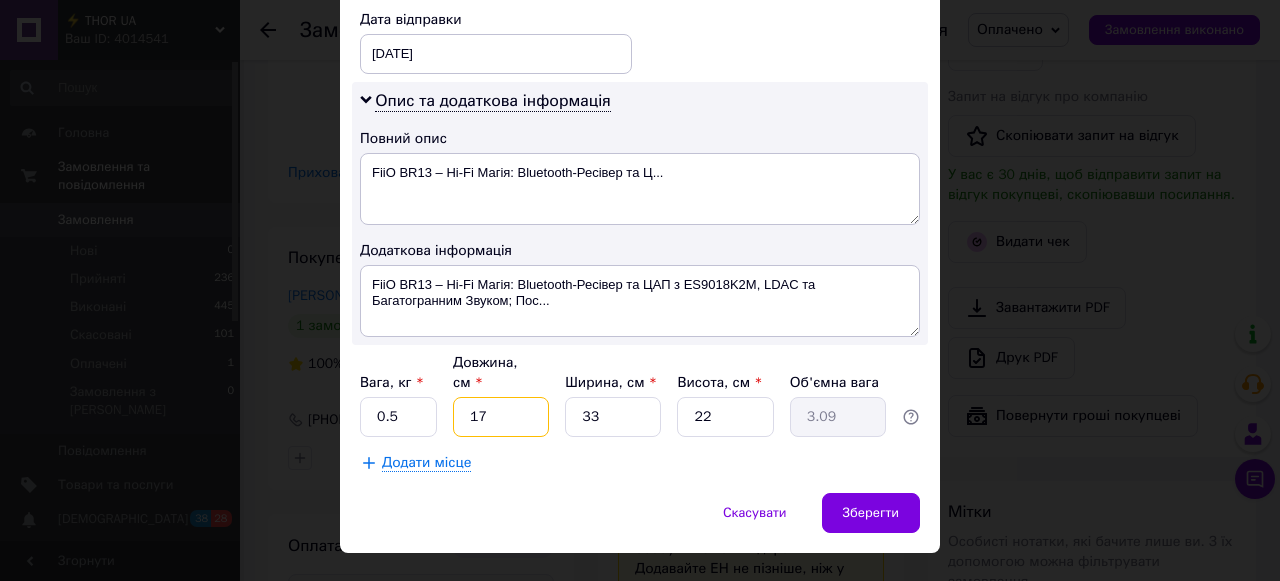 type on "17" 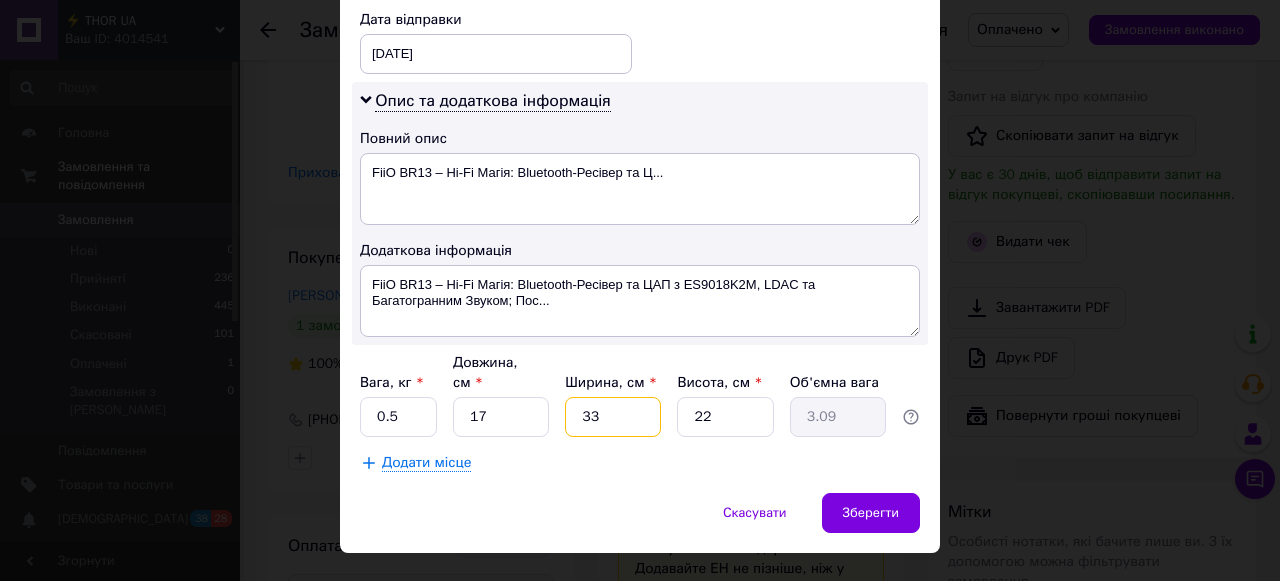 click on "33" at bounding box center (613, 417) 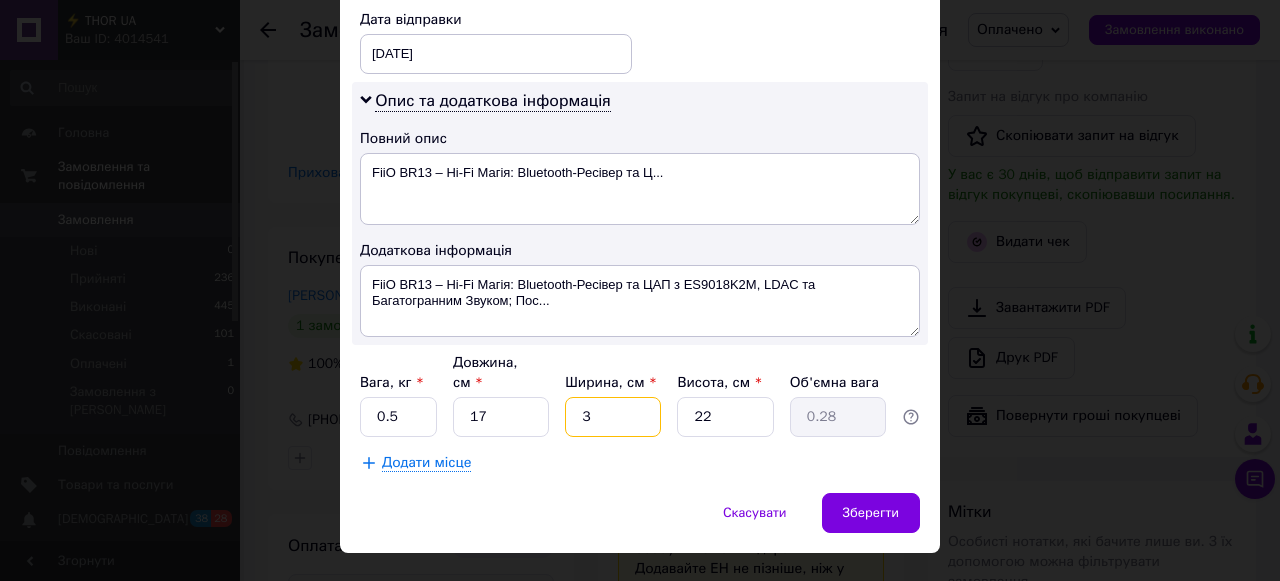 type 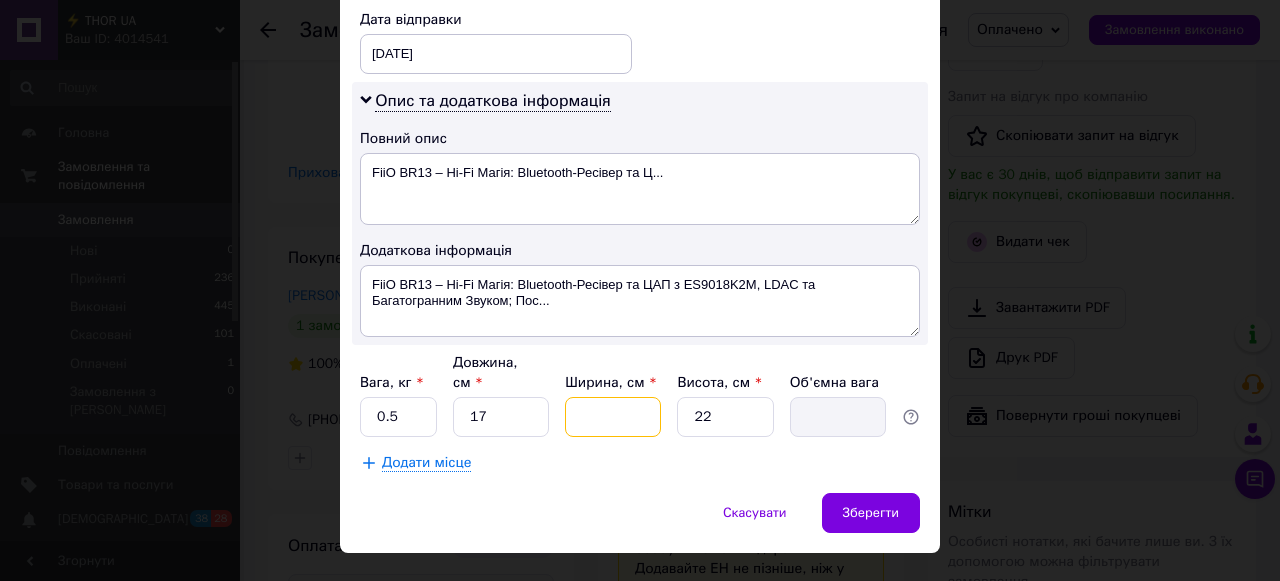 type on "1" 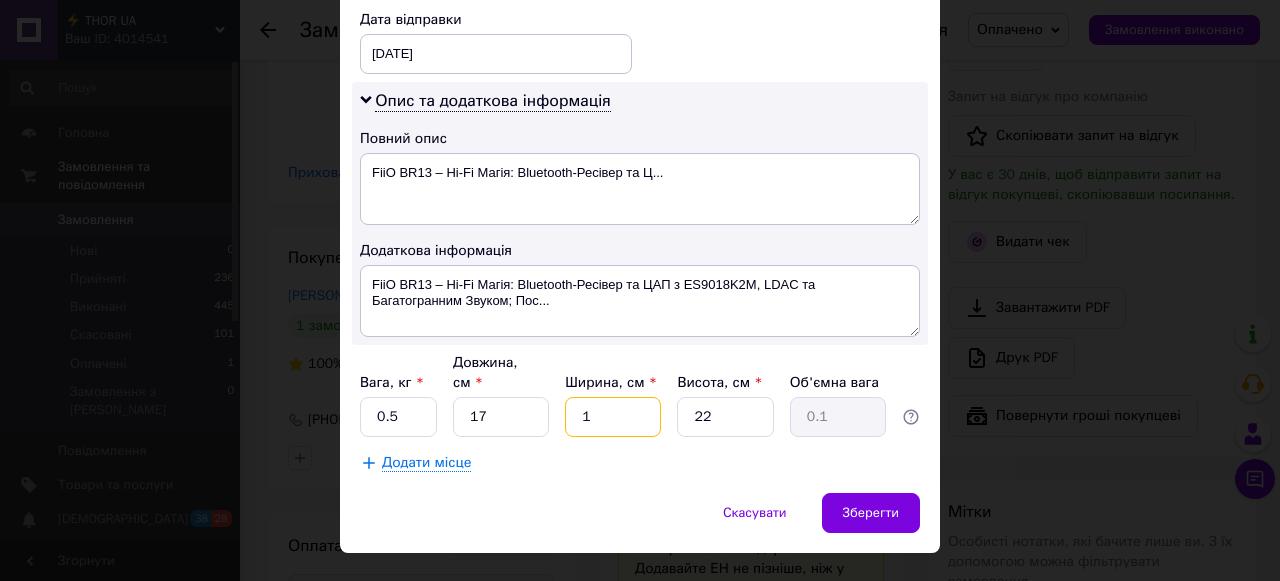 type on "17" 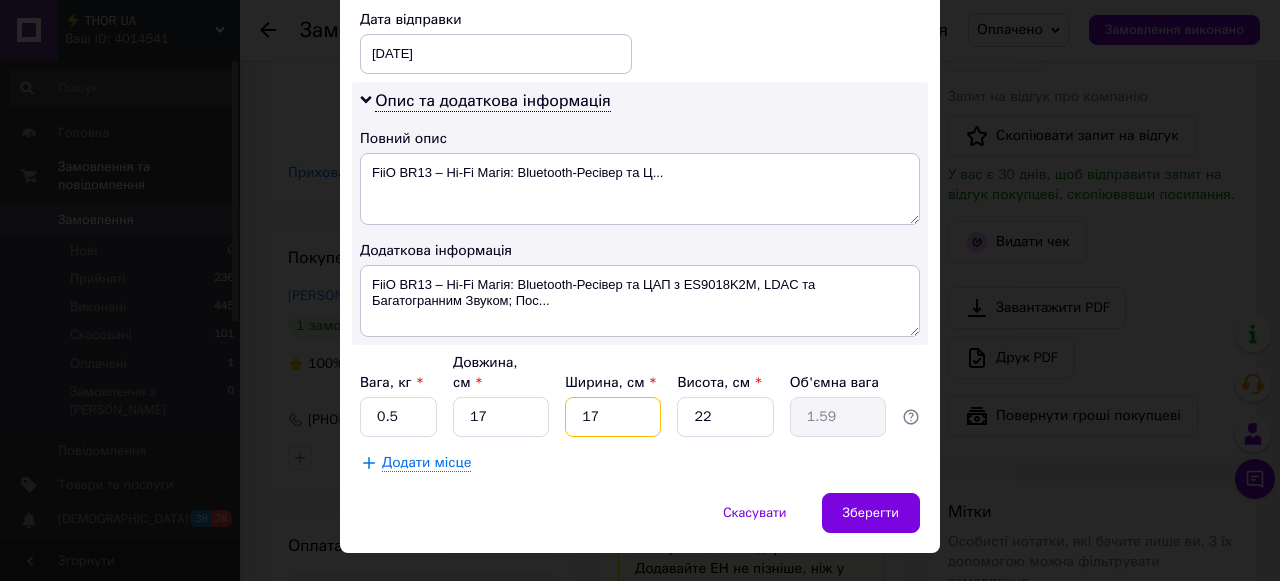 type on "17" 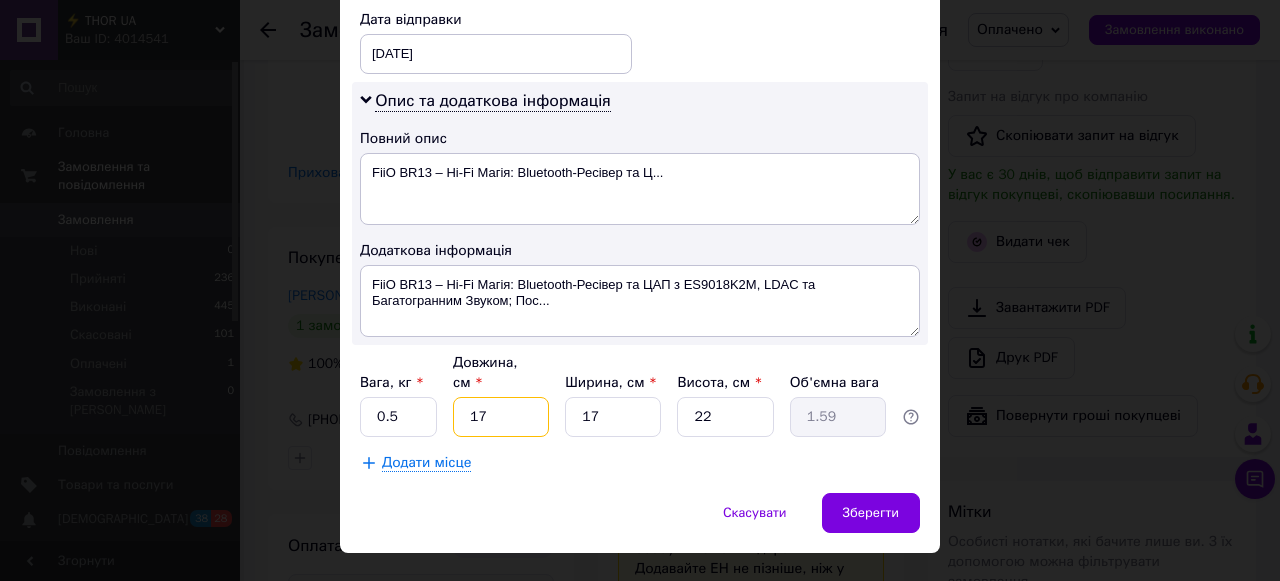 click on "17" at bounding box center [501, 417] 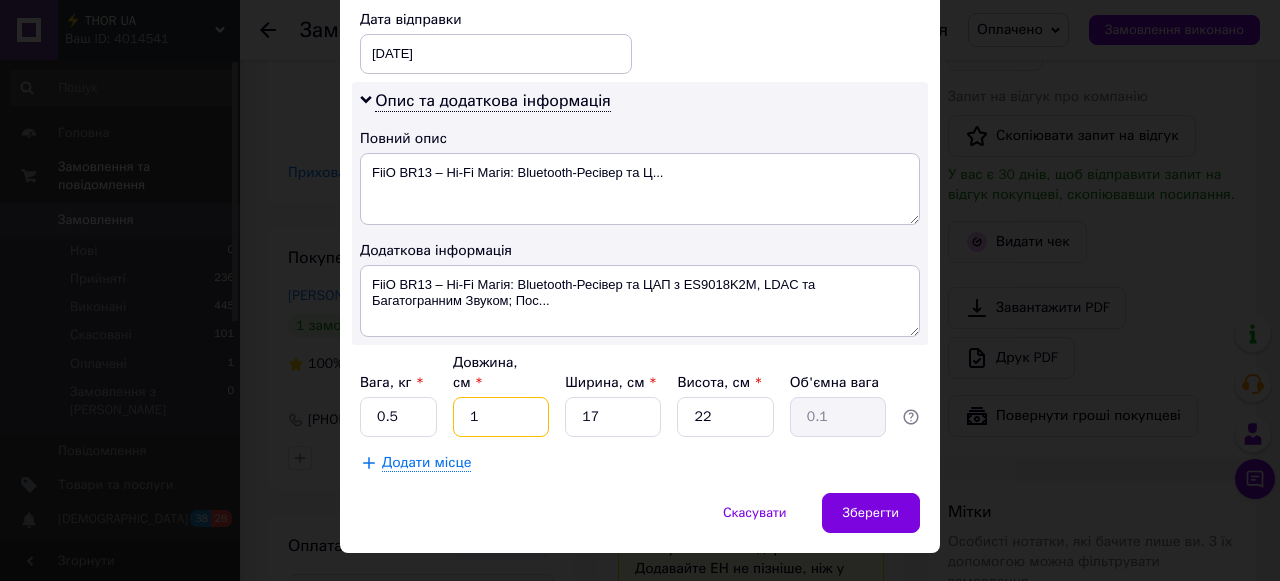 type 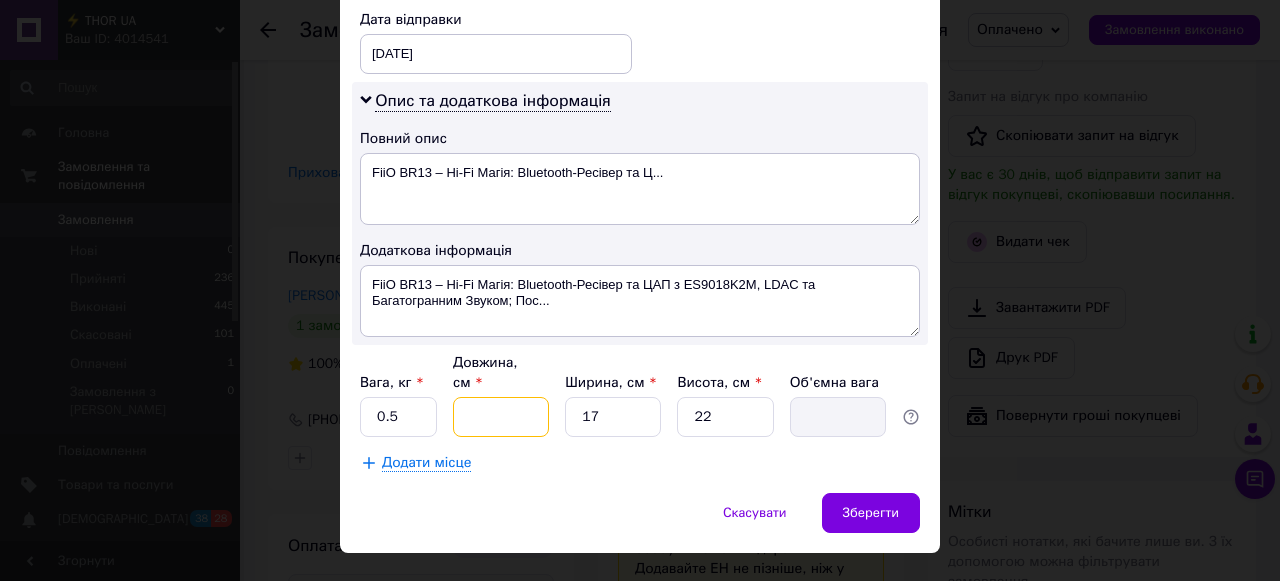 type on "2" 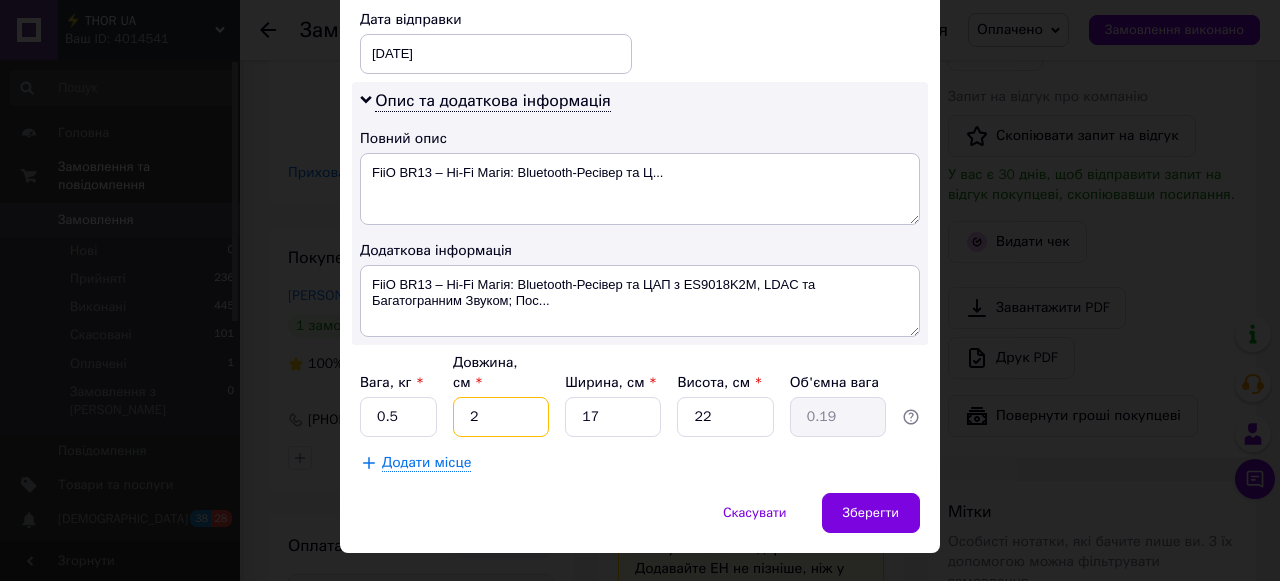 type on "24" 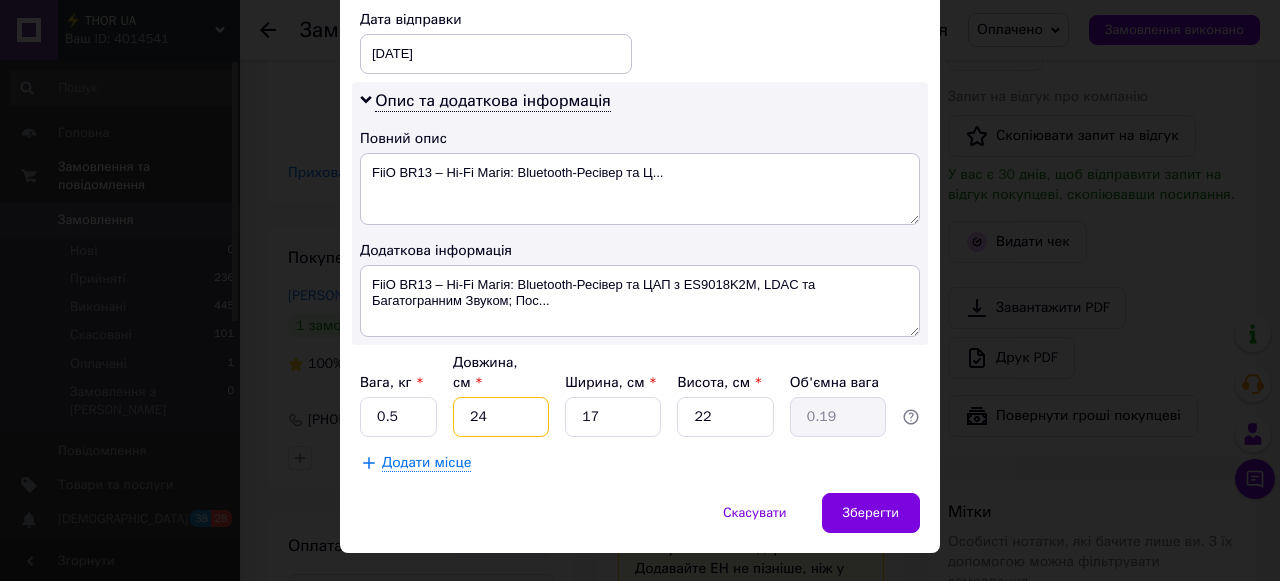 type on "2.24" 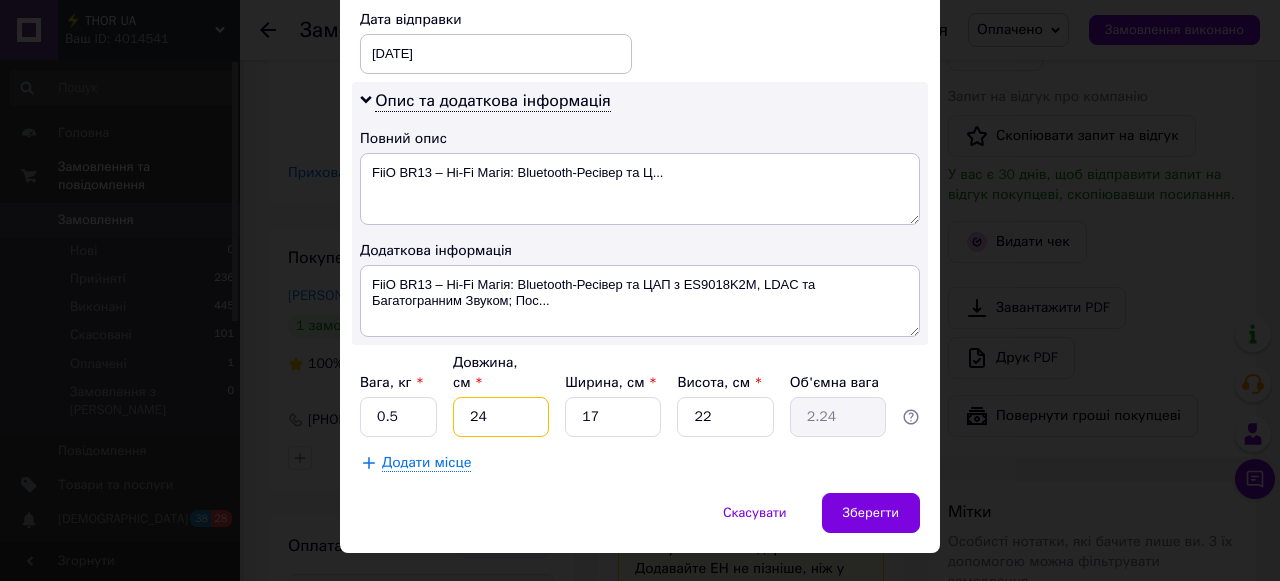 type on "24" 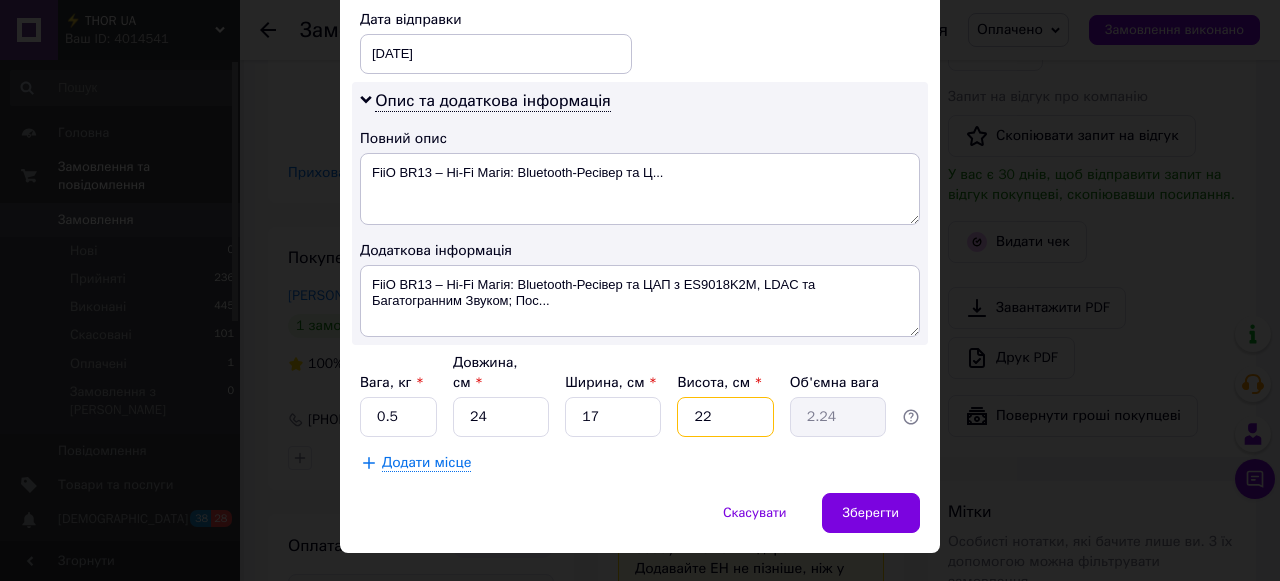 click on "22" at bounding box center [725, 417] 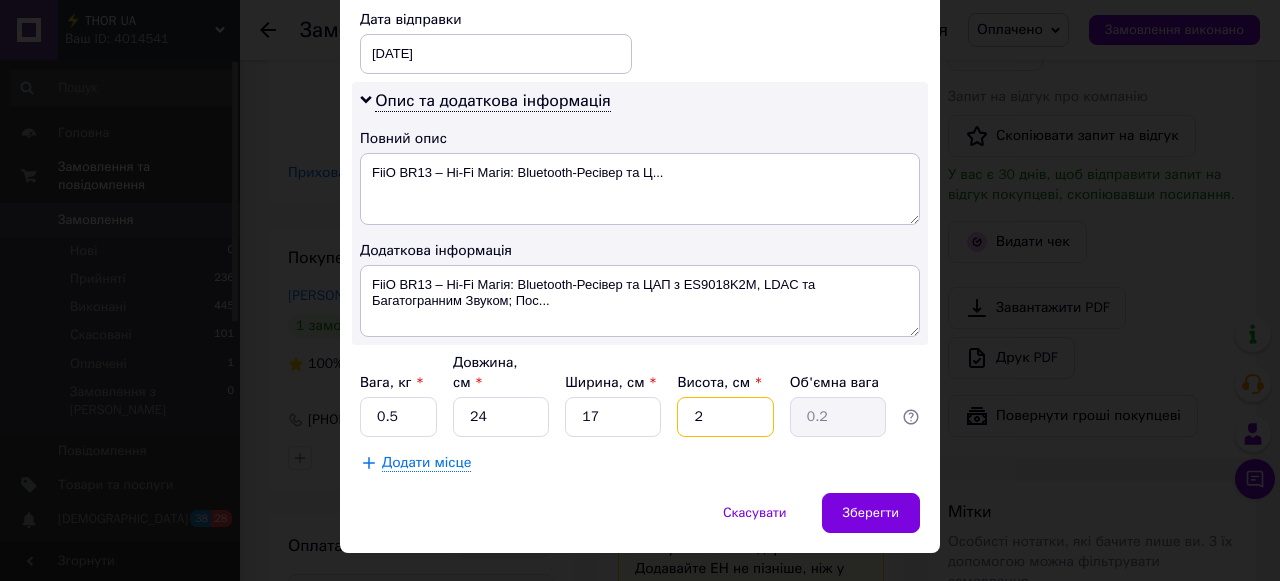 type 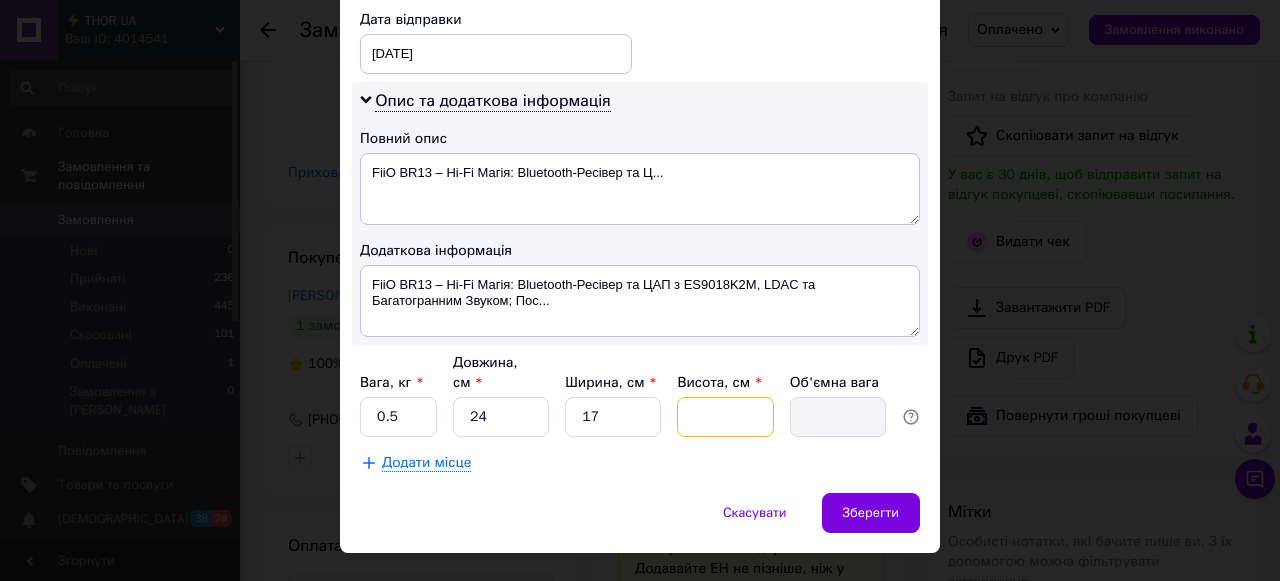 type on "9" 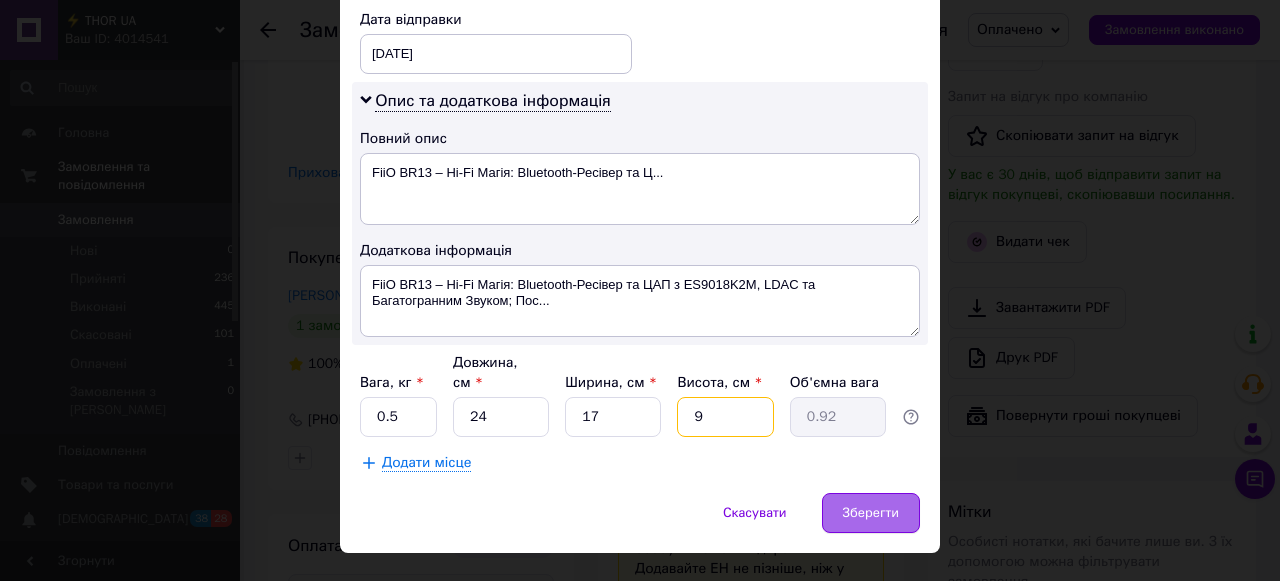type on "9" 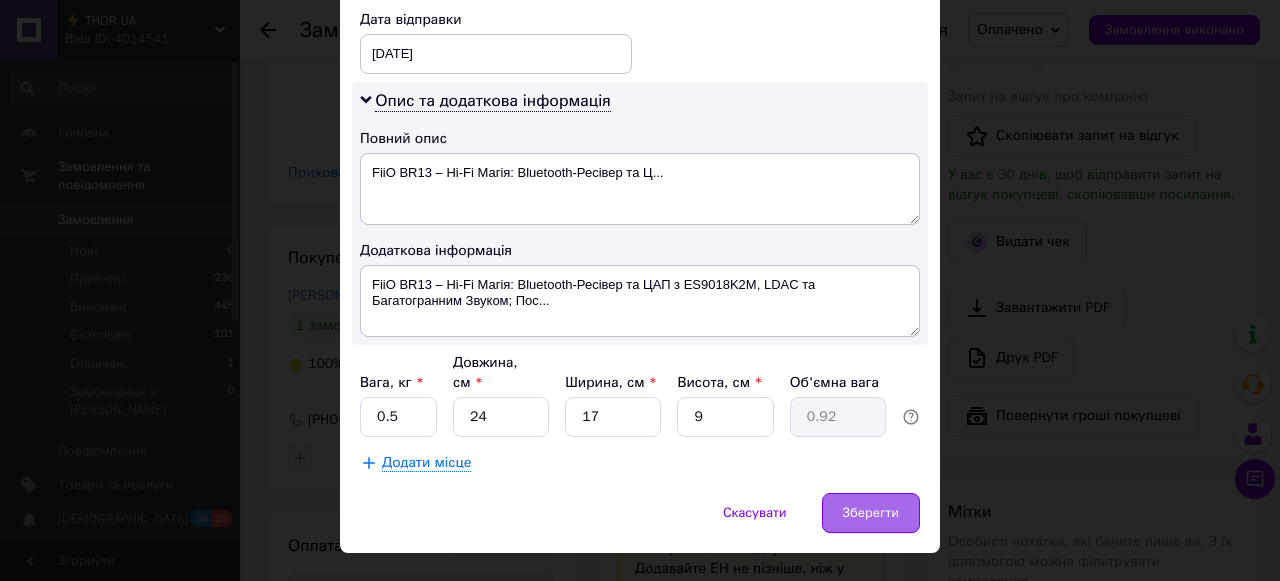 click on "Зберегти" at bounding box center [871, 513] 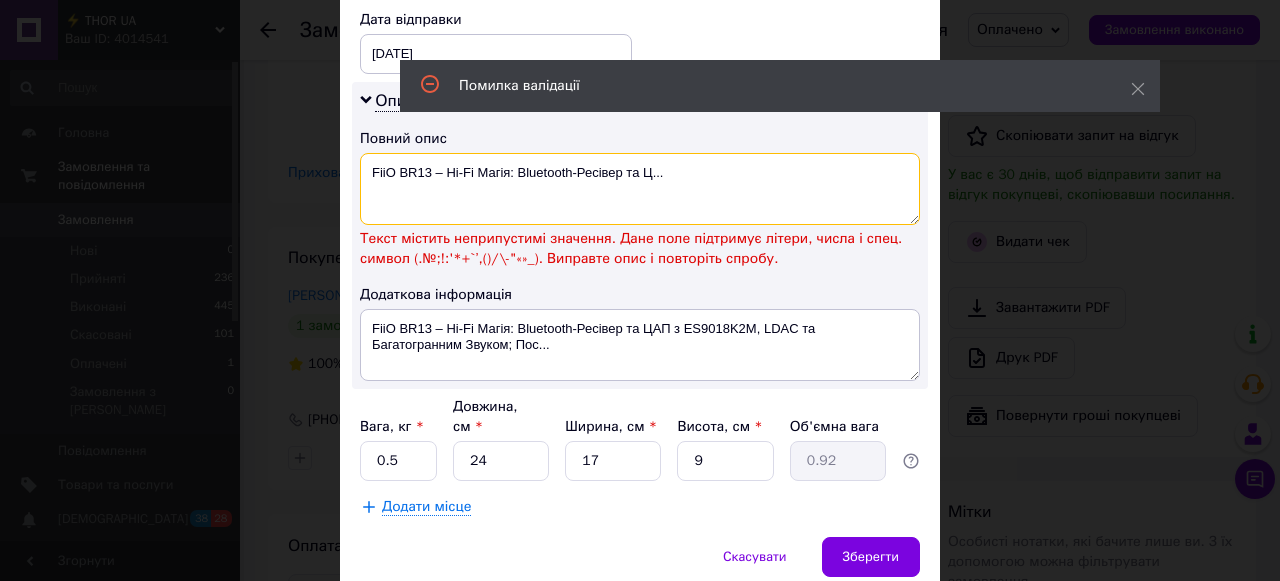 click on "FiiO BR13 – Hi-Fi Магія: Bluetooth-Ресівер та Ц..." at bounding box center (640, 189) 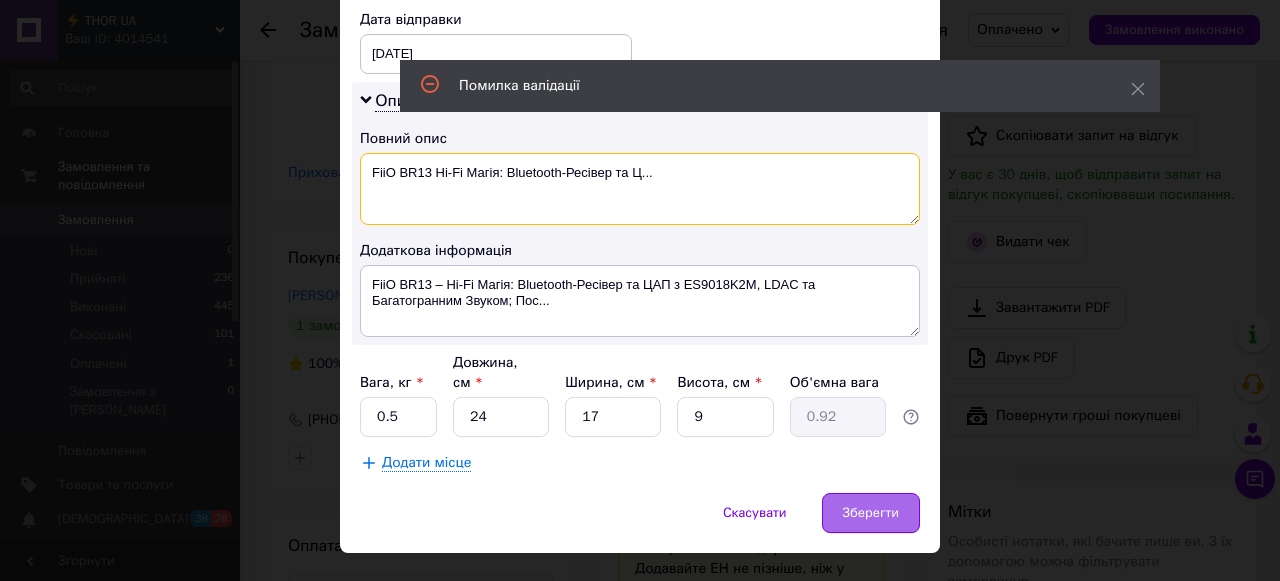 type on "FiiO BR13 Hi-Fi Магія: Bluetooth-Ресівер та Ц..." 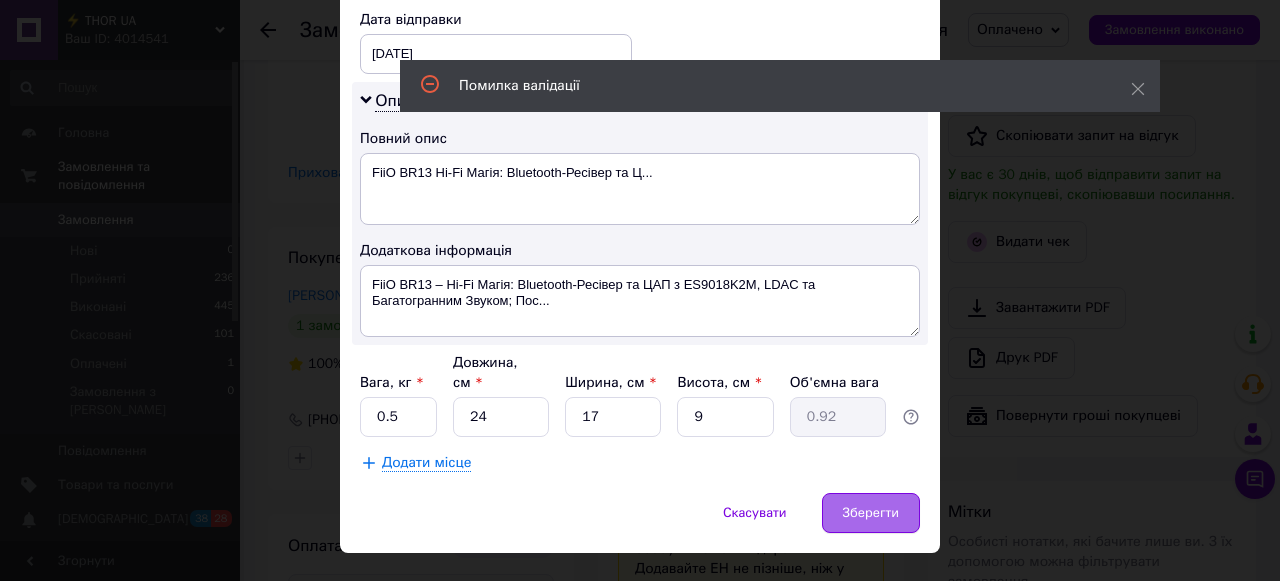 click on "Зберегти" at bounding box center [871, 513] 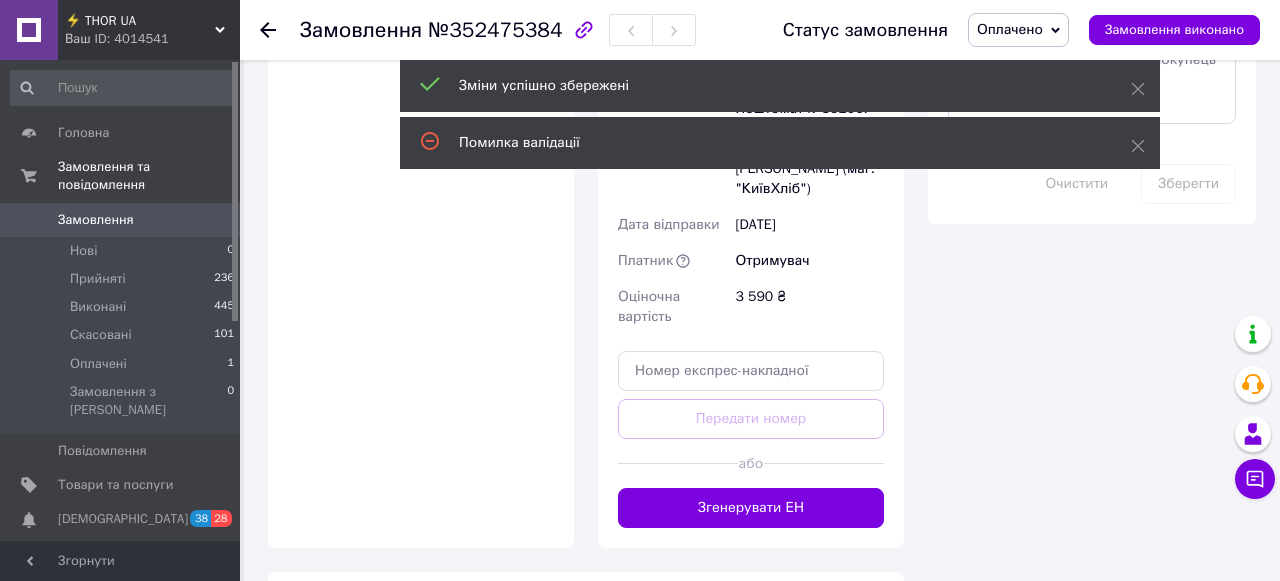 scroll, scrollTop: 1835, scrollLeft: 0, axis: vertical 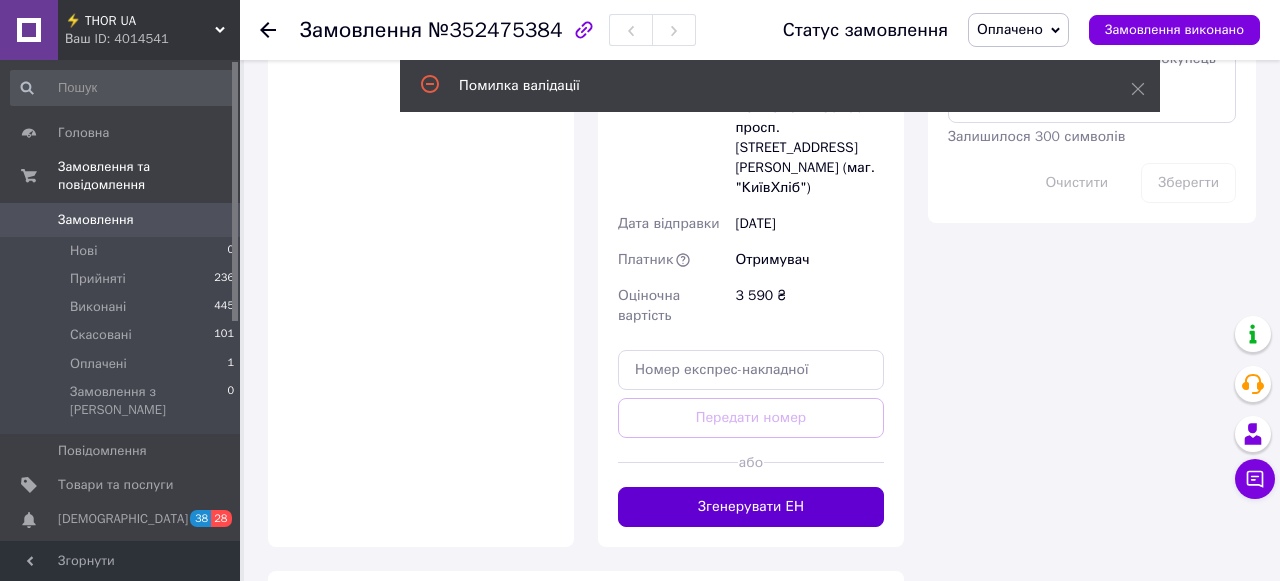 click on "Згенерувати ЕН" at bounding box center (751, 507) 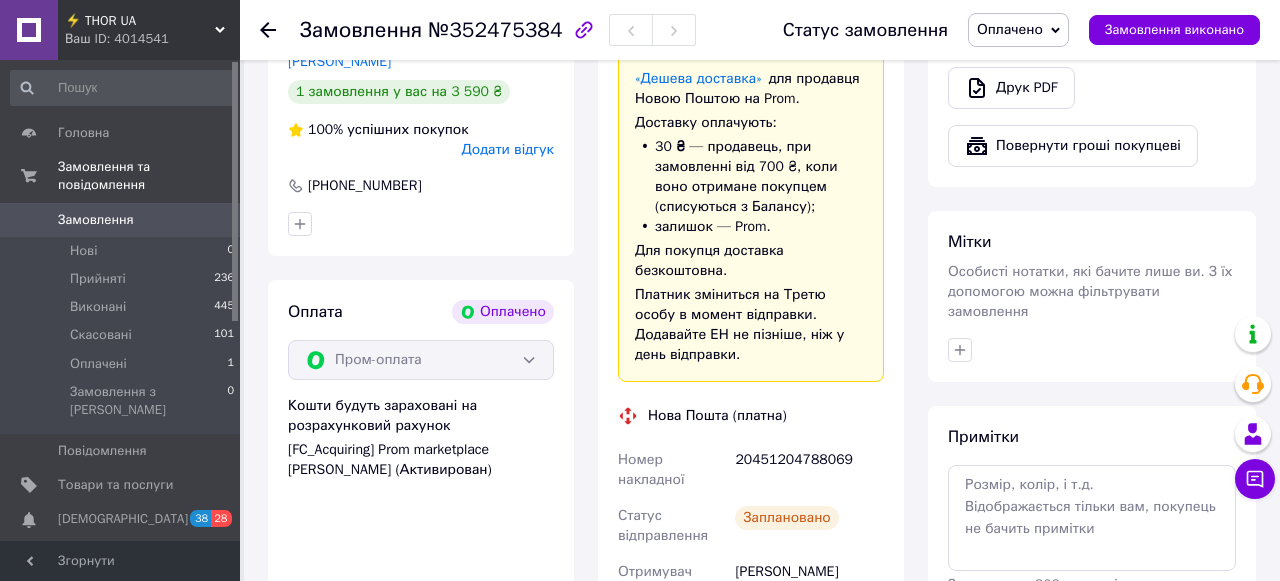 scroll, scrollTop: 1346, scrollLeft: 0, axis: vertical 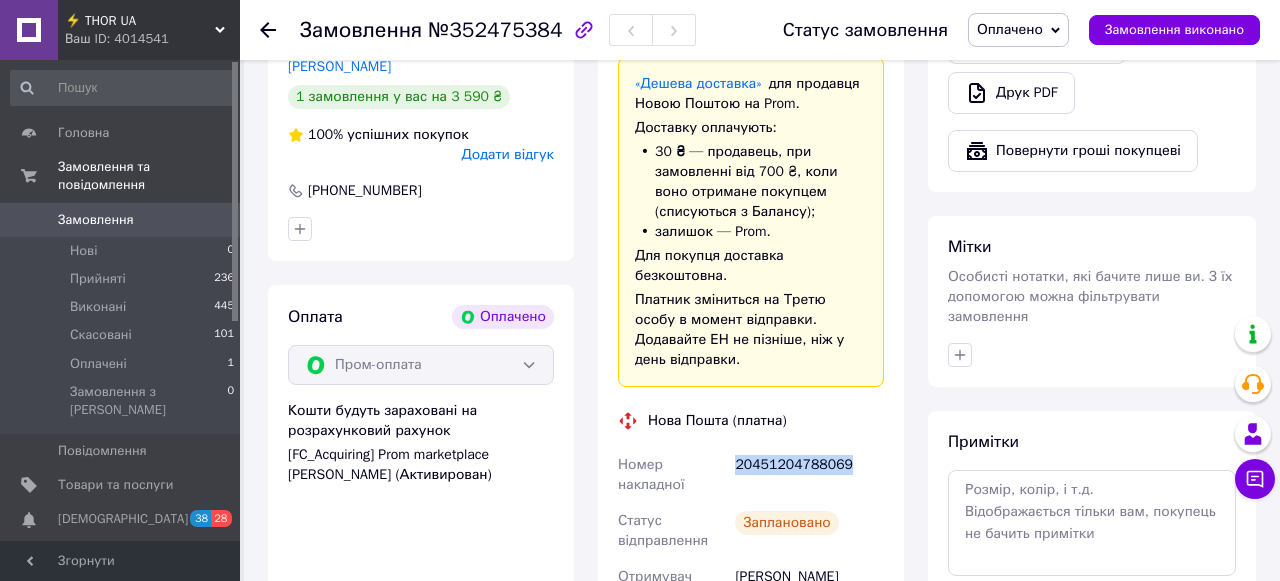 drag, startPoint x: 739, startPoint y: 487, endPoint x: 862, endPoint y: 495, distance: 123.25989 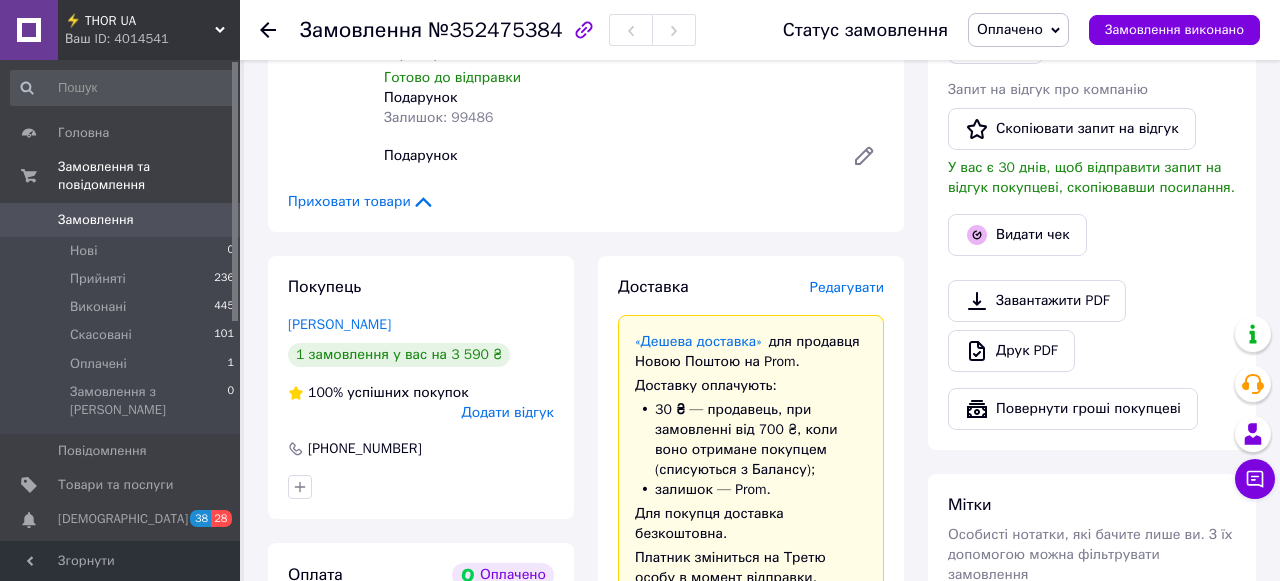 scroll, scrollTop: 1067, scrollLeft: 0, axis: vertical 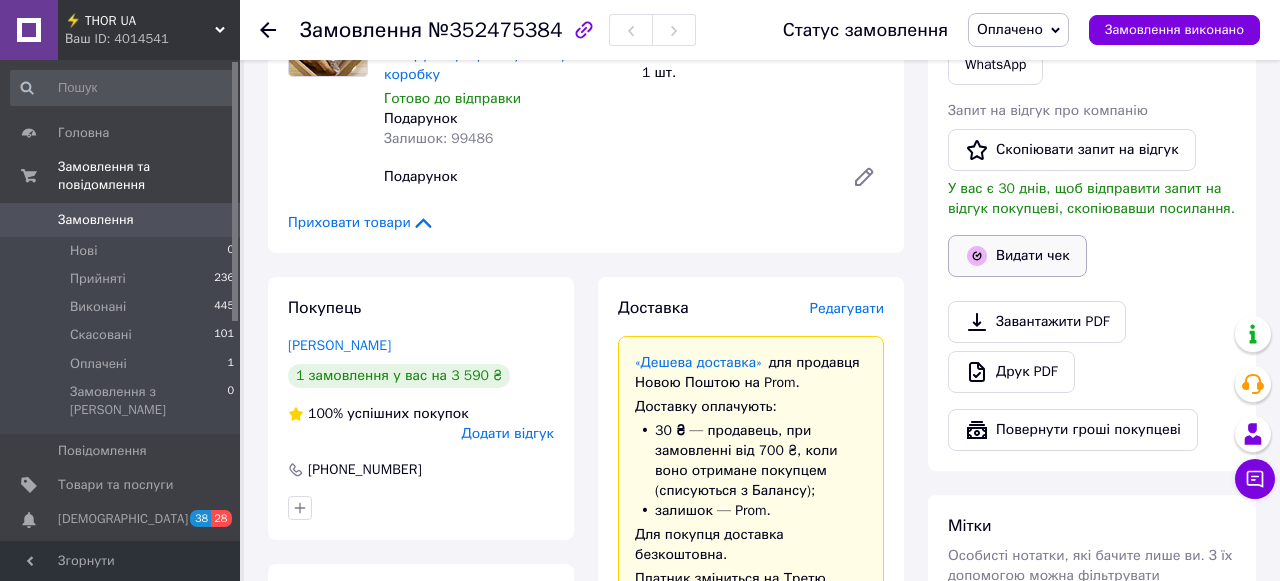 click on "Видати чек" at bounding box center (1017, 256) 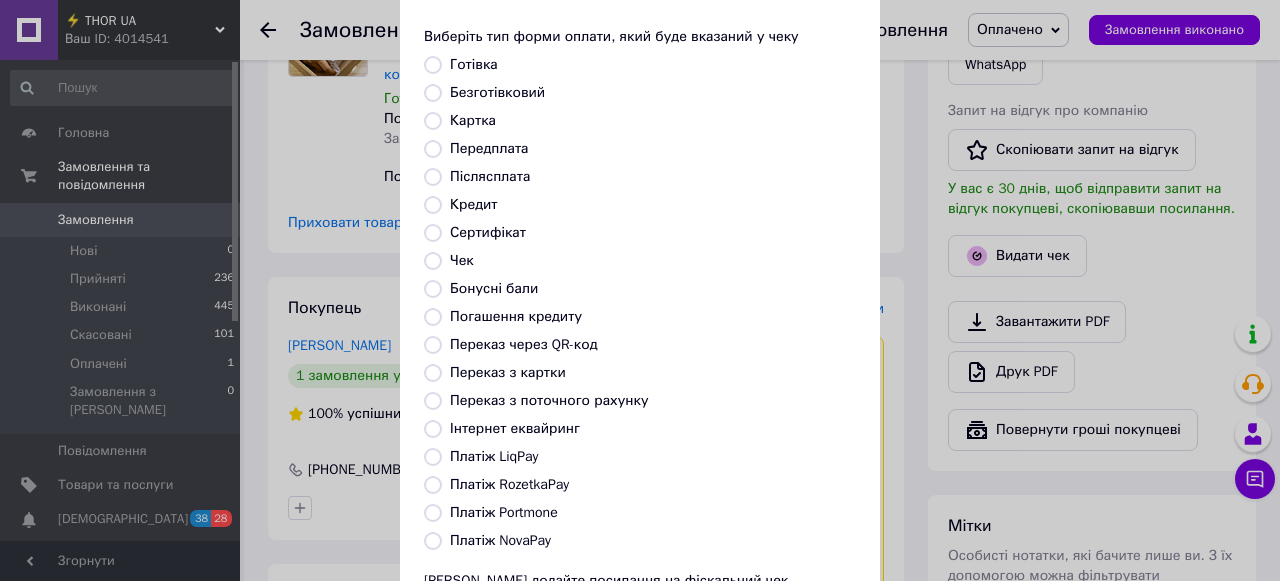 scroll, scrollTop: 102, scrollLeft: 0, axis: vertical 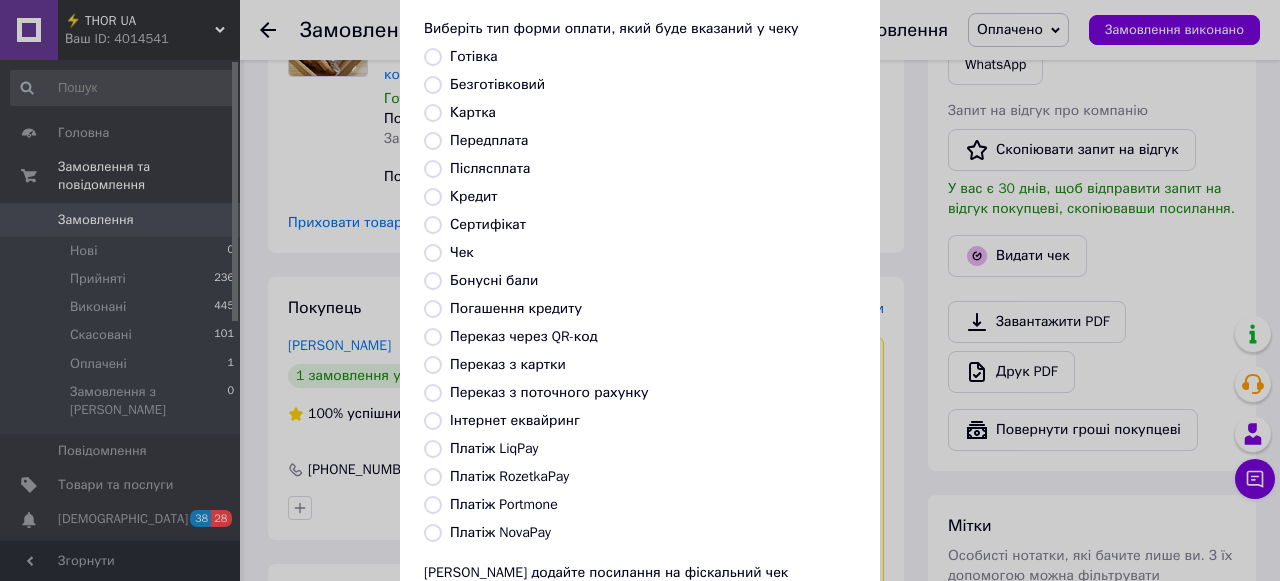 click on "Платіж RozetkaPay" at bounding box center (433, 477) 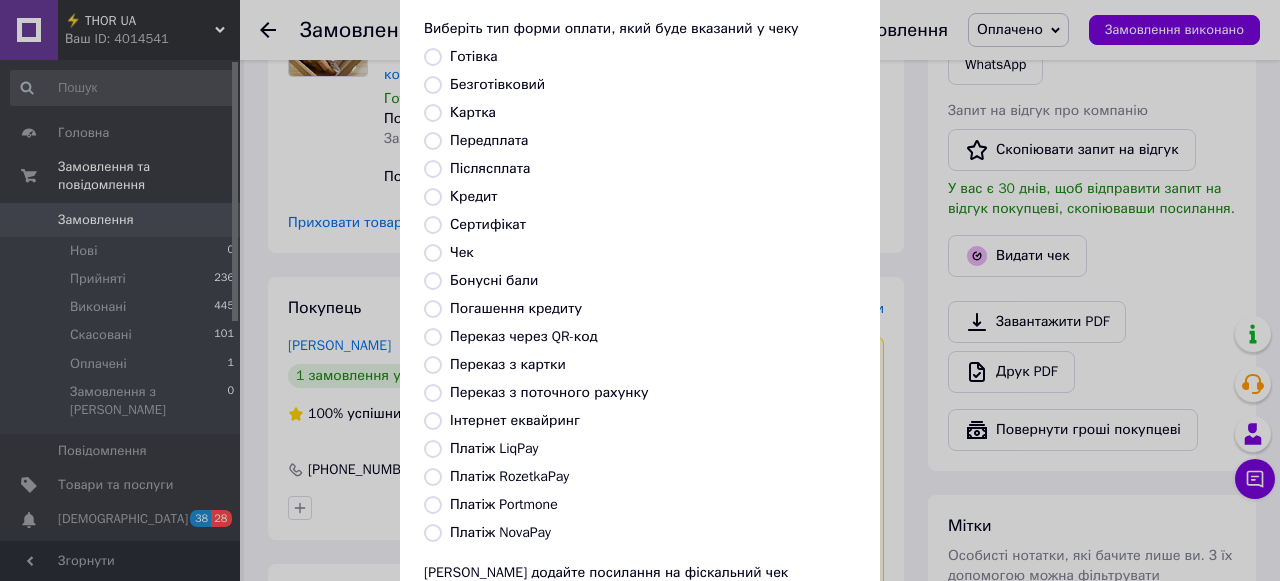 radio on "true" 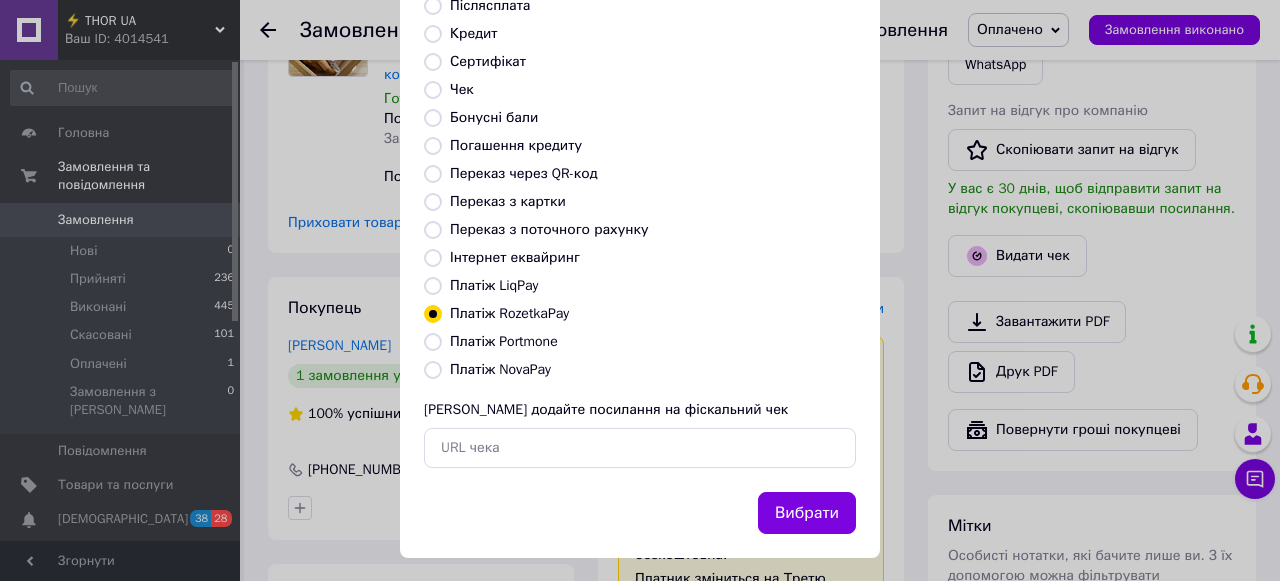 scroll, scrollTop: 278, scrollLeft: 0, axis: vertical 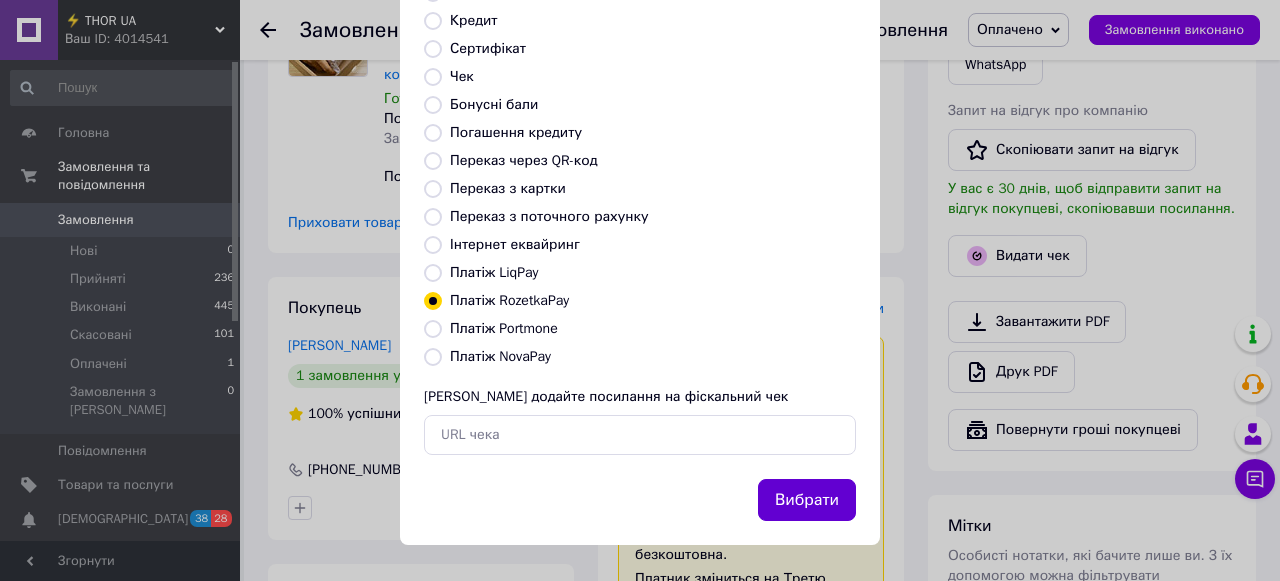 click on "Вибрати" at bounding box center [807, 500] 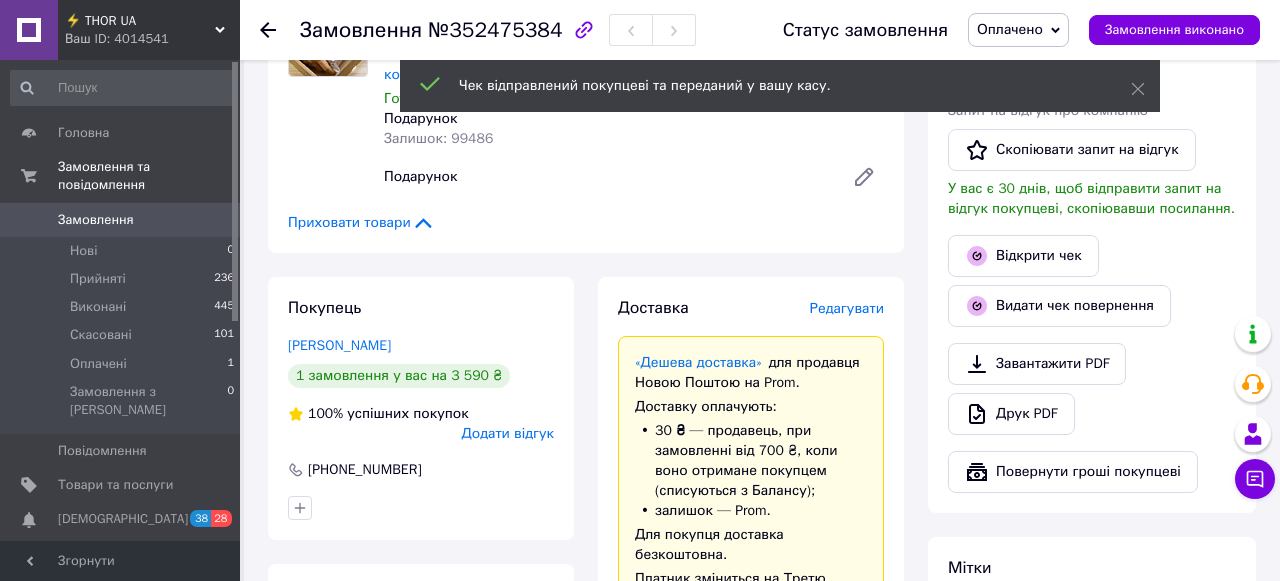 click 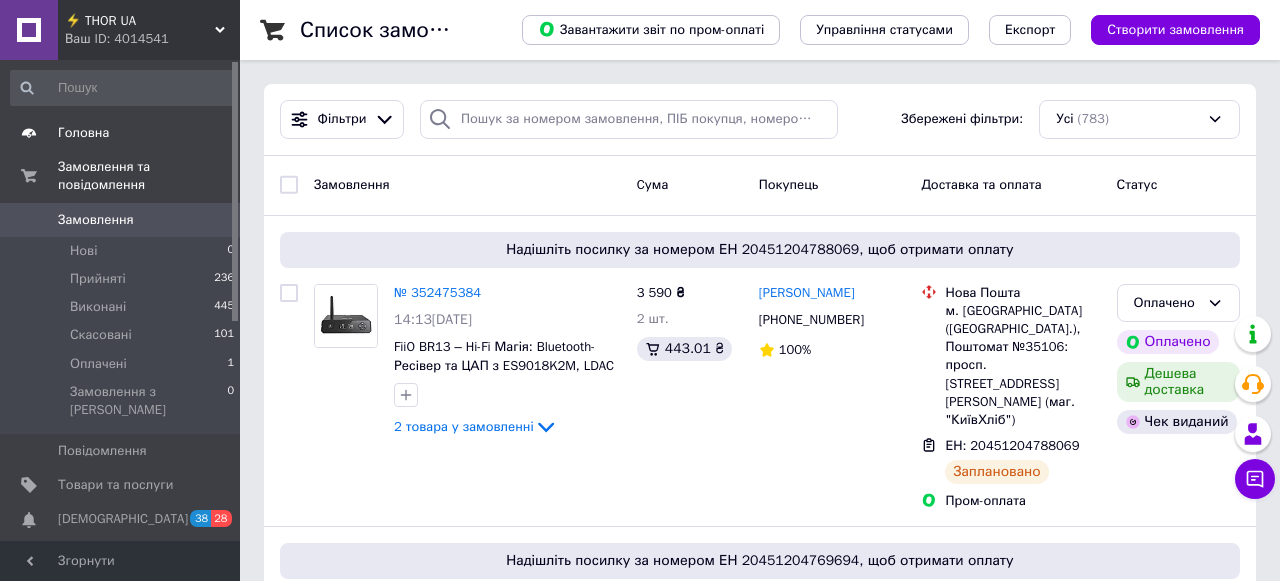 click on "Головна" at bounding box center [83, 133] 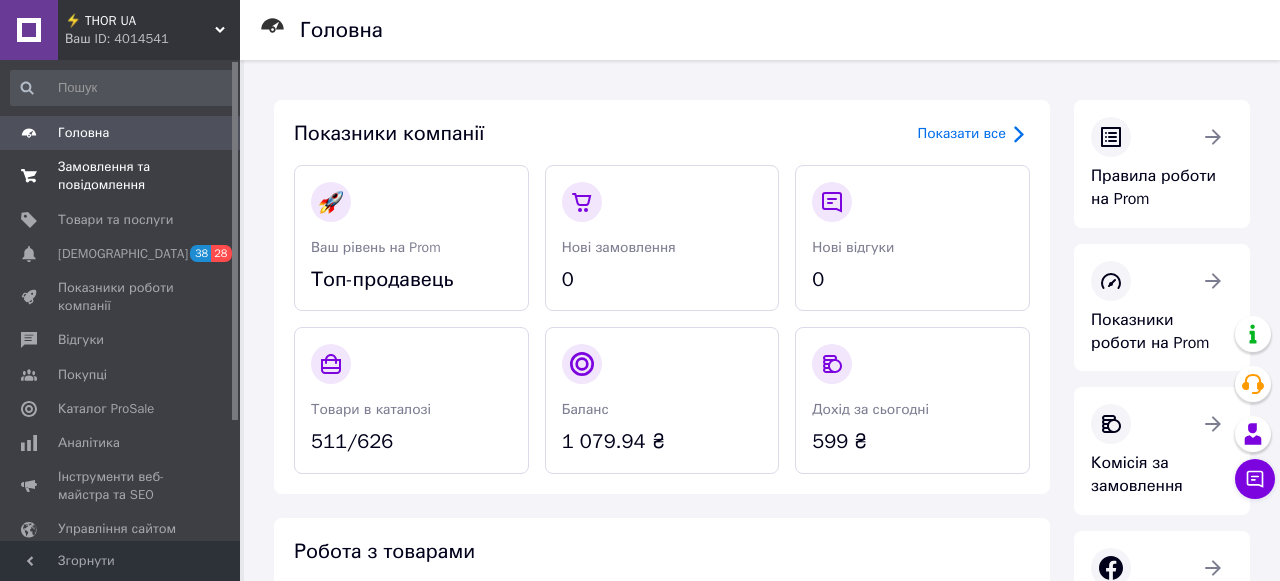 click on "Замовлення та повідомлення" at bounding box center (121, 176) 